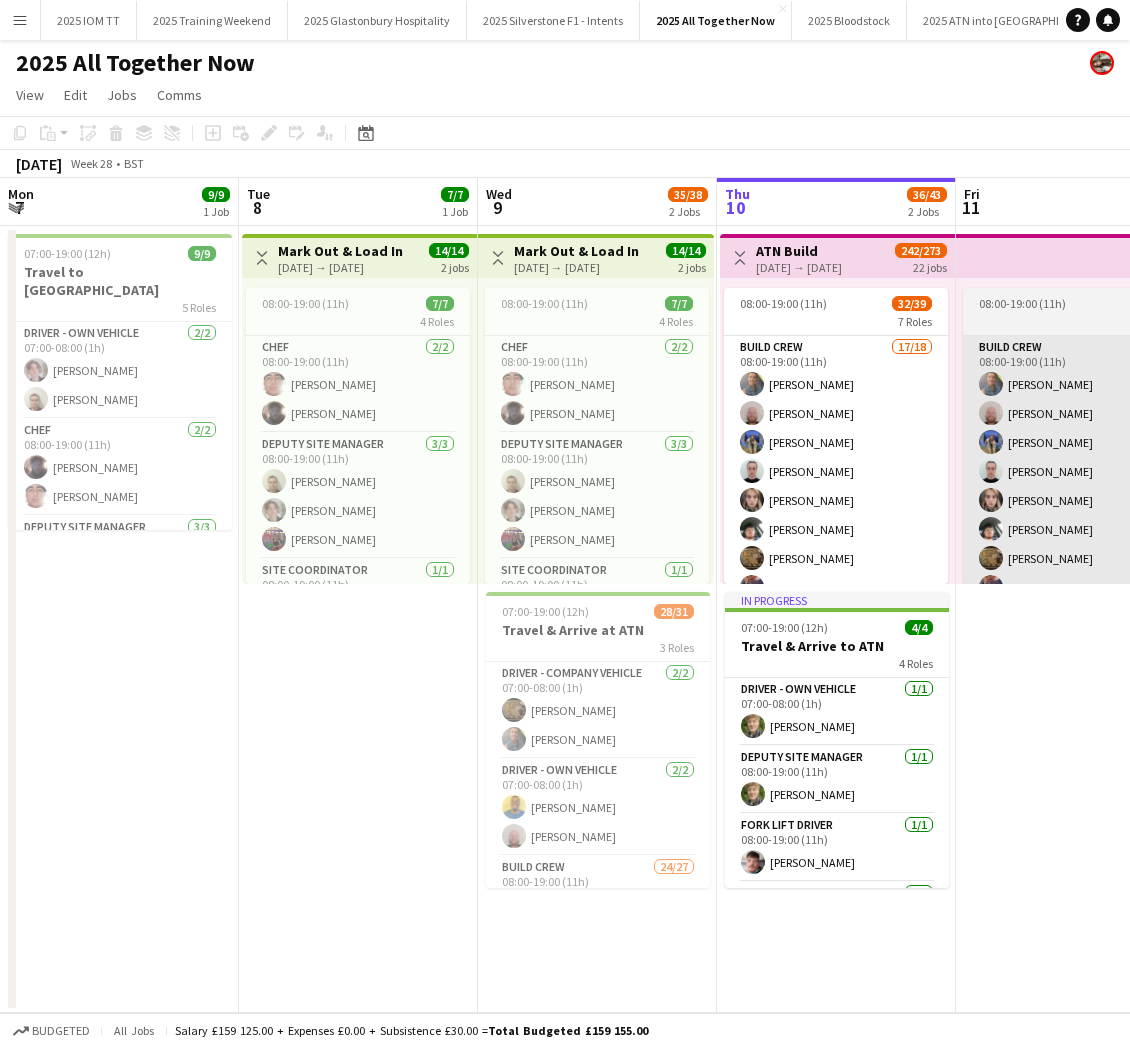 scroll, scrollTop: 0, scrollLeft: 0, axis: both 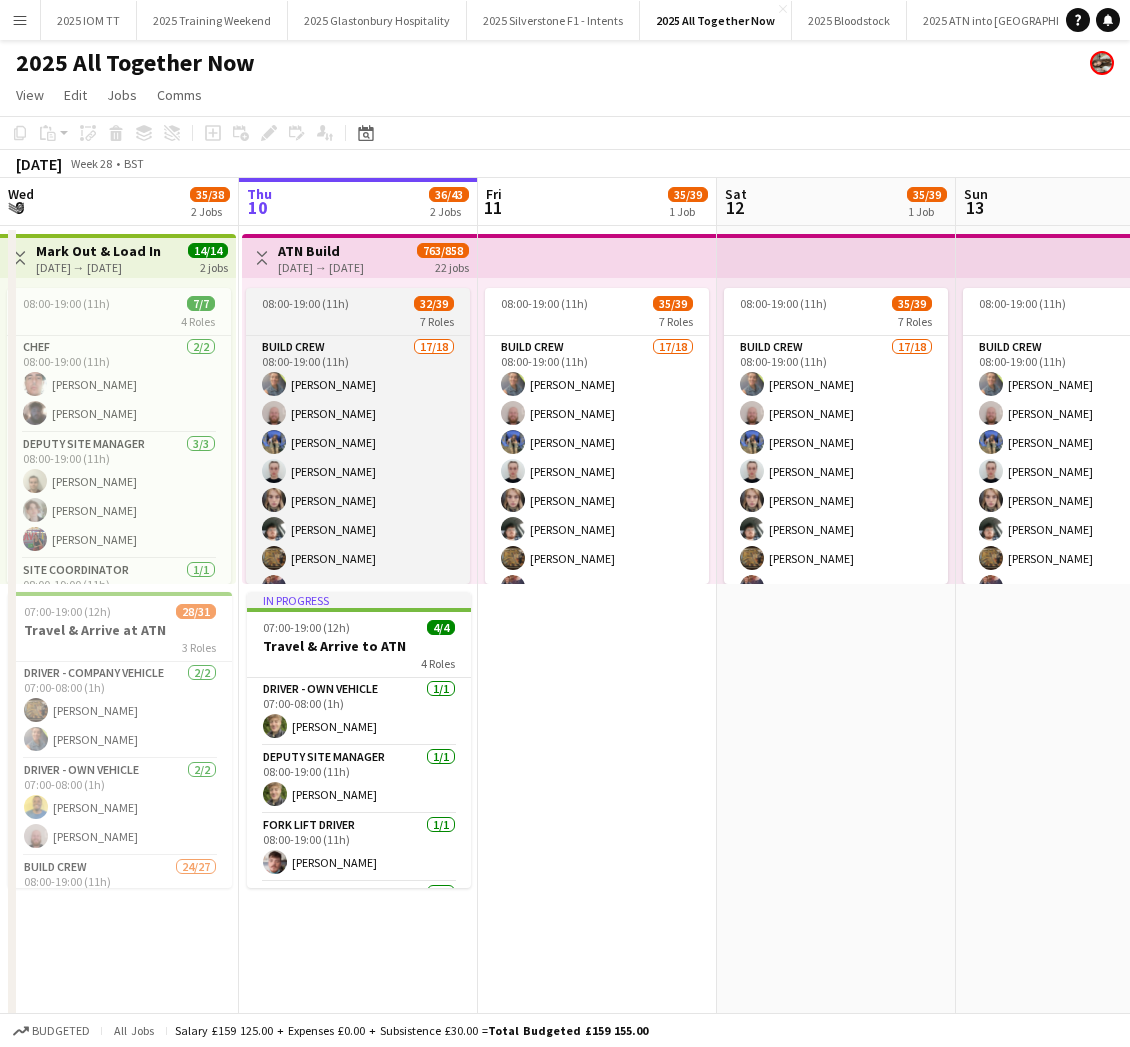 click on "7 Roles" at bounding box center (358, 321) 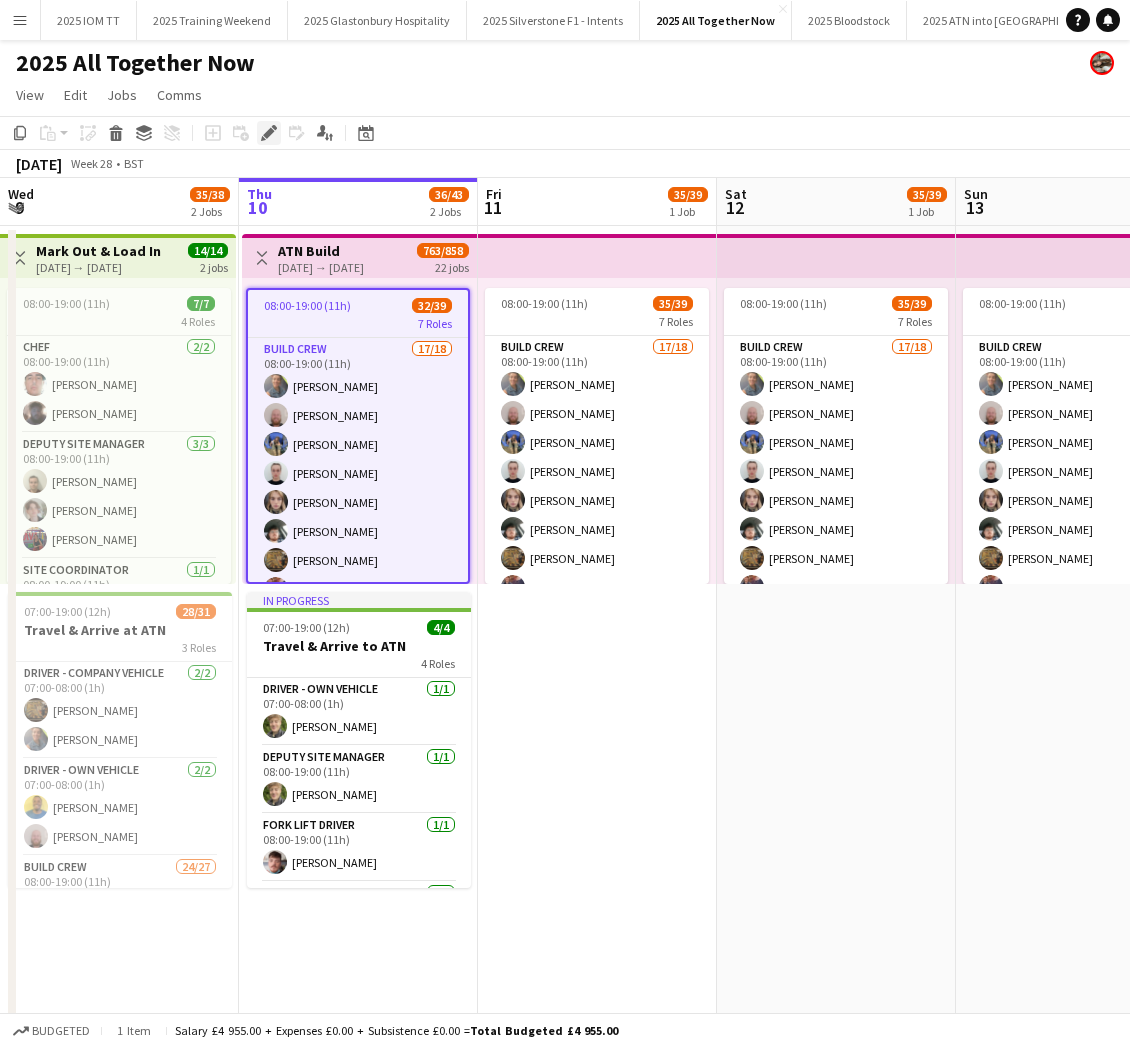 click on "Edit" 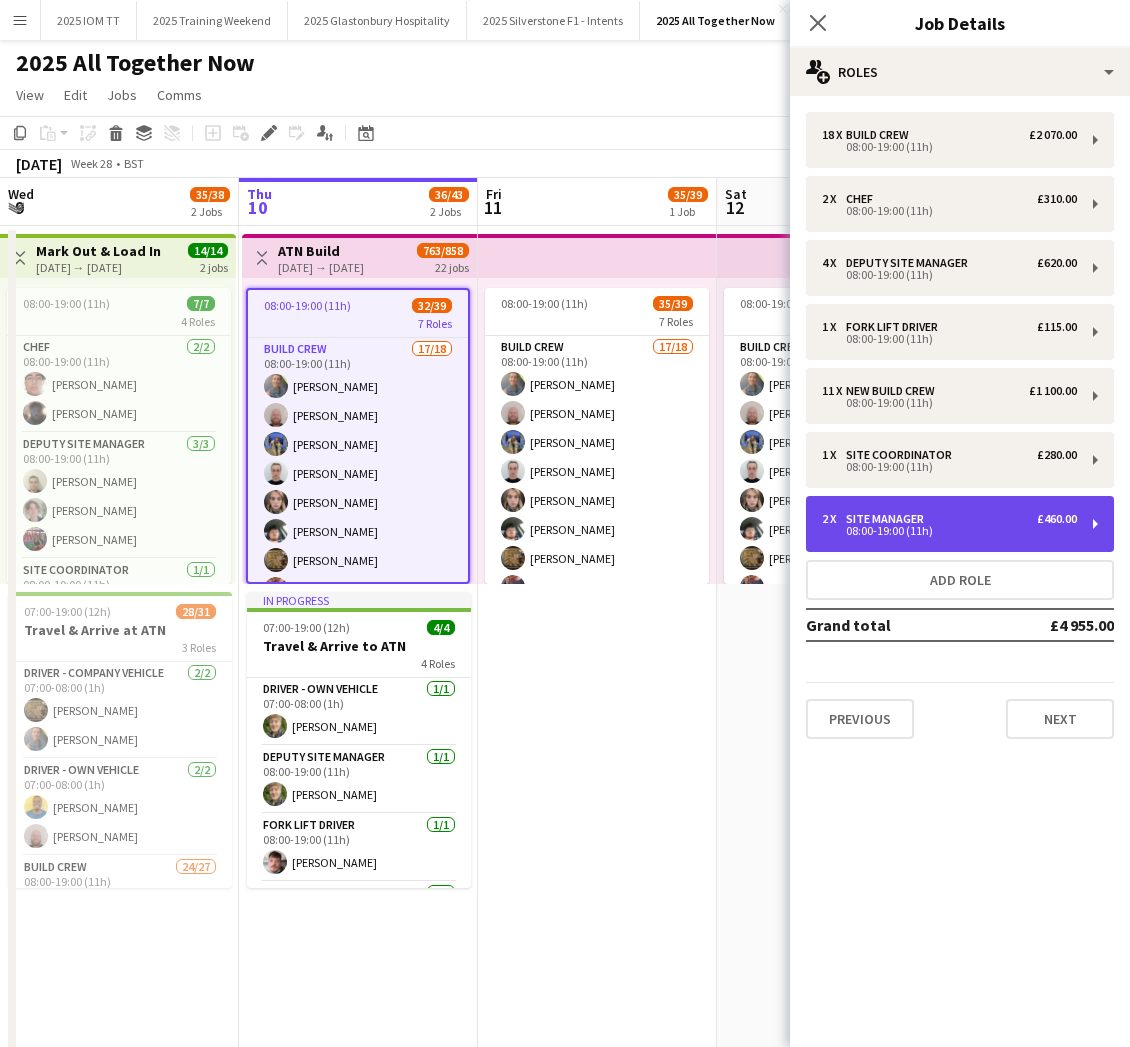 click on "2 x   Site Manager   £460.00" at bounding box center (949, 519) 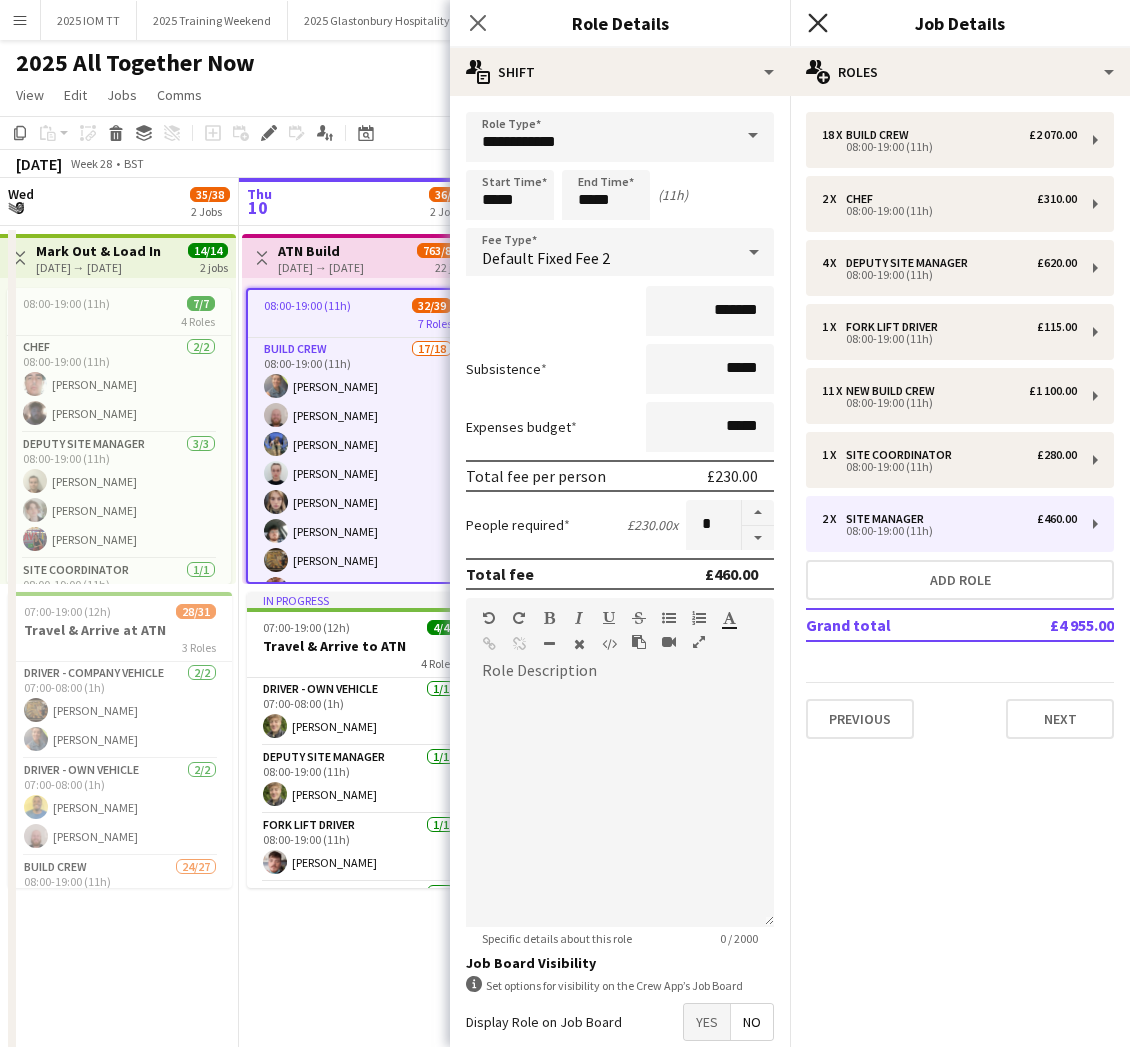 click on "Close pop-in" 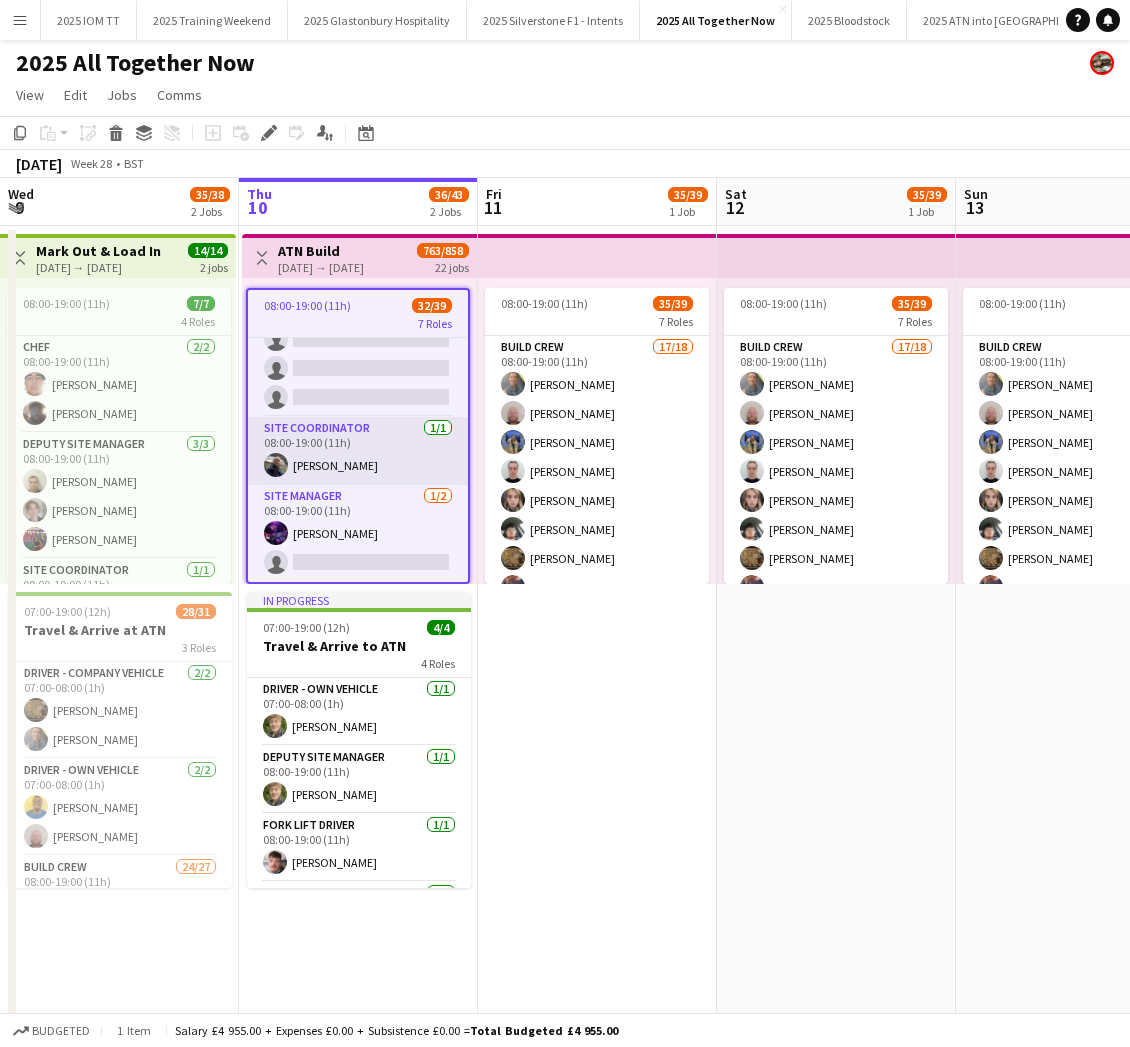 scroll, scrollTop: 1160, scrollLeft: 0, axis: vertical 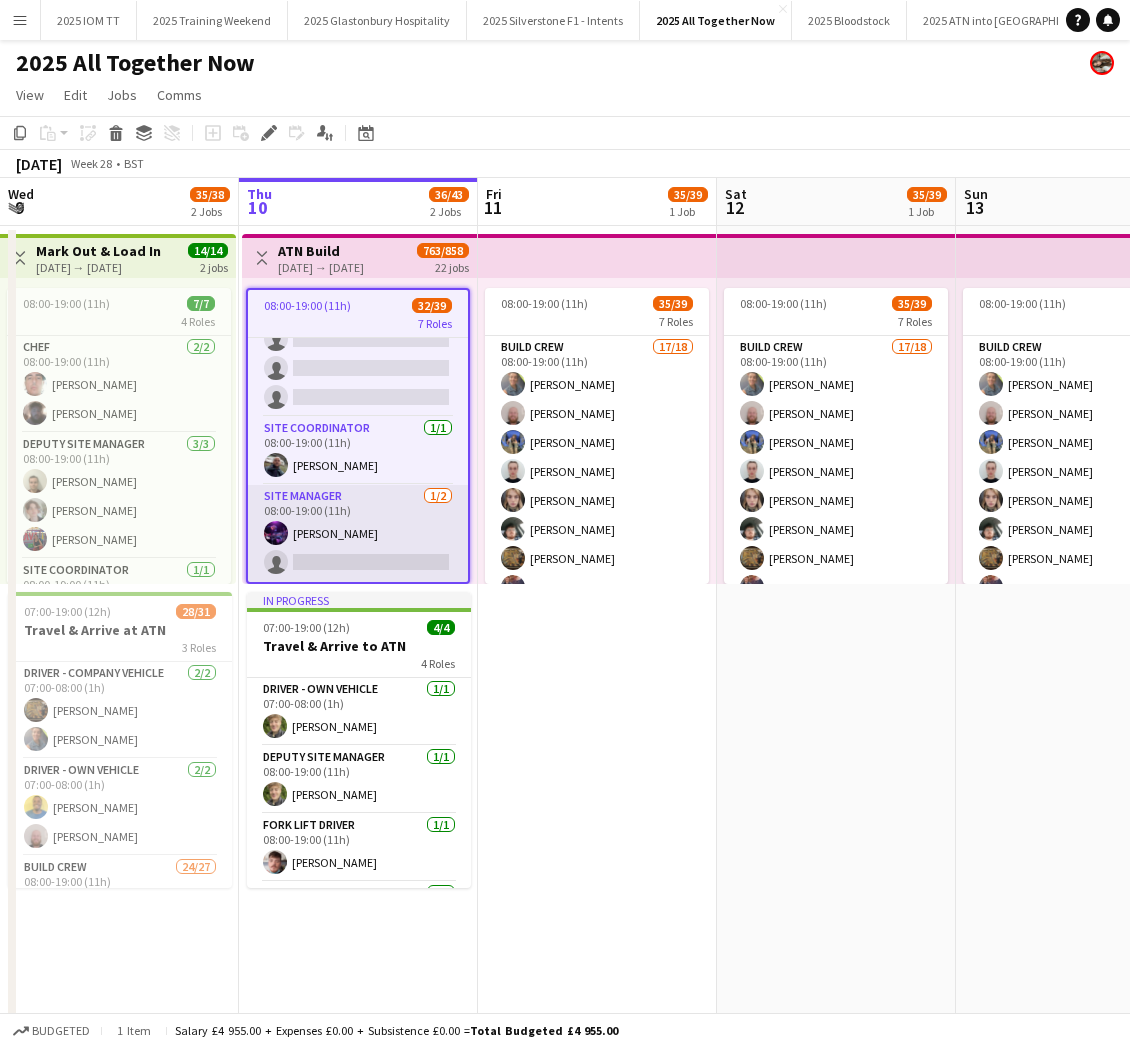 click on "Site Manager   [DATE]   08:00-19:00 (11h)
[PERSON_NAME]
single-neutral-actions" at bounding box center (358, 533) 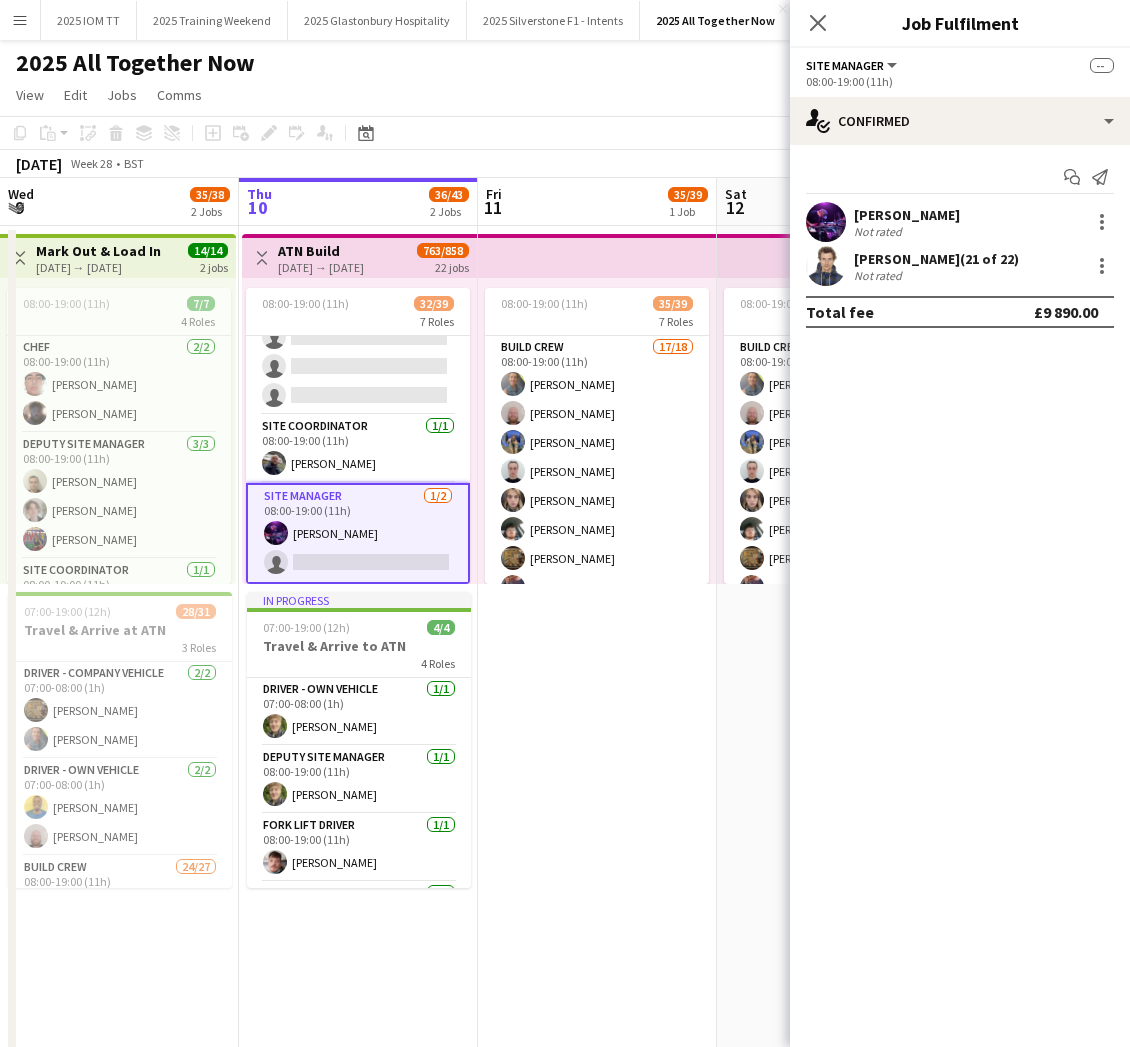 click on "Site Manager   [DATE]   08:00-19:00 (11h)
[PERSON_NAME]
single-neutral-actions" at bounding box center (358, 533) 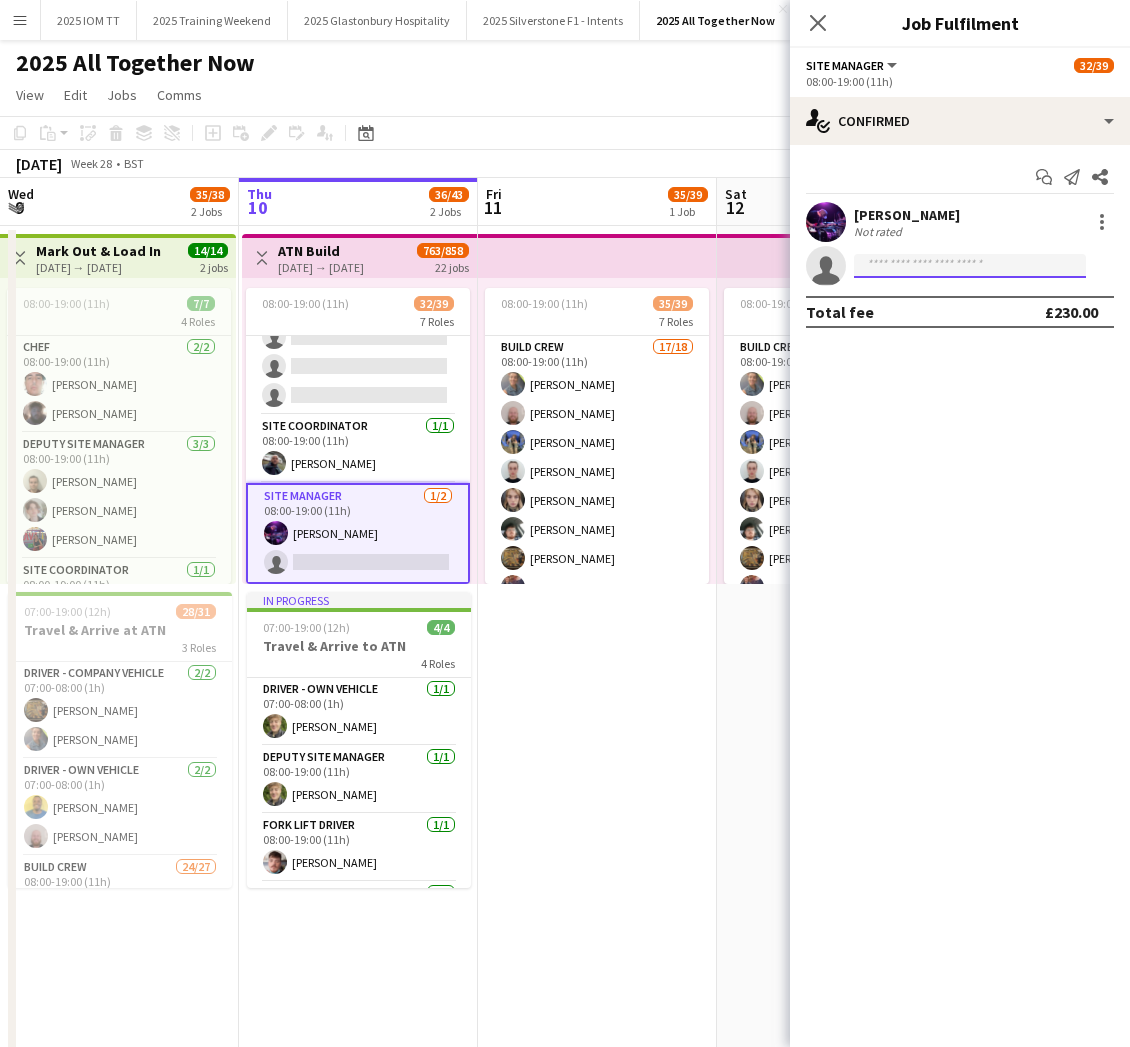 click 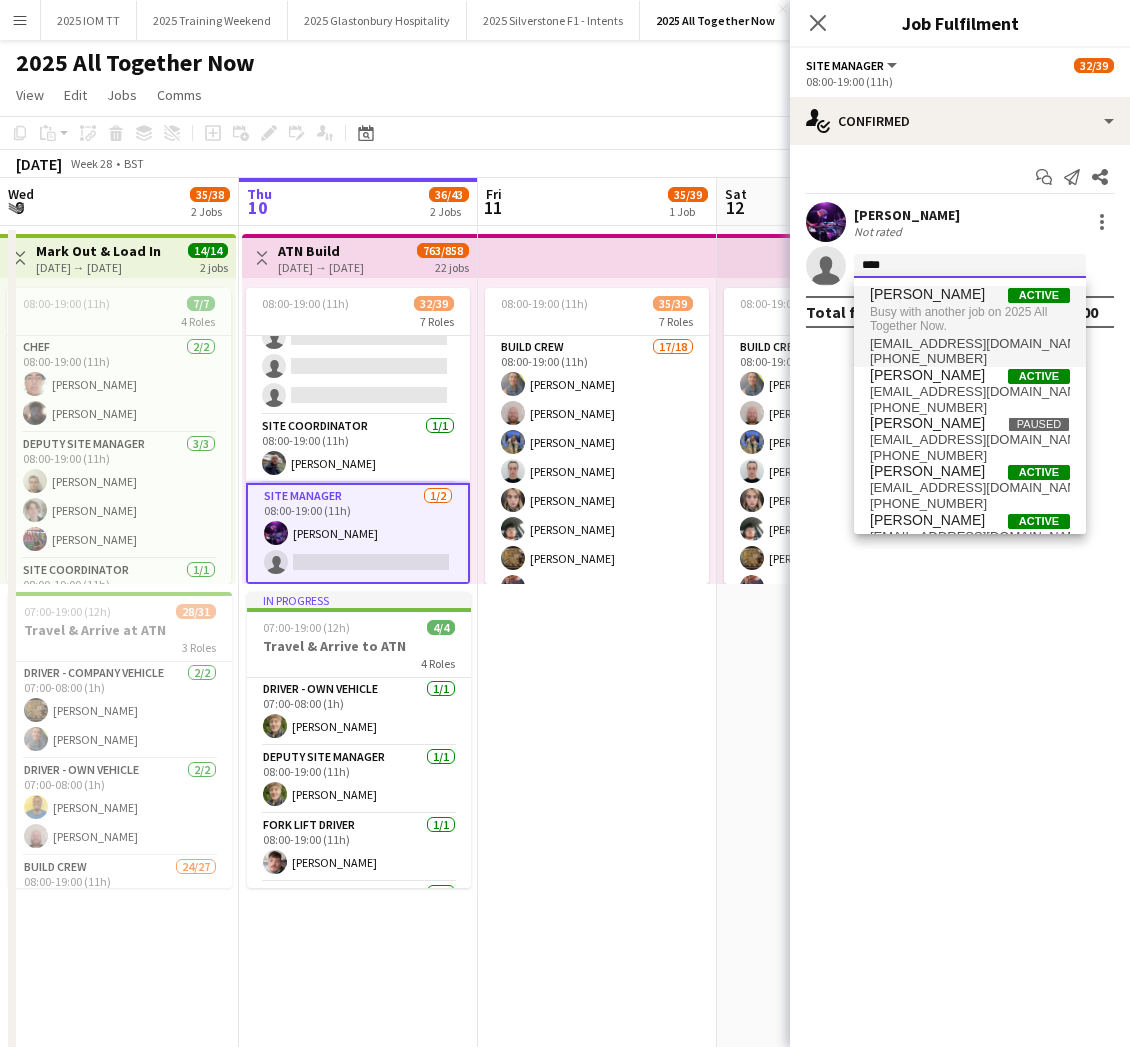 type on "****" 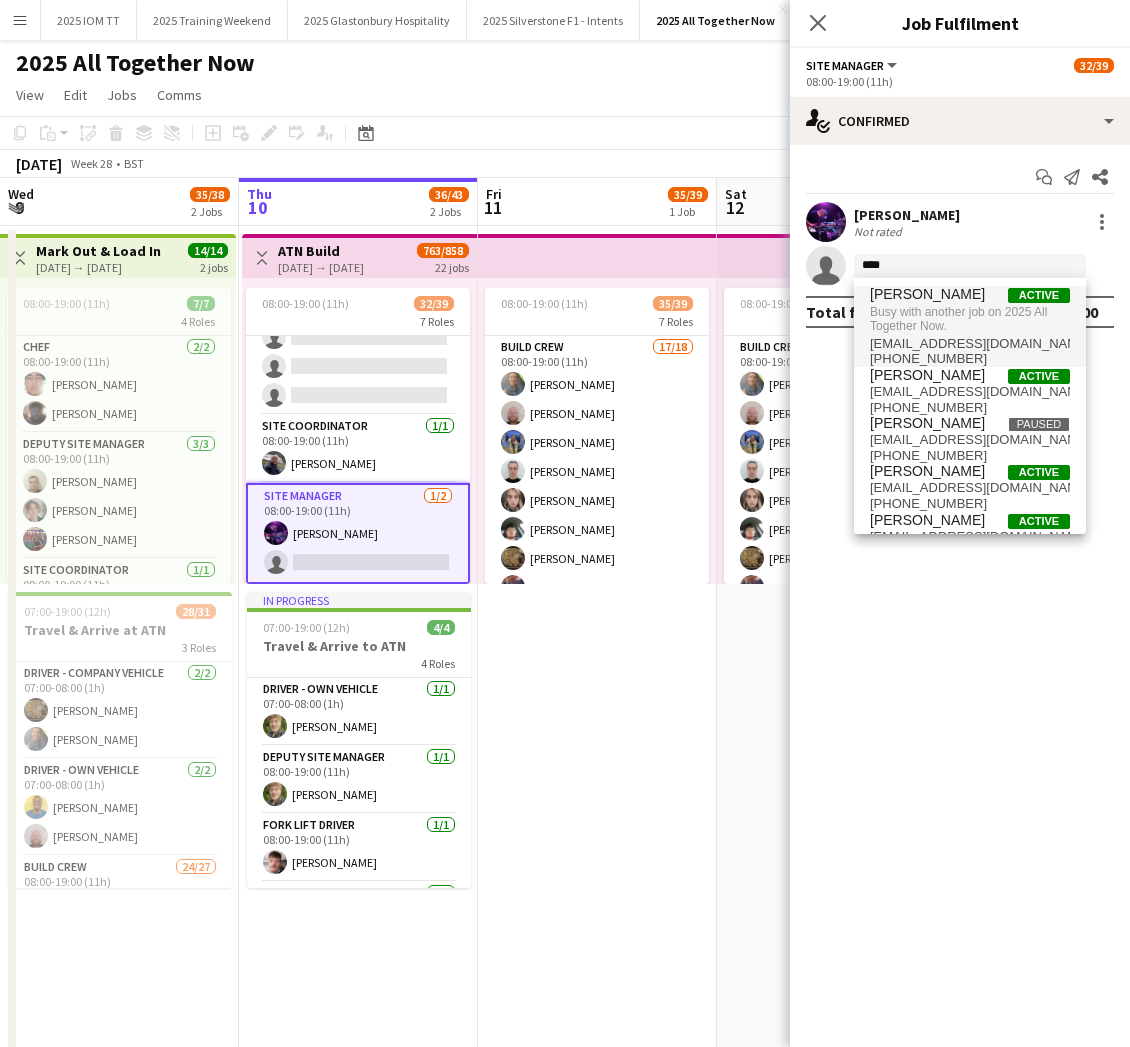 click on "[EMAIL_ADDRESS][DOMAIN_NAME]" at bounding box center [970, 344] 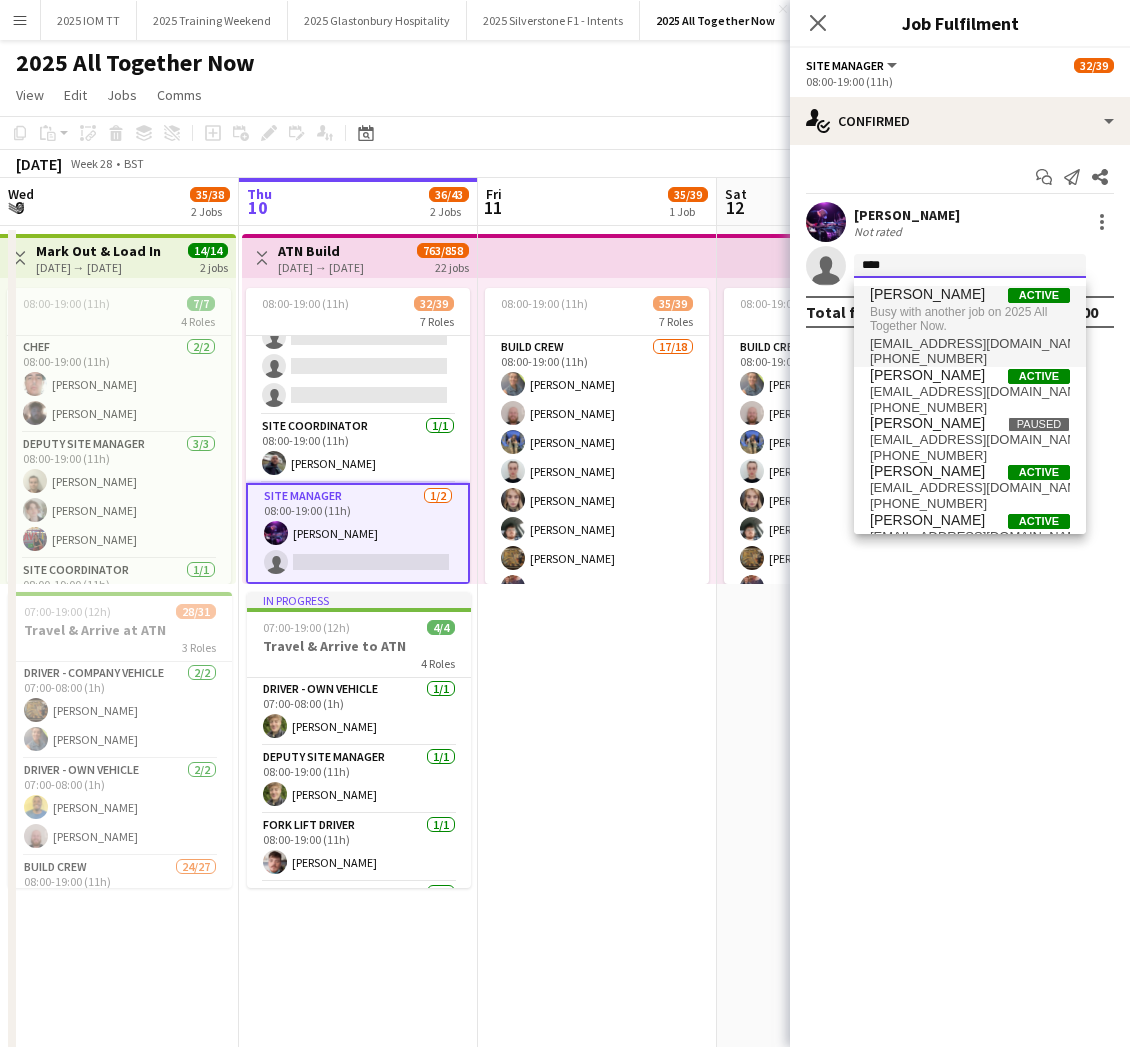 type 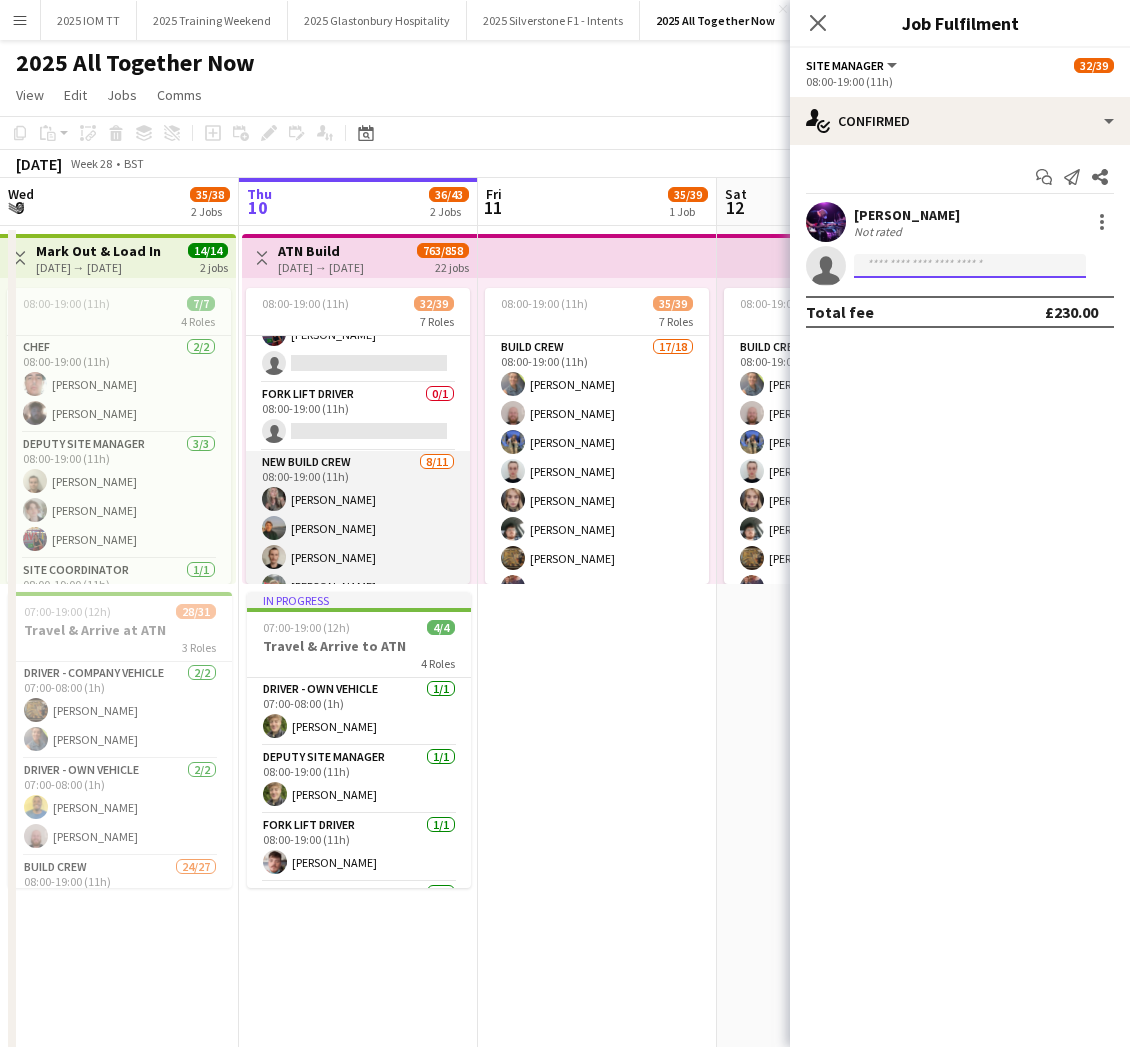 scroll, scrollTop: 761, scrollLeft: 0, axis: vertical 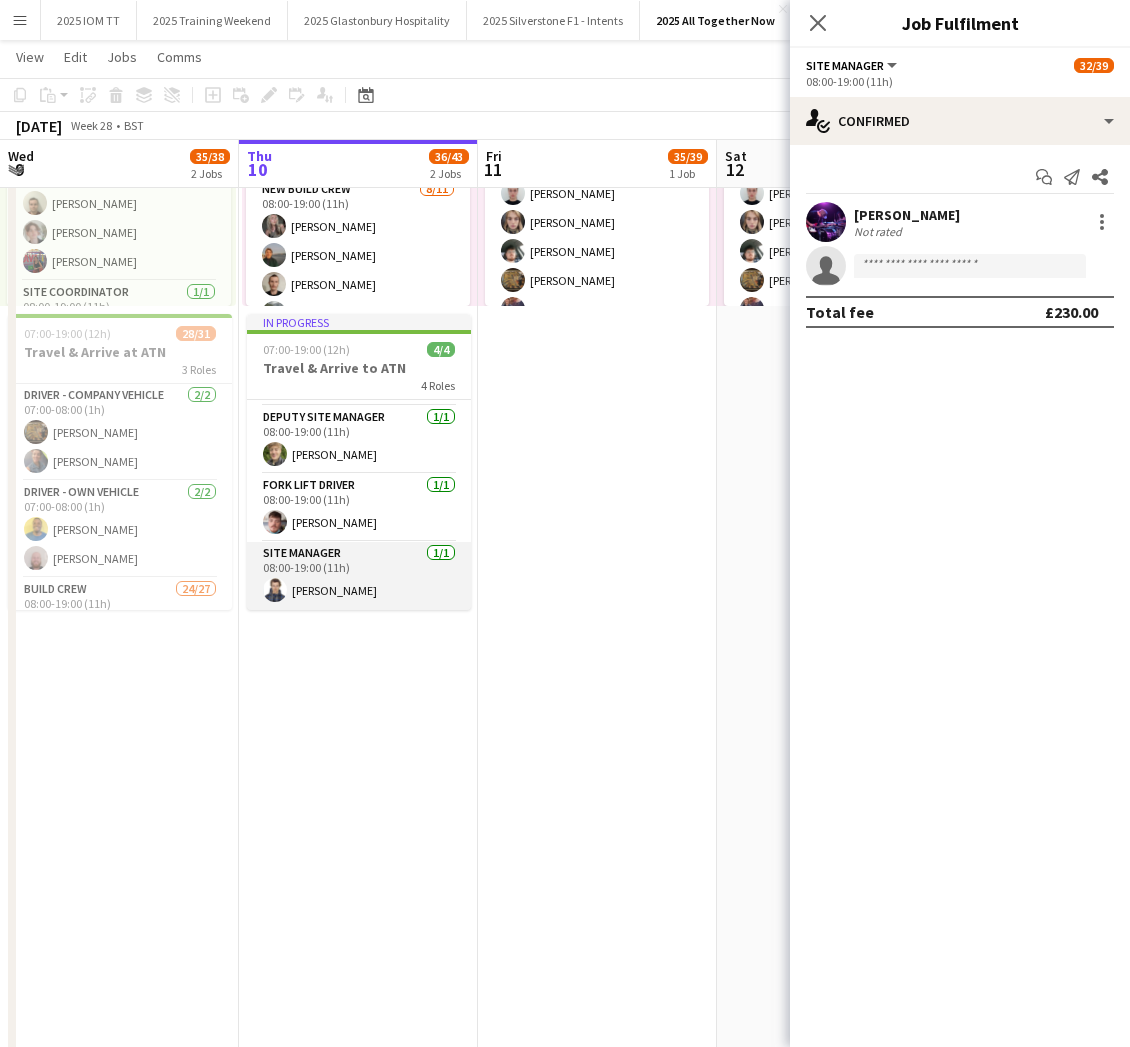 click on "Site Manager   [DATE]   08:00-19:00 (11h)
[PERSON_NAME]" at bounding box center (359, 576) 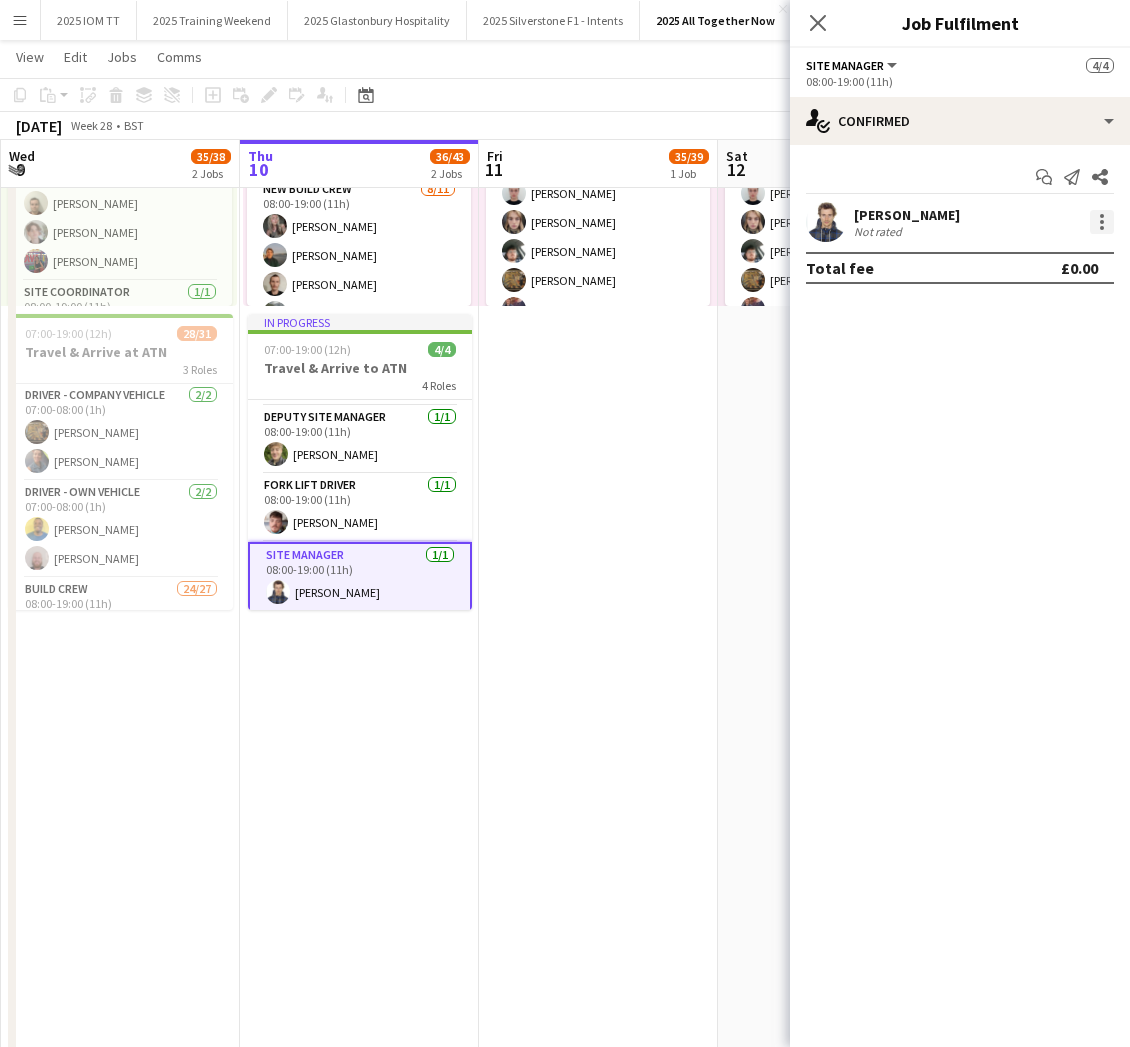 click at bounding box center [1102, 222] 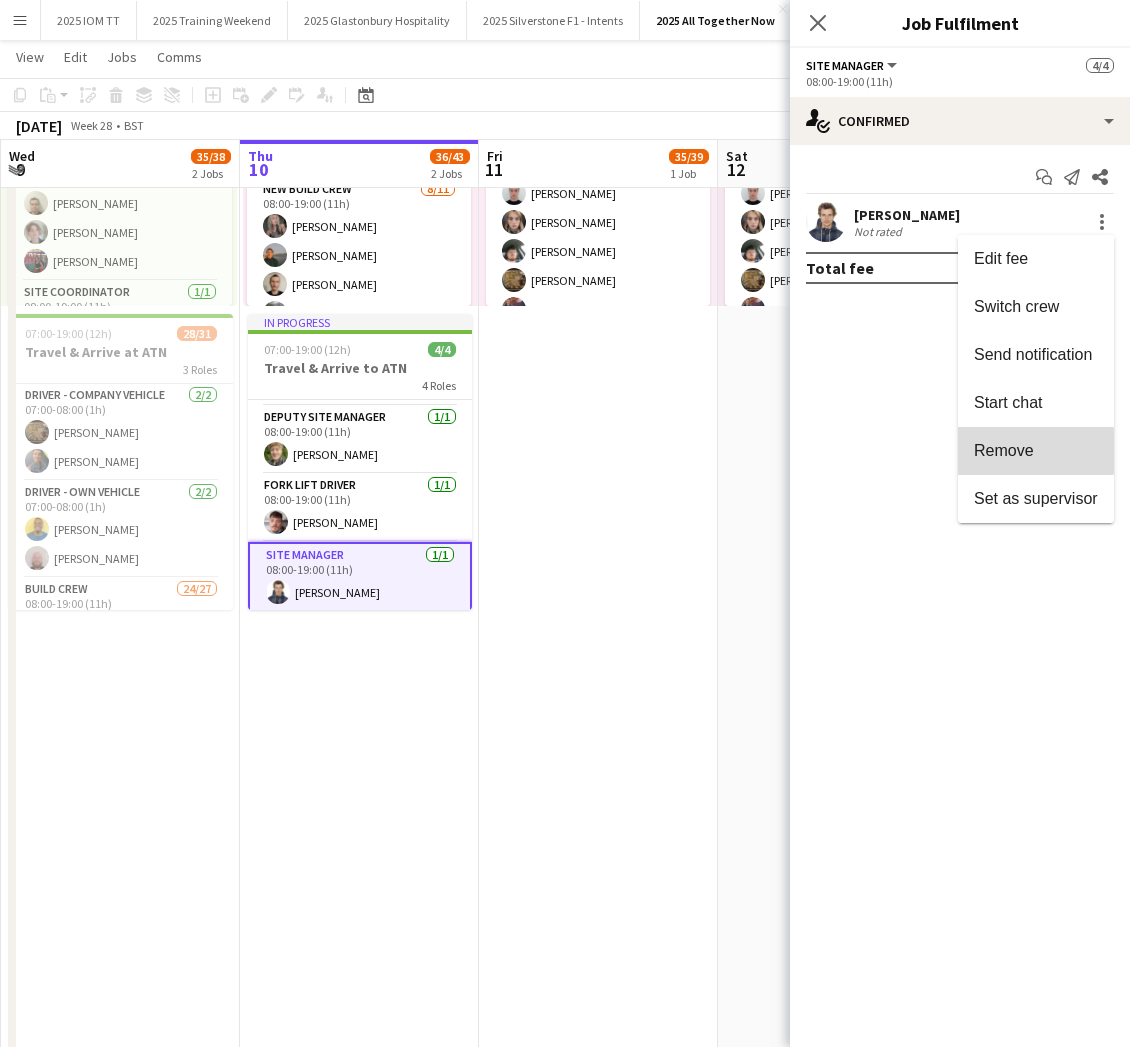 click on "Remove" at bounding box center [1004, 450] 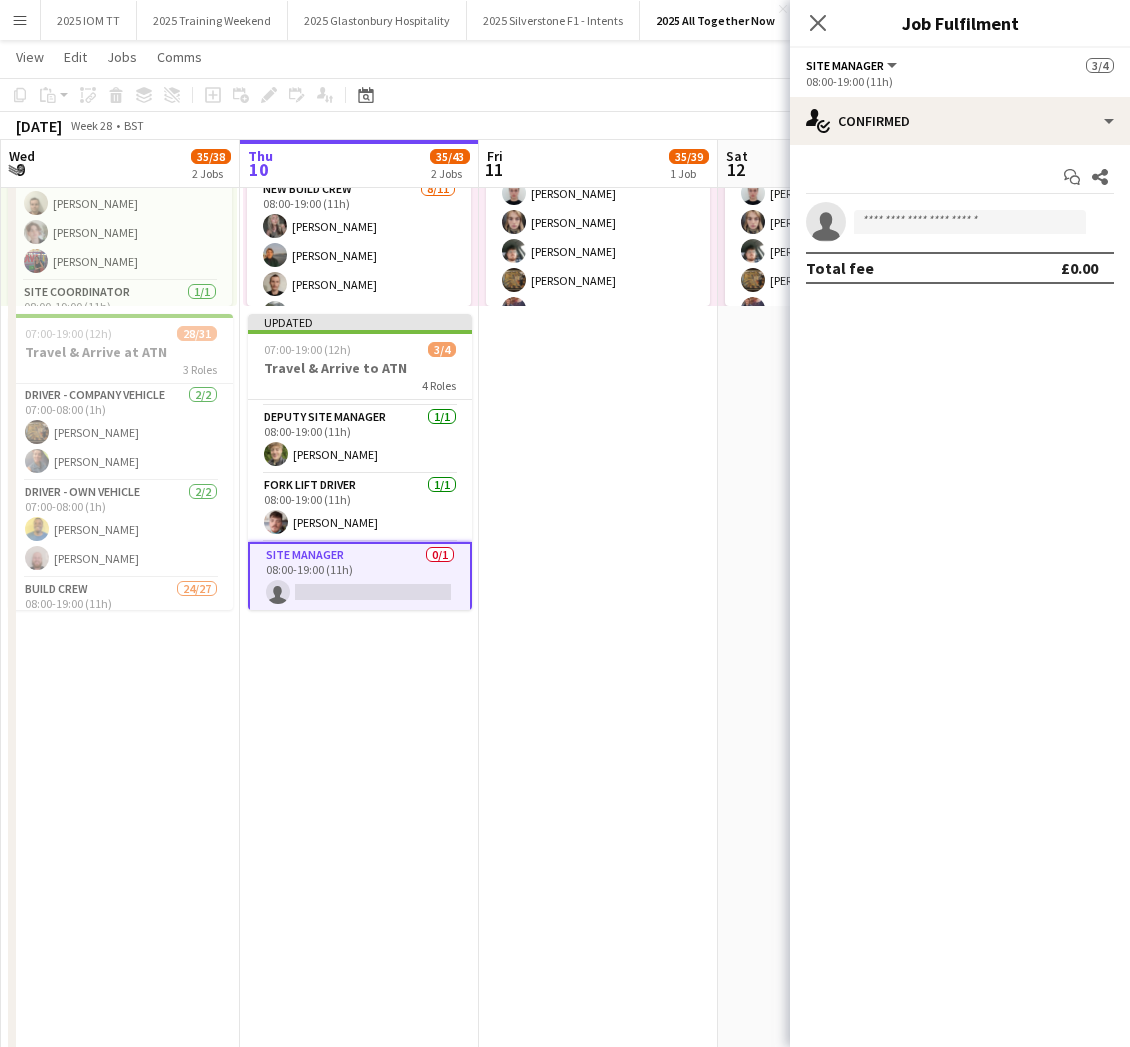 drag, startPoint x: 554, startPoint y: 442, endPoint x: 506, endPoint y: 375, distance: 82.419655 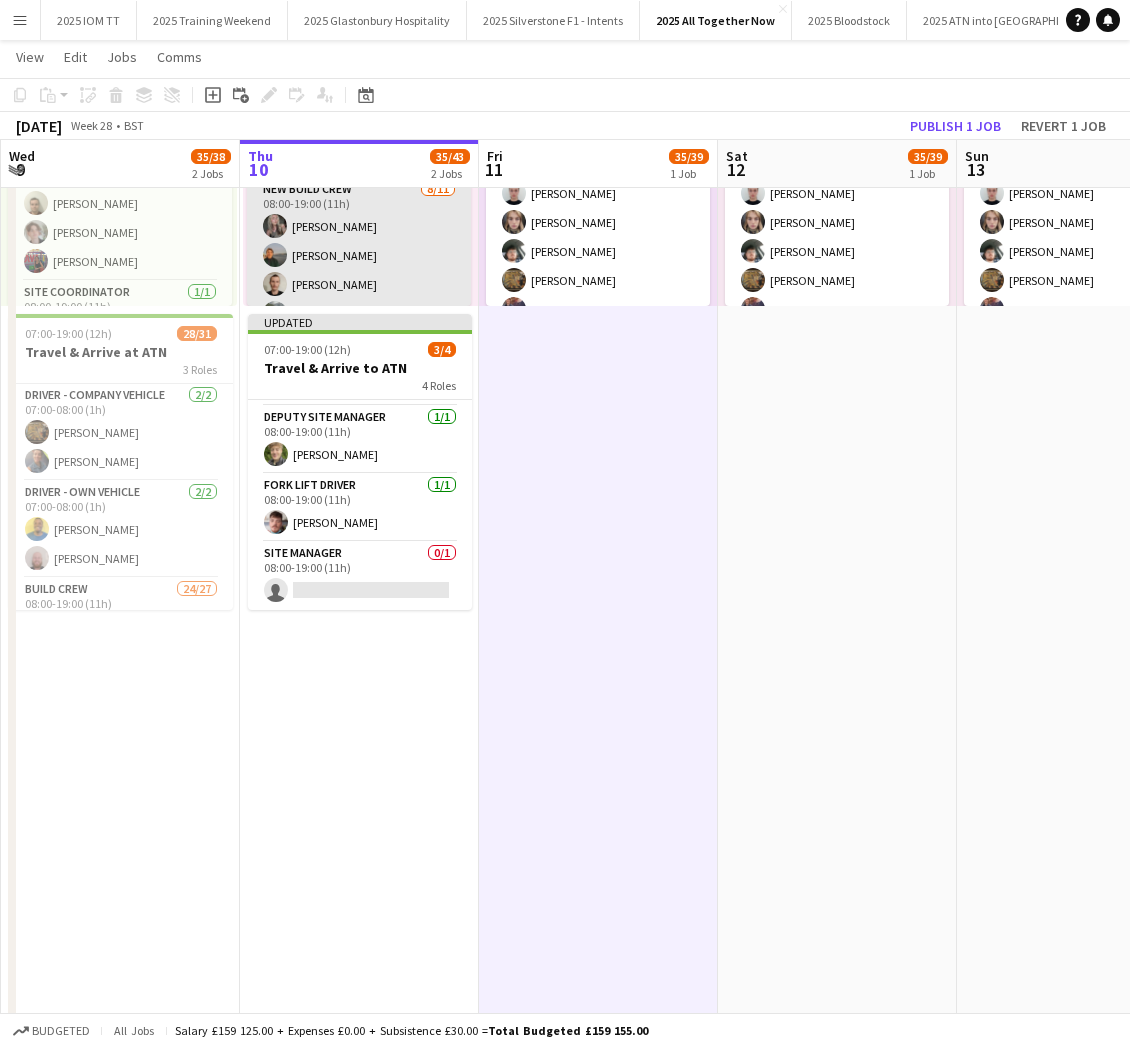 scroll, scrollTop: 0, scrollLeft: 478, axis: horizontal 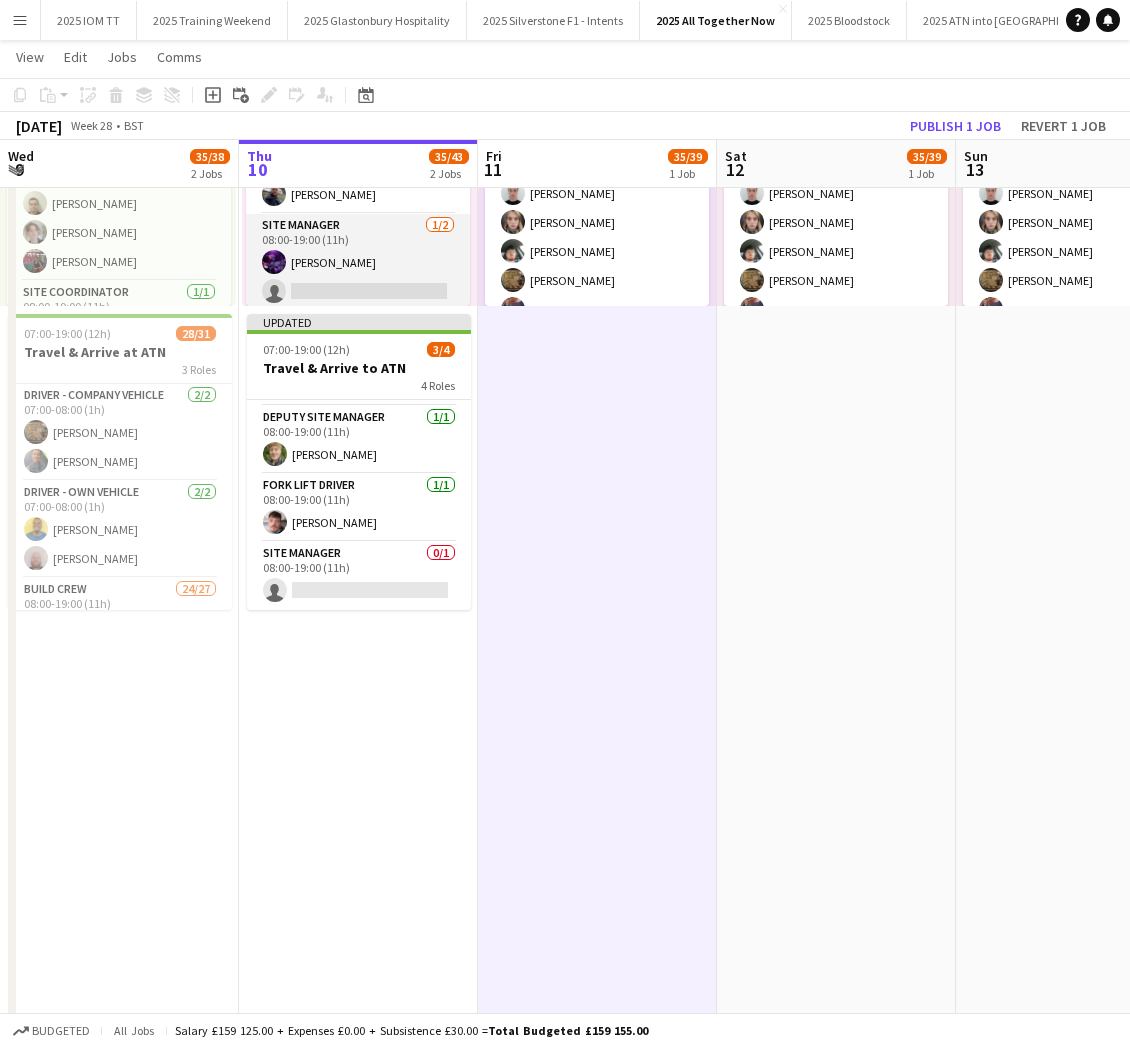click on "Site Manager   [DATE]   08:00-19:00 (11h)
[PERSON_NAME]
single-neutral-actions" at bounding box center [358, 262] 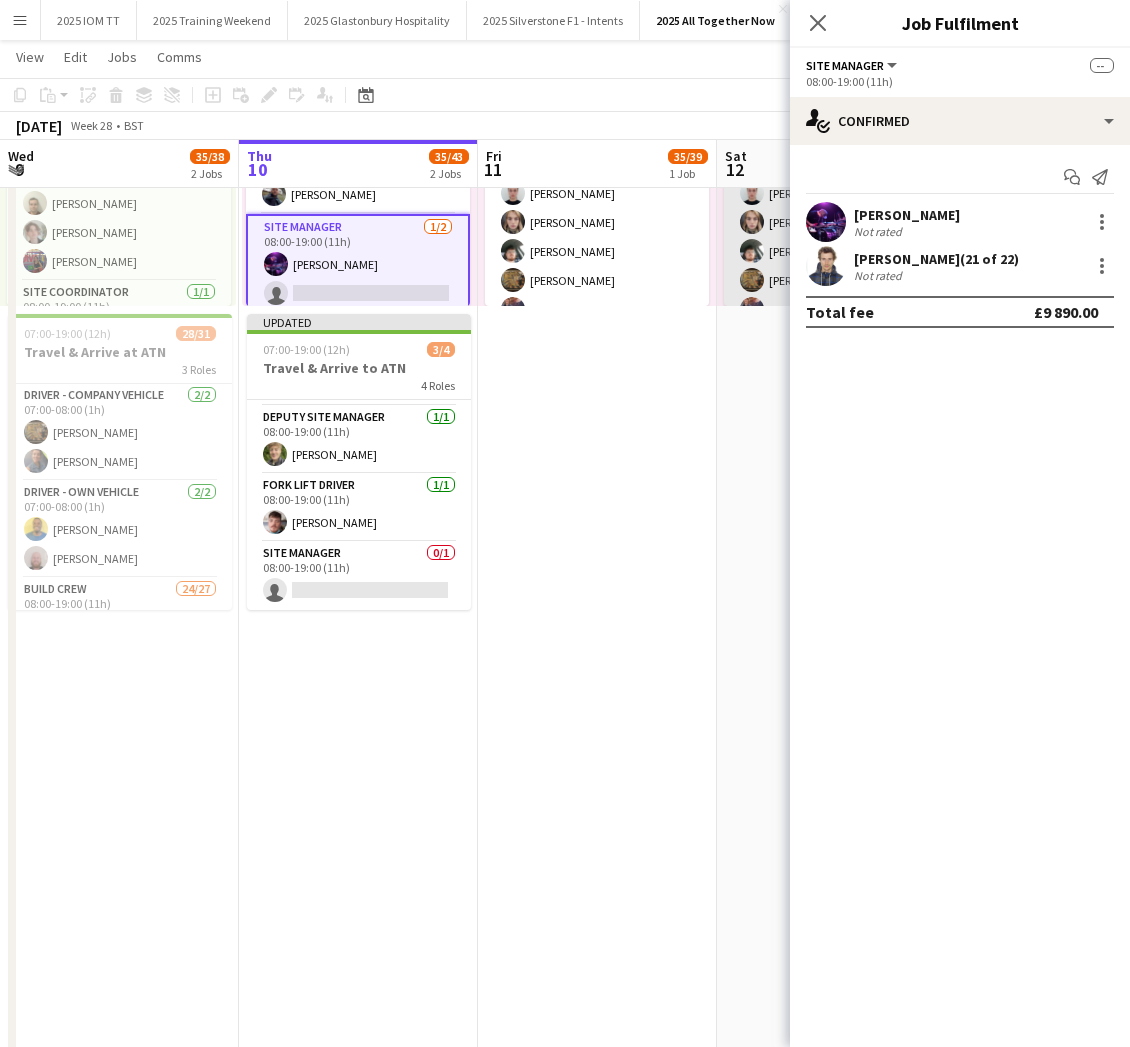 drag, startPoint x: 623, startPoint y: 418, endPoint x: 729, endPoint y: 287, distance: 168.5141 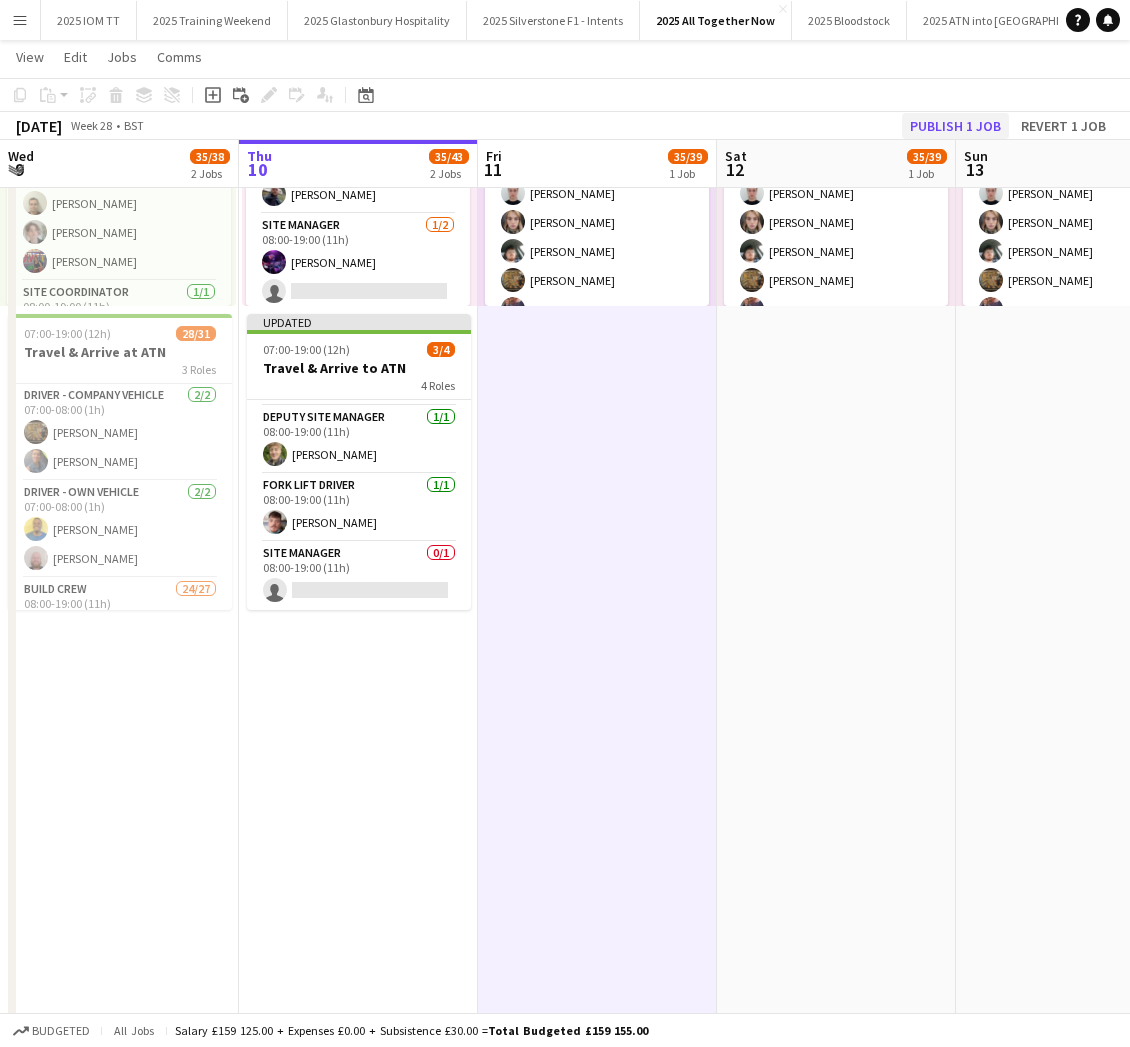 click on "Publish 1 job" 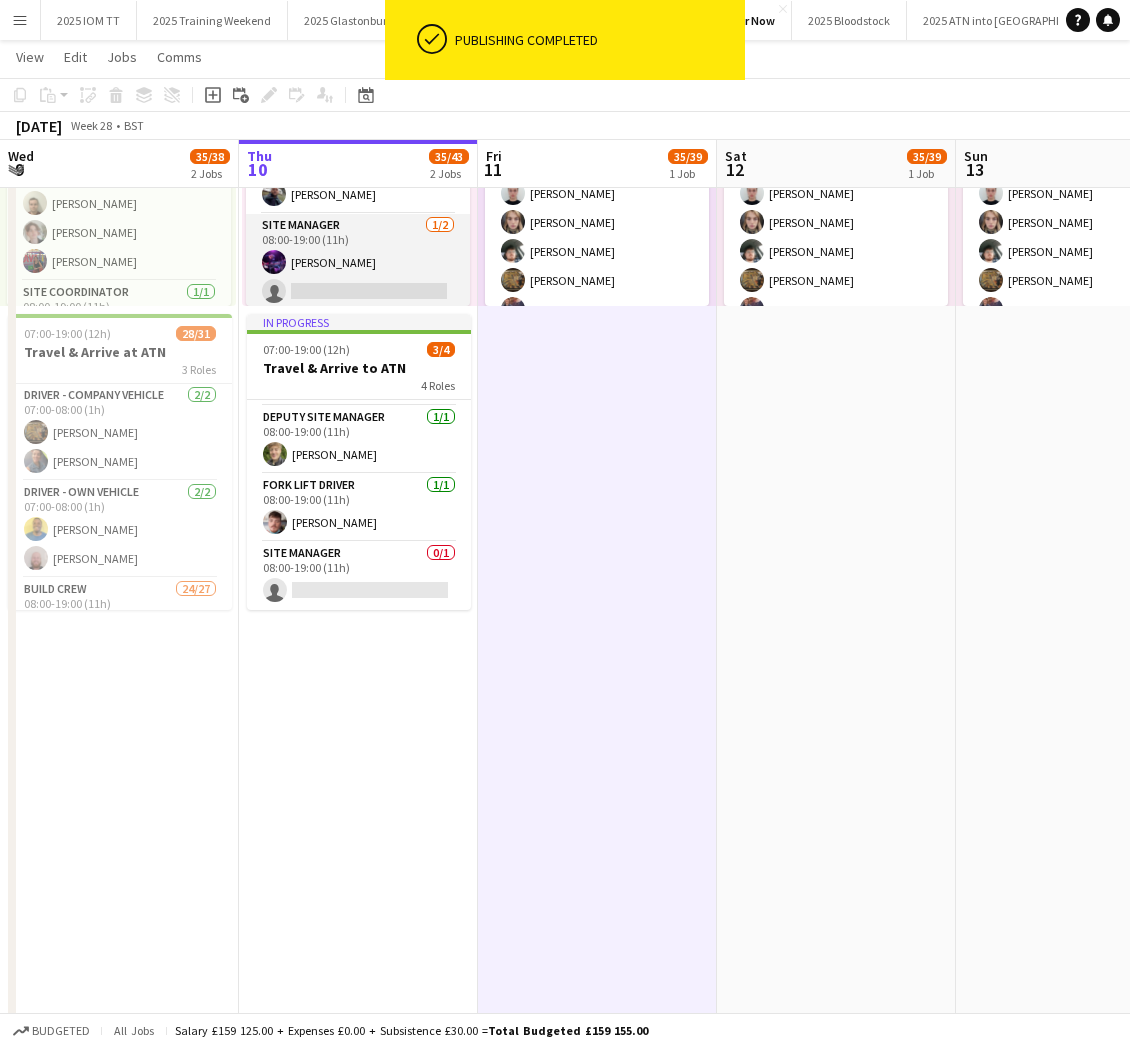 click on "Site Manager   [DATE]   08:00-19:00 (11h)
[PERSON_NAME]
single-neutral-actions" at bounding box center [358, 262] 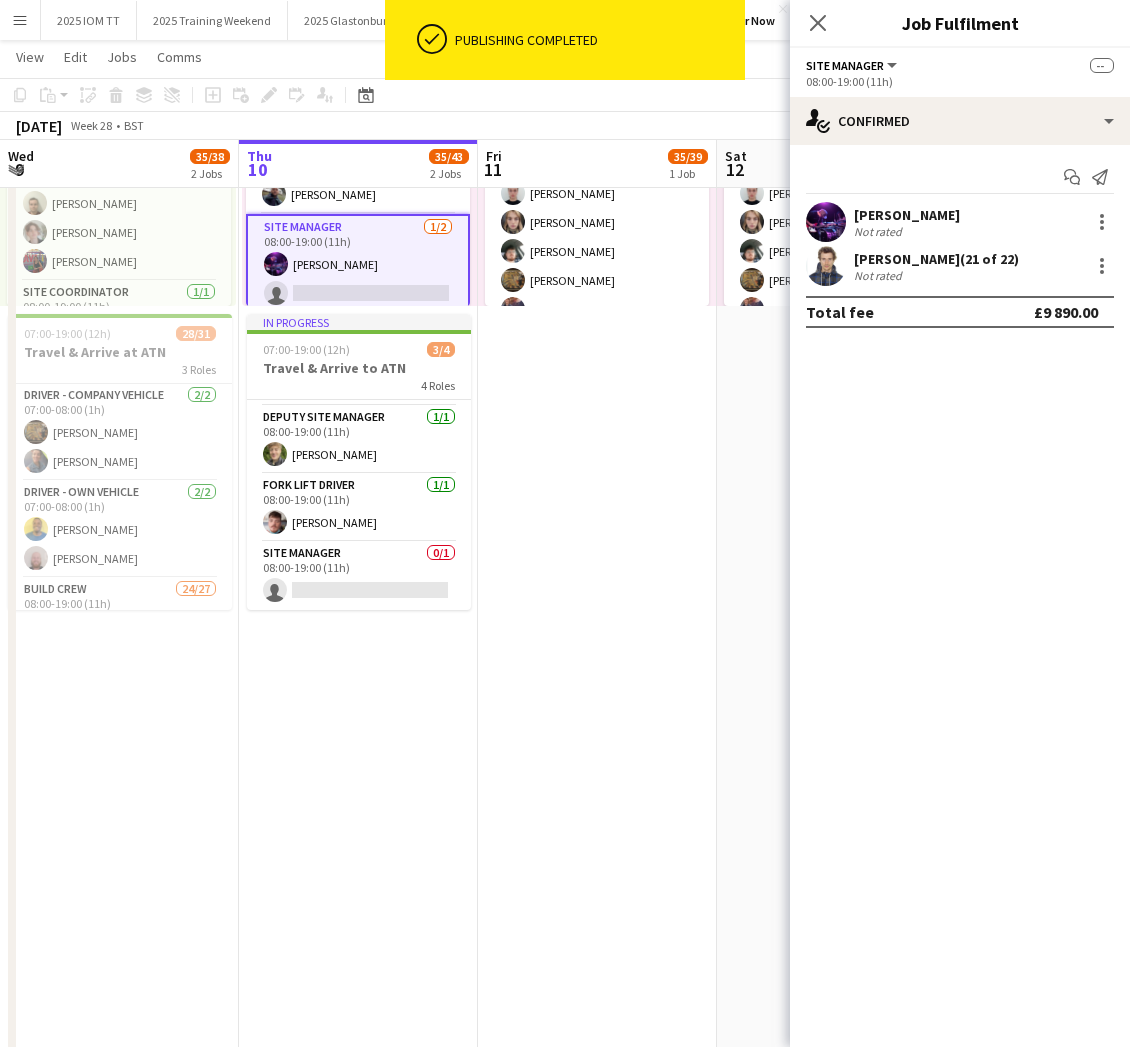 click on "Site Manager   [DATE]   08:00-19:00 (11h)
[PERSON_NAME]
single-neutral-actions" at bounding box center [358, 264] 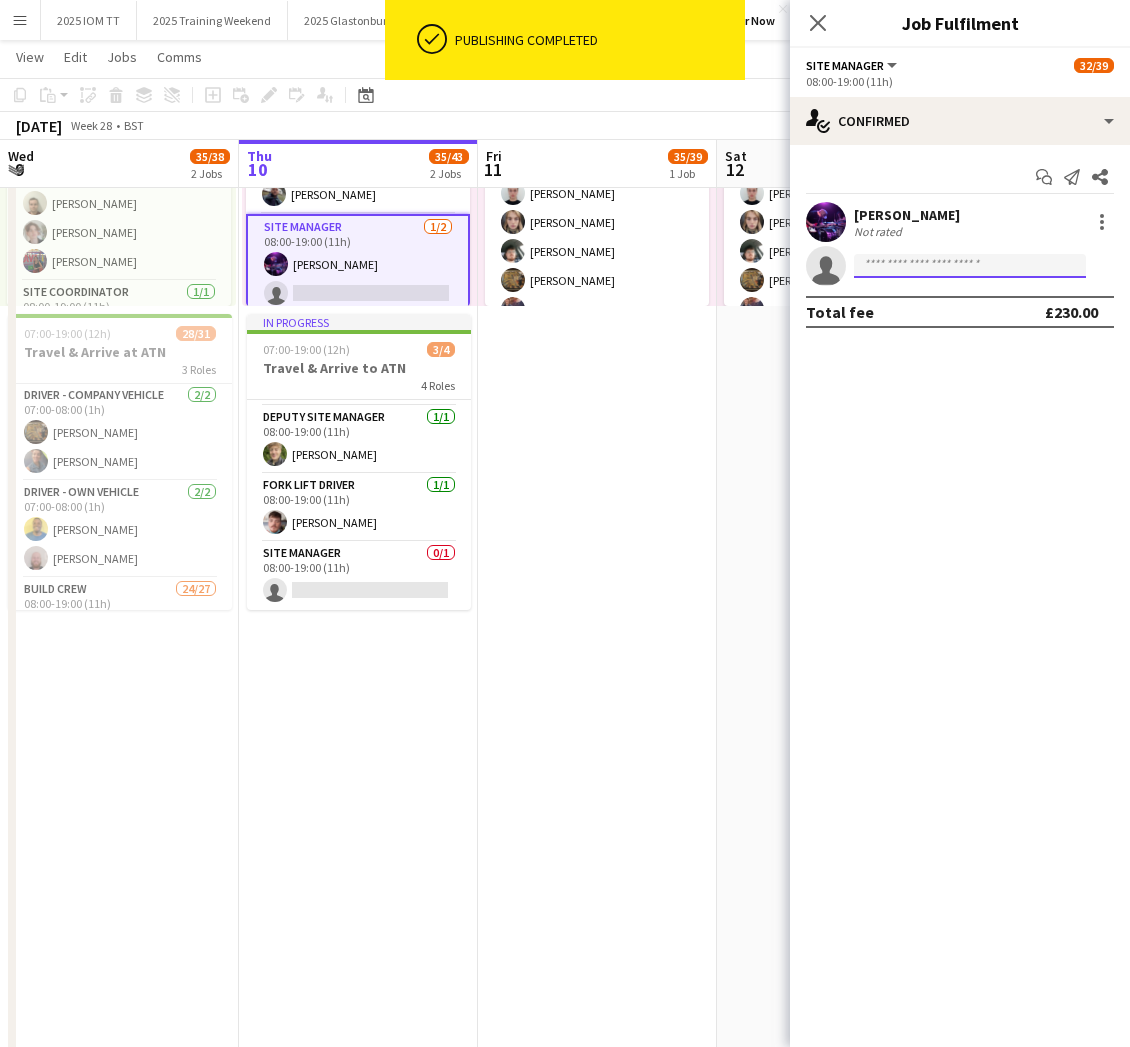 click 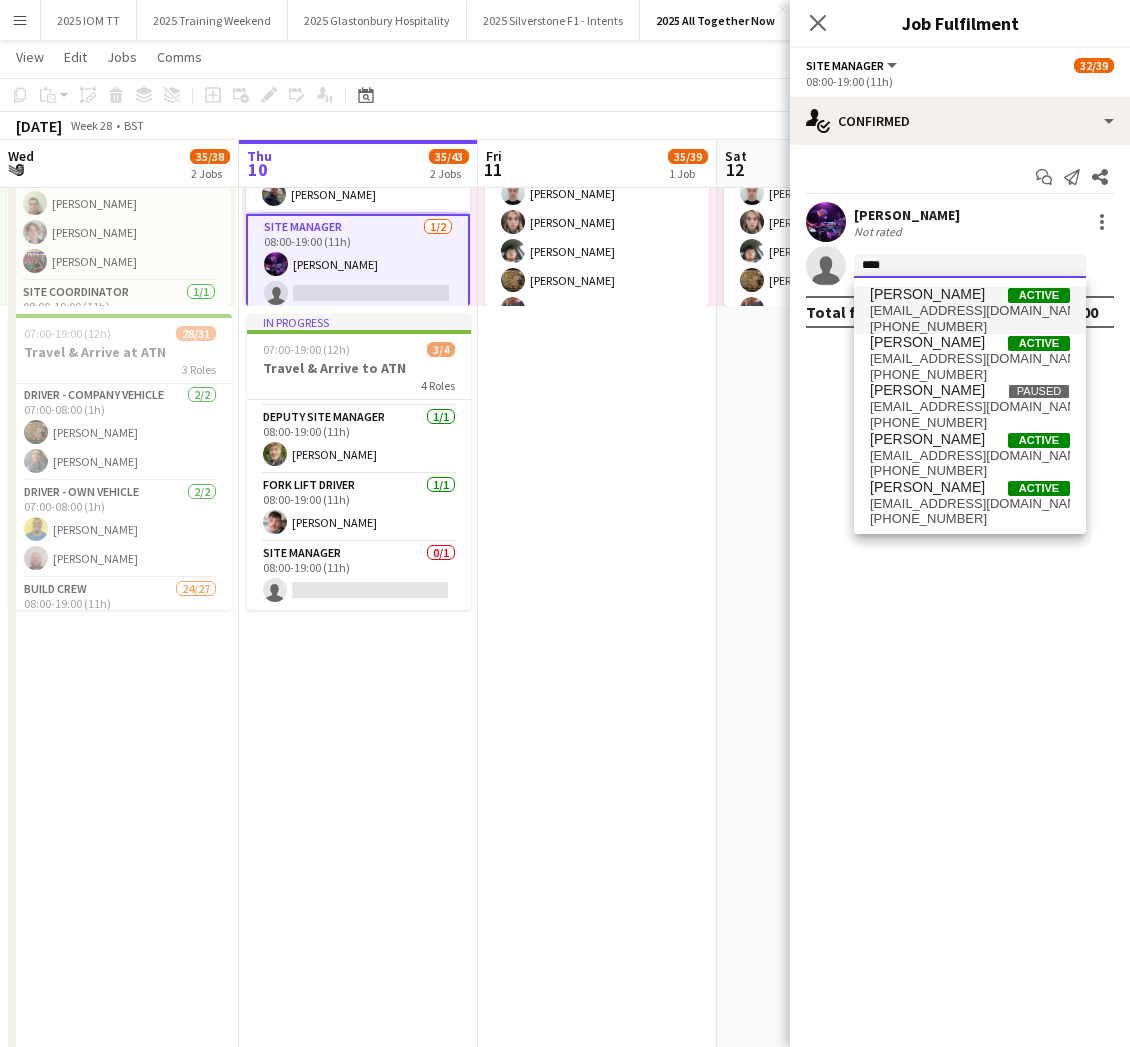 type on "****" 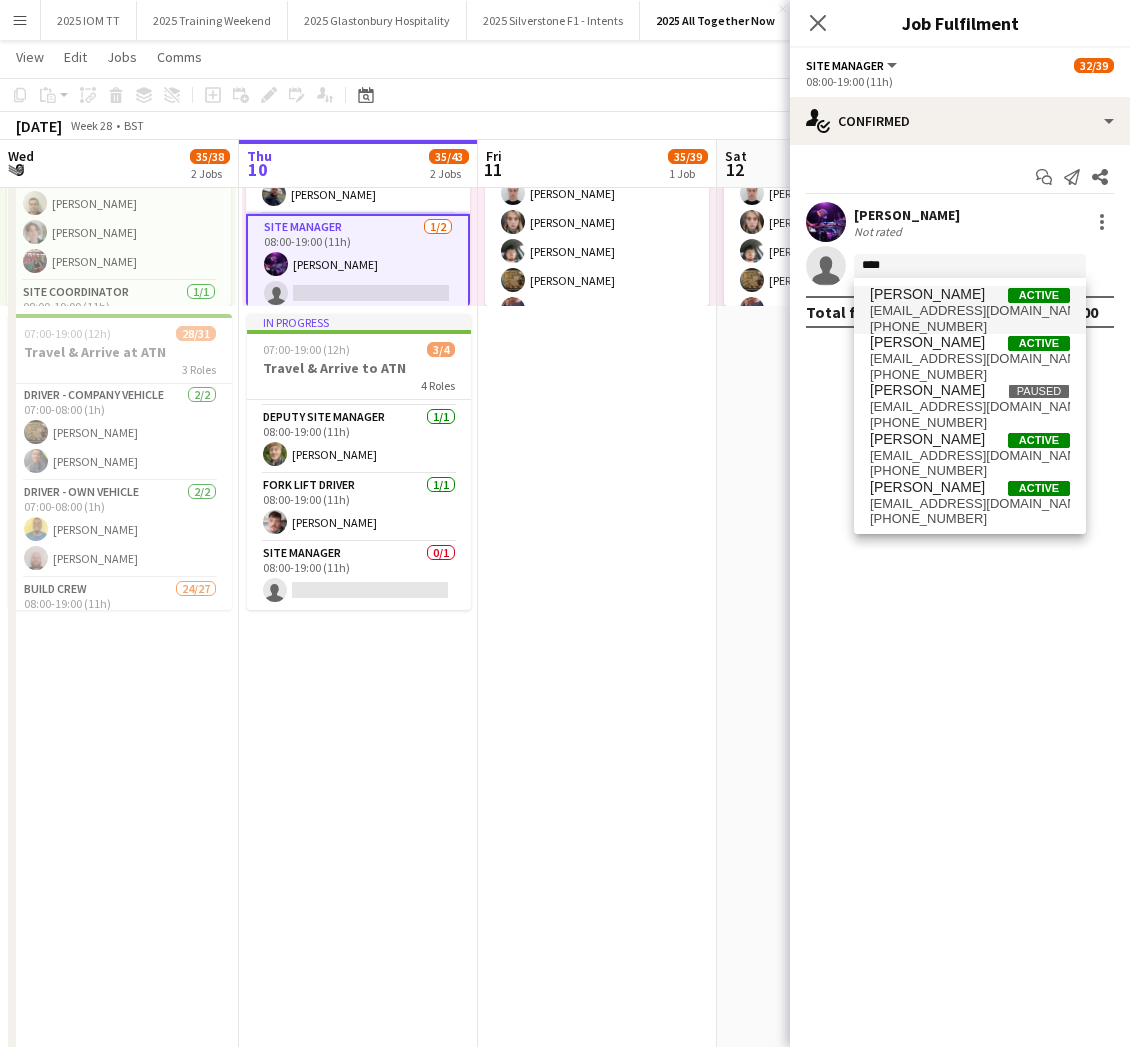 click on "[EMAIL_ADDRESS][DOMAIN_NAME]" at bounding box center (970, 311) 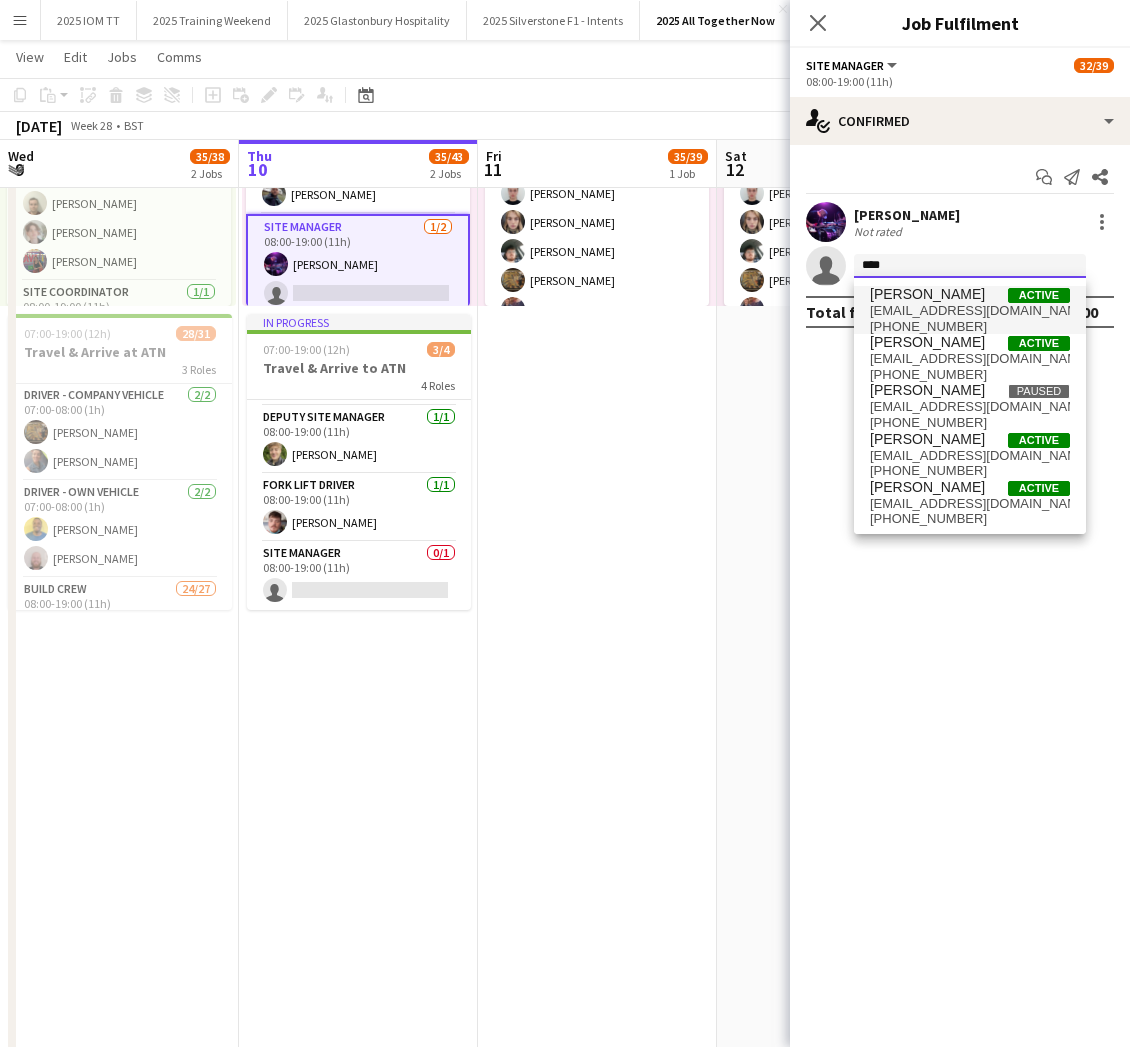 type 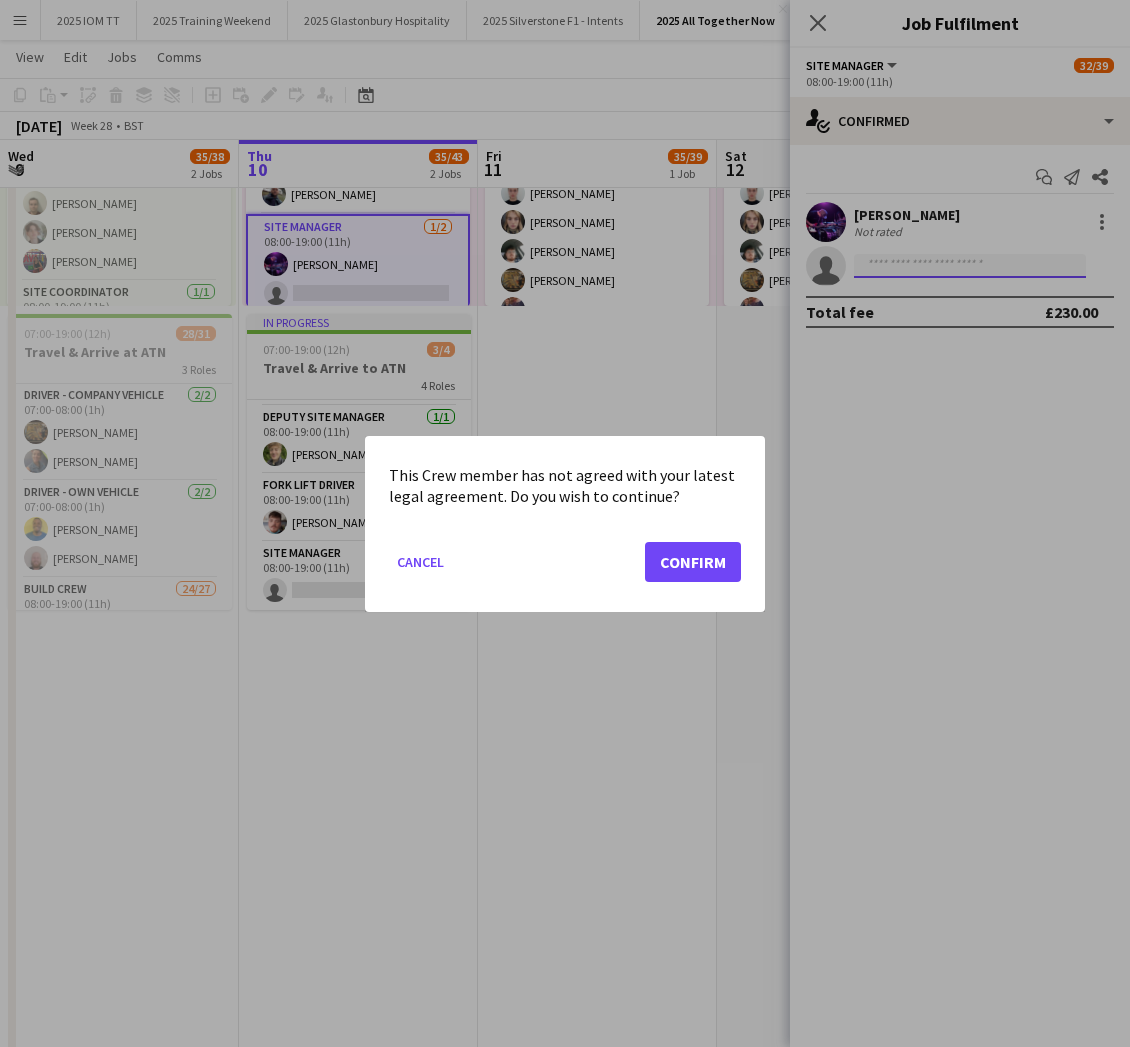 scroll, scrollTop: 0, scrollLeft: 0, axis: both 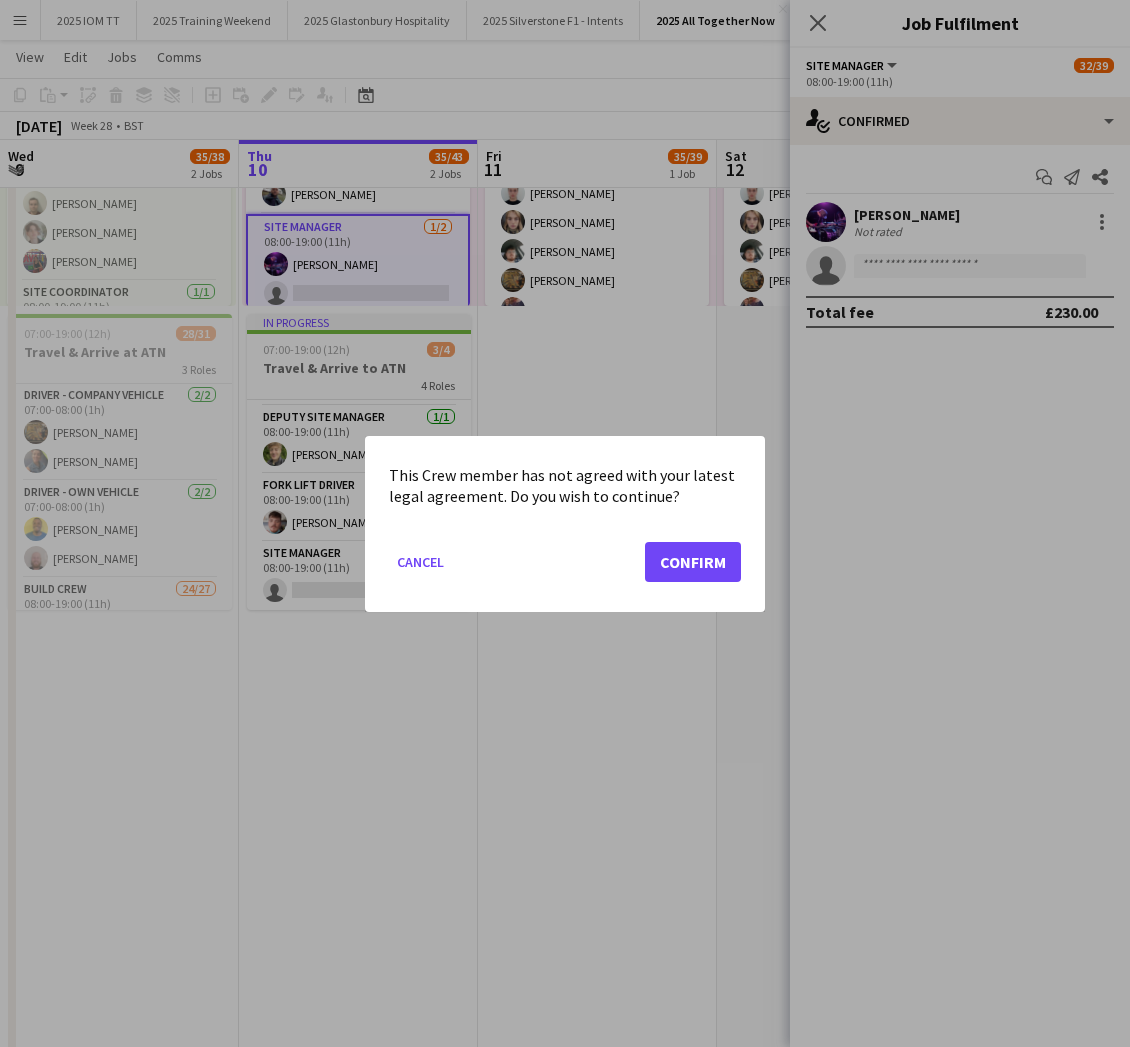 click on "Confirm" 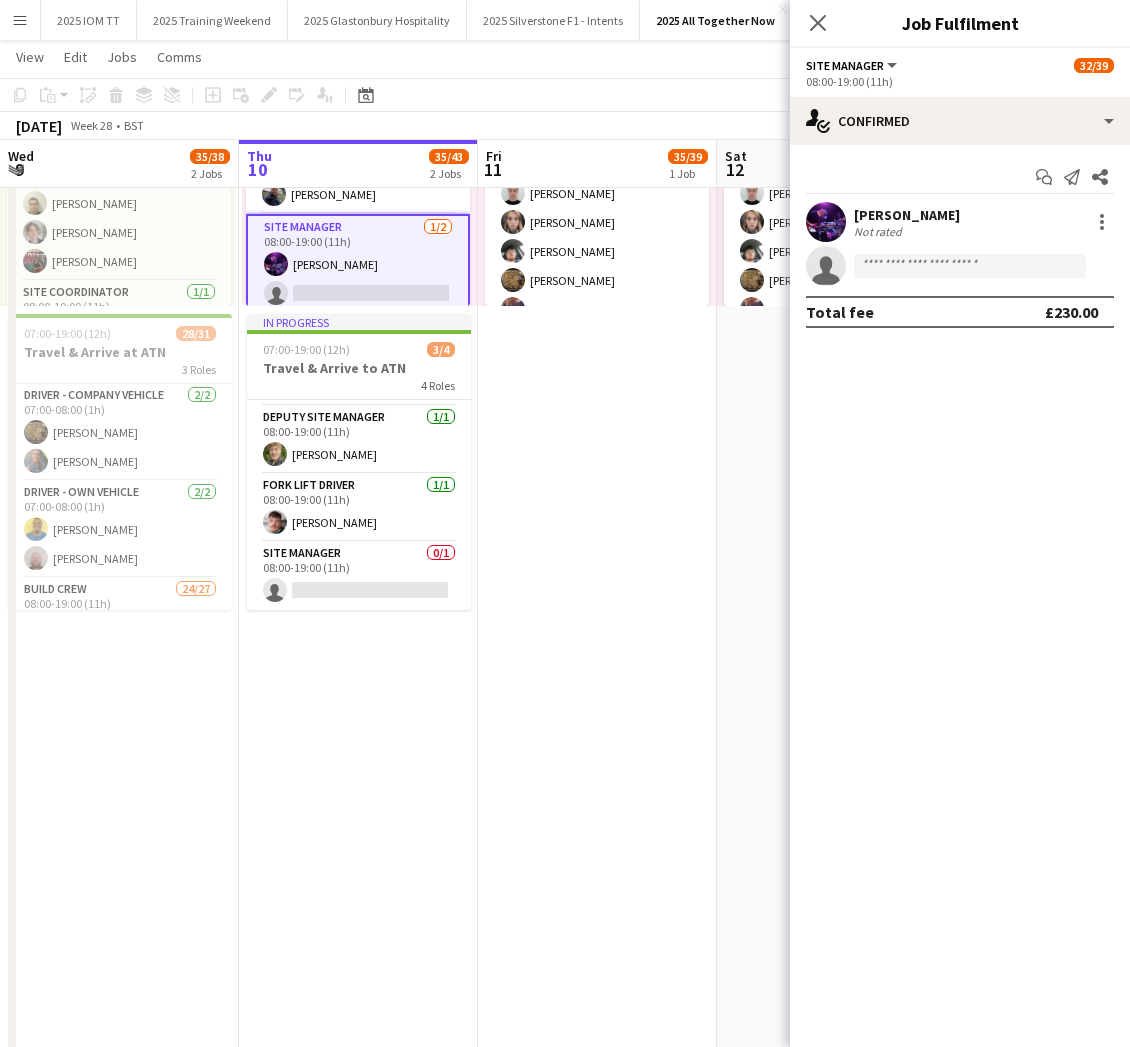 scroll, scrollTop: 276, scrollLeft: 0, axis: vertical 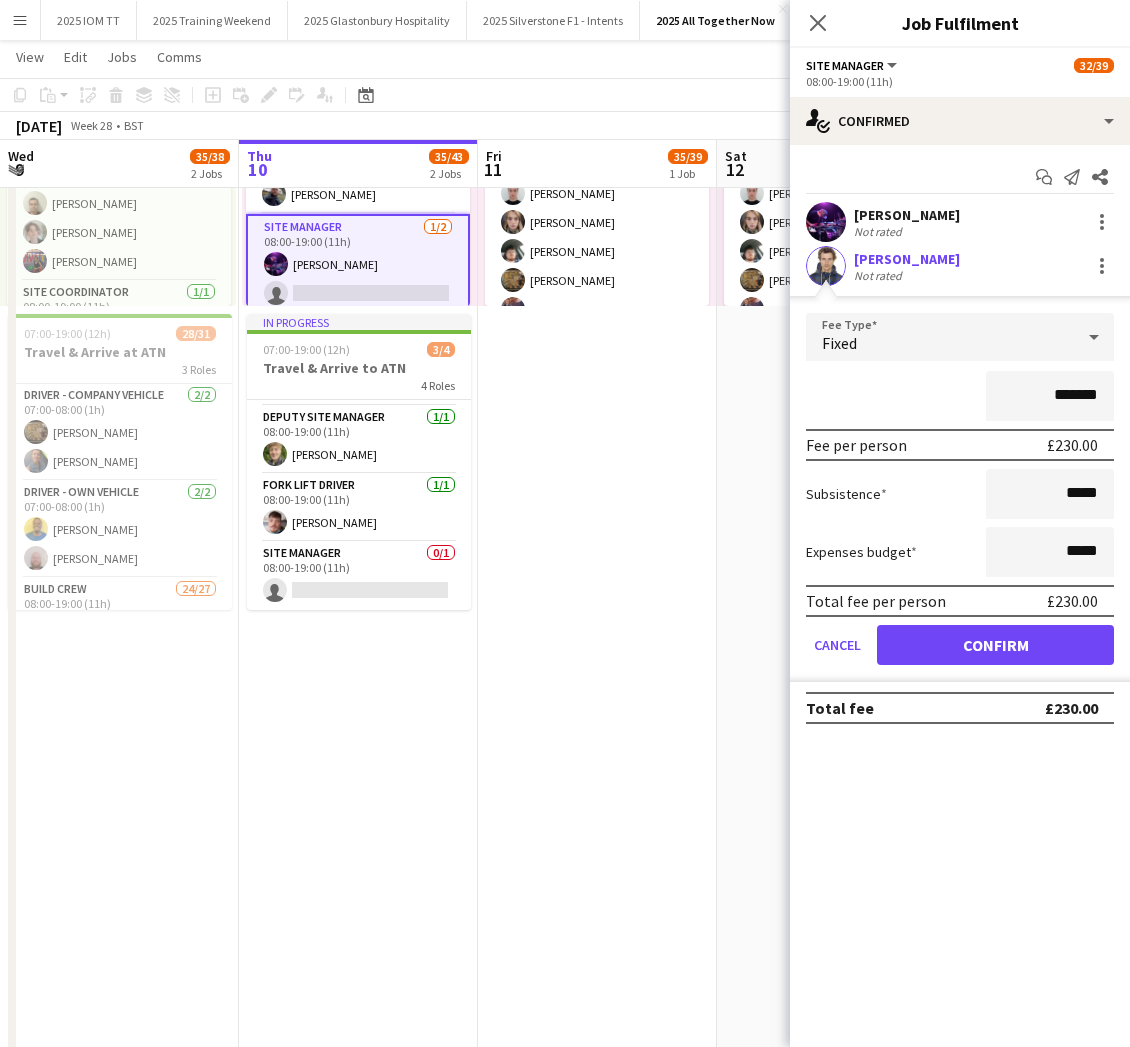 click on "Confirm" at bounding box center (995, 645) 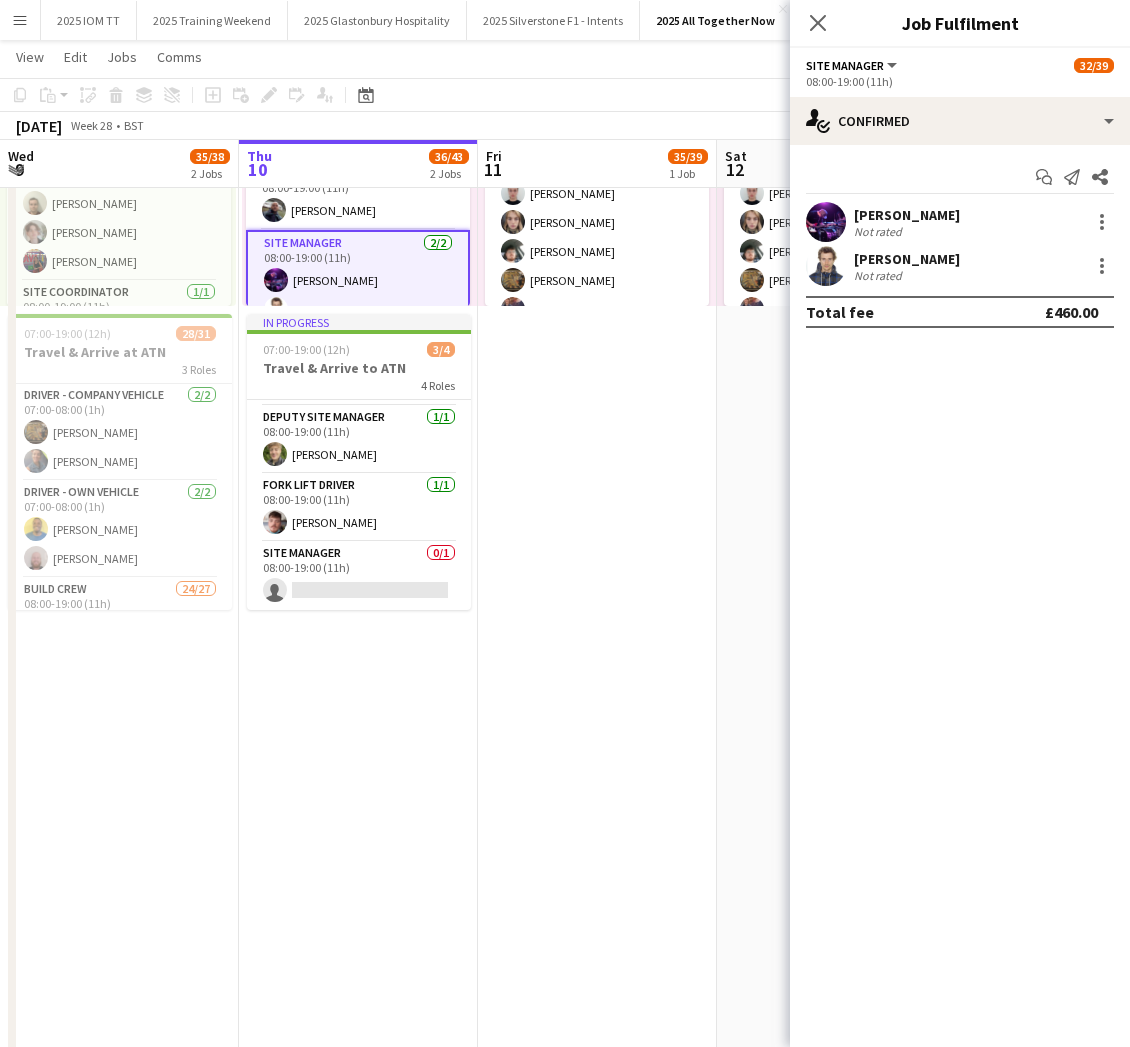 click on "08:00-19:00 (11h)    35/39   7 Roles   Build Crew   17/18   08:00-19:00 (11h)
[PERSON_NAME] [PERSON_NAME] [PERSON_NAME] [PERSON_NAME] [PERSON_NAME] [PERSON_NAME] [PERSON_NAME] [PERSON_NAME] [PERSON_NAME] French [PERSON_NAME] [PERSON_NAME] [PERSON_NAME] [PERSON_NAME] [PERSON_NAME] [PERSON_NAME] [PERSON_NAME]
single-neutral-actions
Chef   [DATE]   08:00-19:00 (11h)
[PERSON_NAME] [PERSON_NAME]  Deputy site manager   [DATE]   08:00-19:00 (11h)
[PERSON_NAME] [PERSON_NAME] [PERSON_NAME]  Fork Lift Driver   [DATE]   08:00-19:00 (11h)
[PERSON_NAME]  New Build Crew   [DATE]   08:00-19:00 (11h)
[PERSON_NAME] [PERSON_NAME] [PERSON_NAME] [PERSON_NAME] [PERSON_NAME] [PERSON_NAME] [PERSON_NAME] [PERSON_NAME]
single-neutral-actions
single-neutral-actions
single-neutral-actions
Site Coordinator    [DATE]   08:00-19:00 (11h)
[PERSON_NAME]  Site Manager   2/2  [PERSON_NAME]" at bounding box center [597, 657] 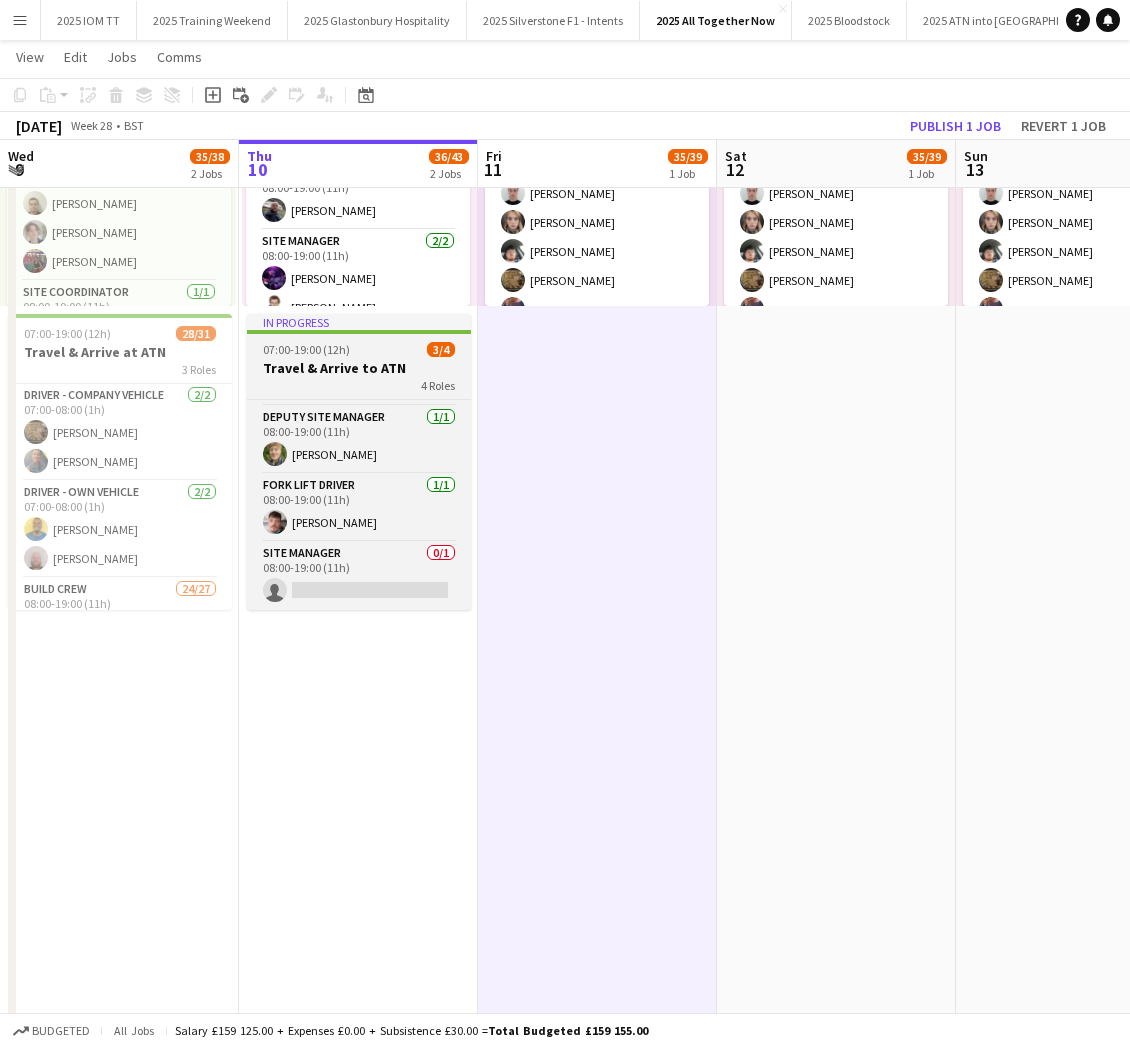 click on "07:00-19:00 (12h)    3/4" at bounding box center (359, 349) 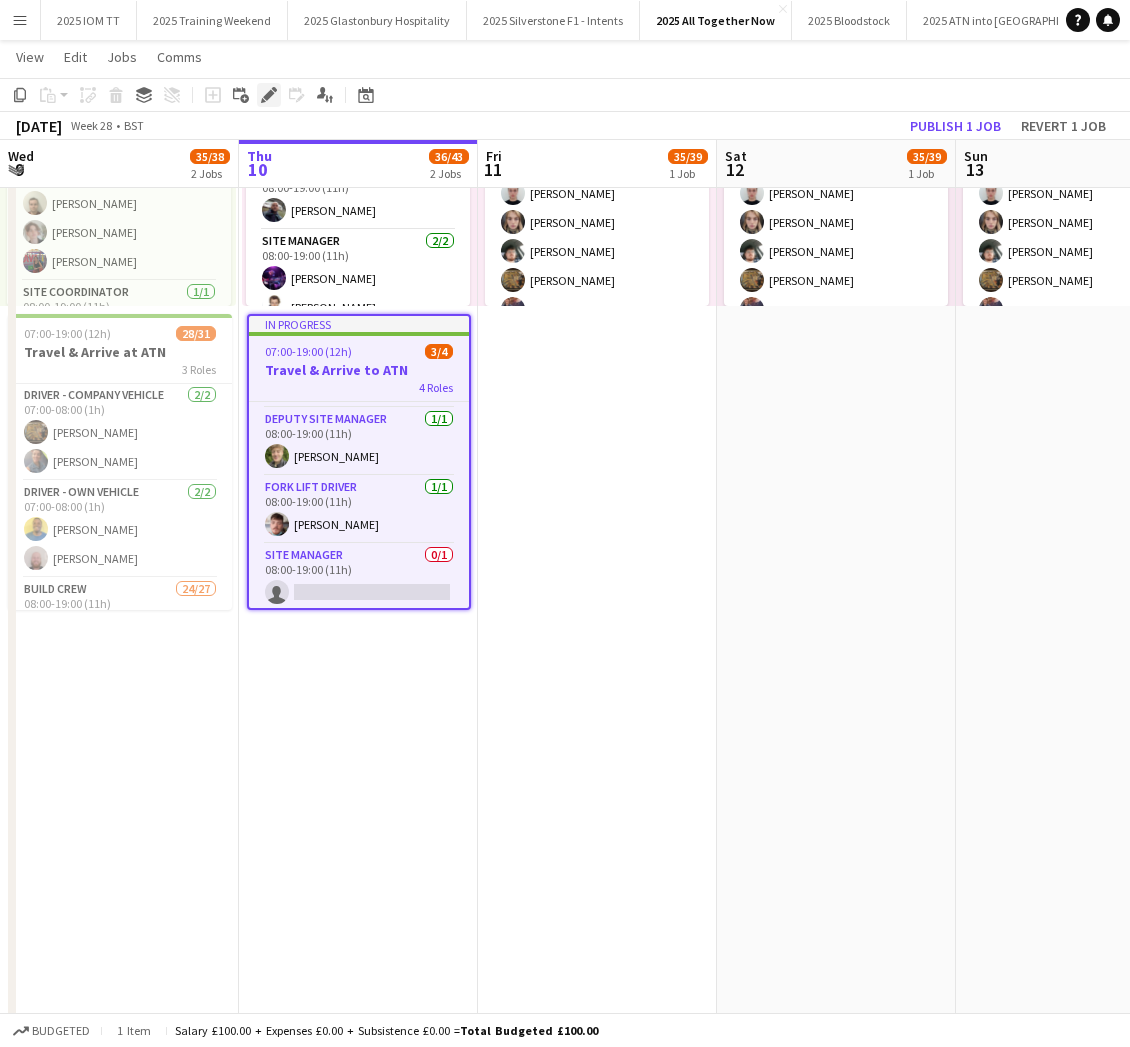 click on "Edit" 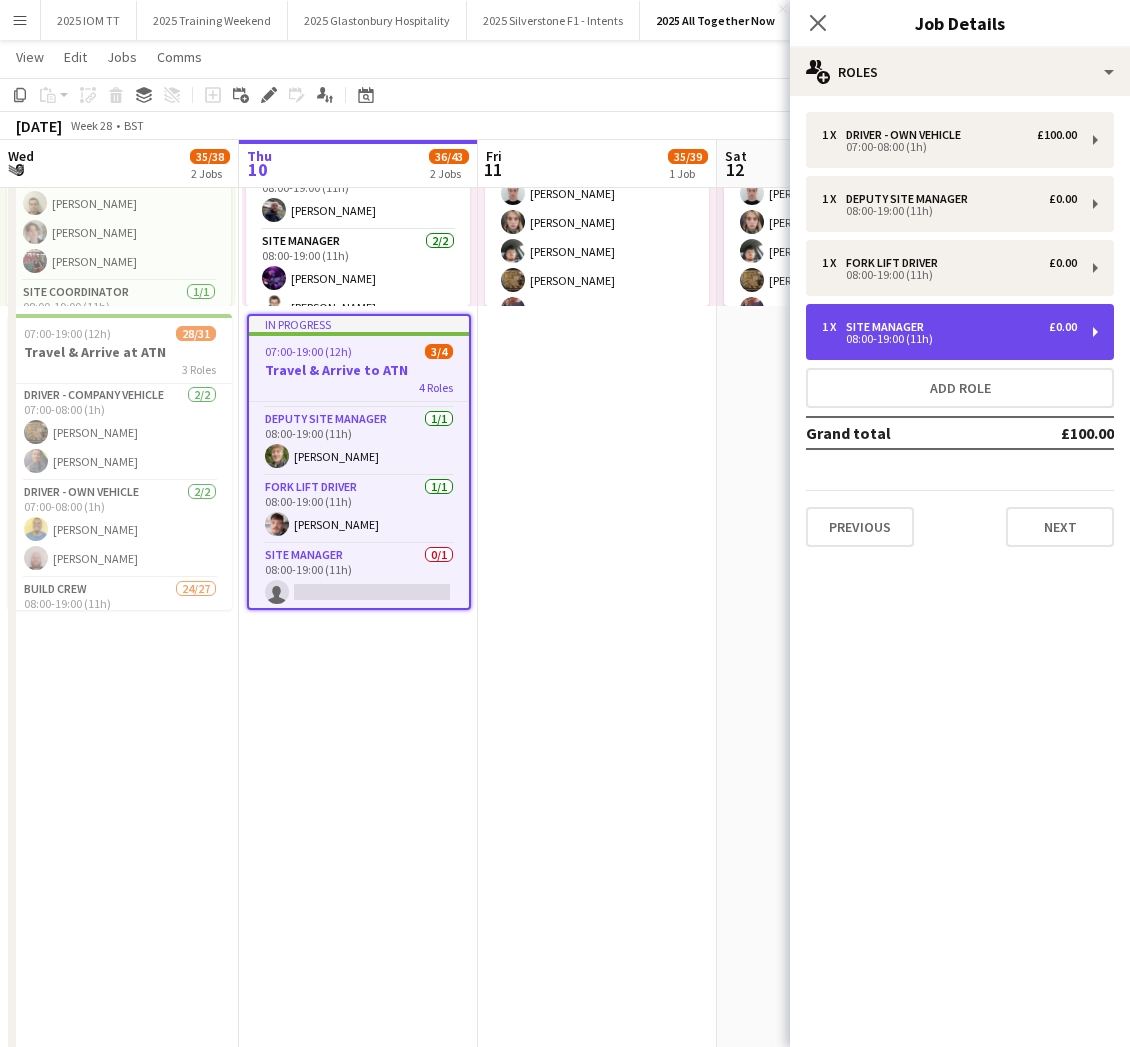 click on "08:00-19:00 (11h)" at bounding box center [949, 339] 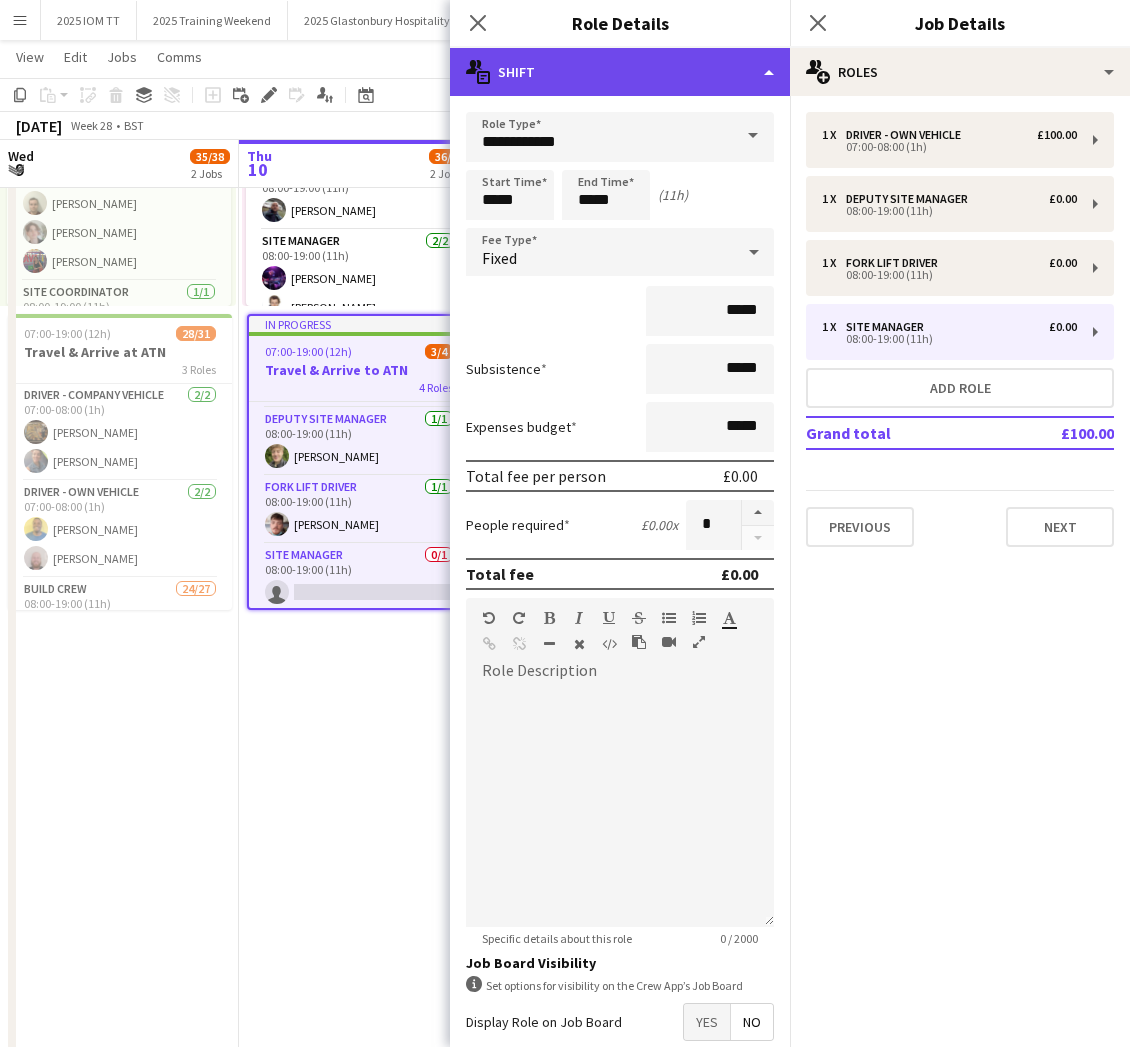 drag, startPoint x: 725, startPoint y: 65, endPoint x: 735, endPoint y: 87, distance: 24.166092 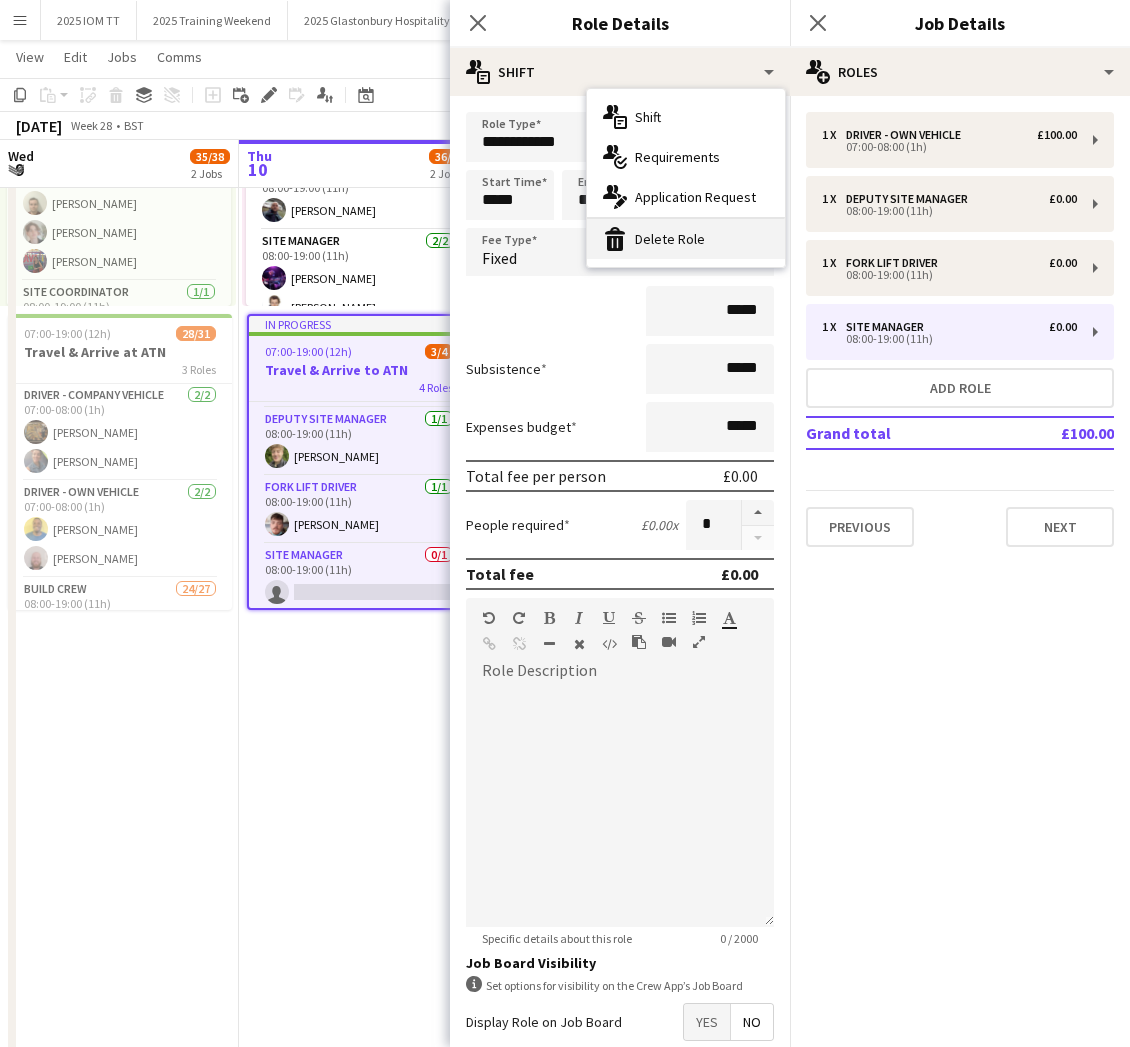 click on "bin-2
Delete Role" at bounding box center [686, 239] 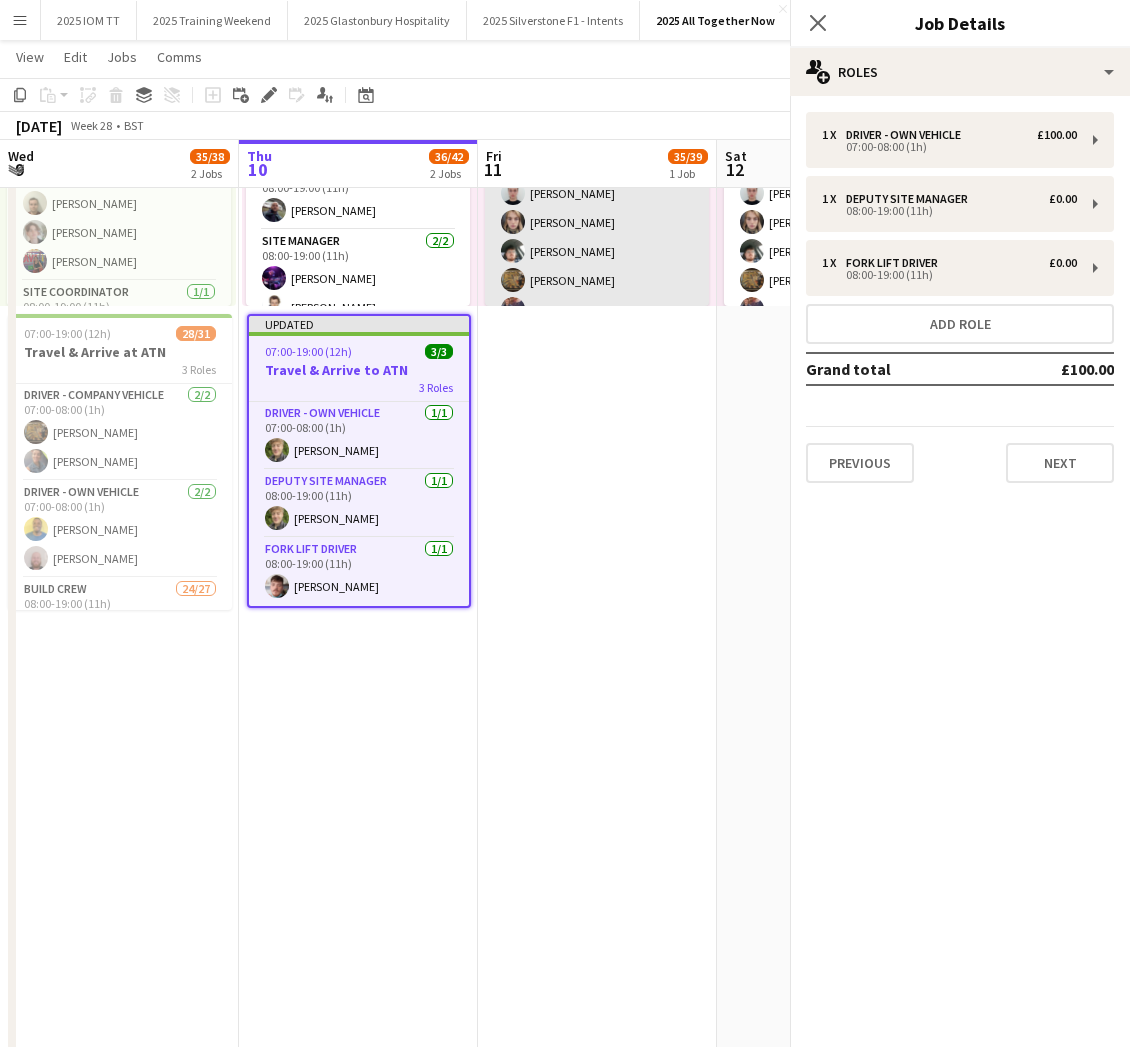 scroll, scrollTop: 0, scrollLeft: 0, axis: both 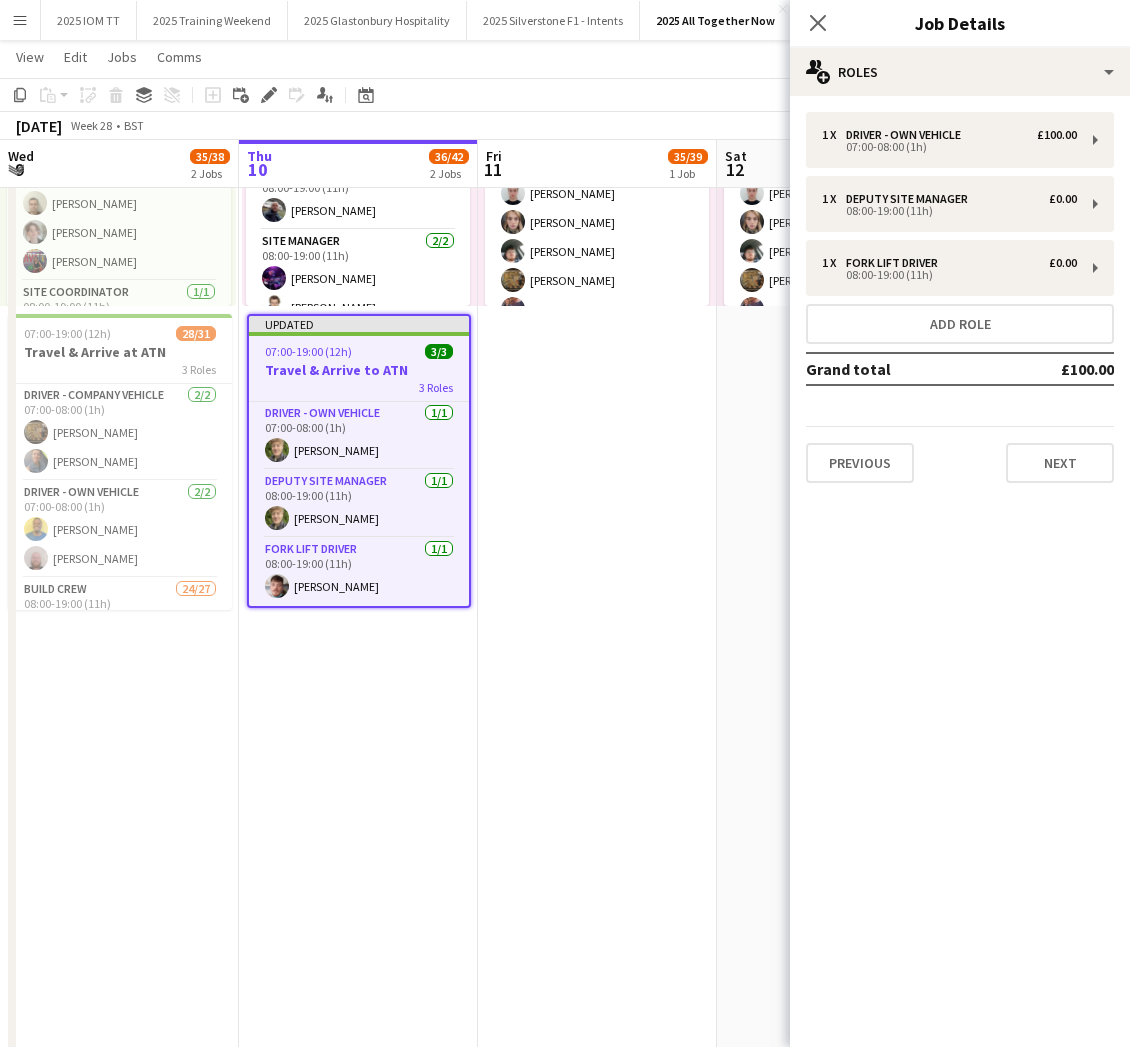 click on "08:00-19:00 (11h)    35/39   7 Roles   Build Crew   17/18   08:00-19:00 (11h)
[PERSON_NAME] [PERSON_NAME] [PERSON_NAME] [PERSON_NAME] [PERSON_NAME] [PERSON_NAME] [PERSON_NAME] [PERSON_NAME] [PERSON_NAME] French [PERSON_NAME] [PERSON_NAME] [PERSON_NAME] [PERSON_NAME] [PERSON_NAME] [PERSON_NAME] [PERSON_NAME]
single-neutral-actions
Chef   [DATE]   08:00-19:00 (11h)
[PERSON_NAME] [PERSON_NAME]  Deputy site manager   [DATE]   08:00-19:00 (11h)
[PERSON_NAME] [PERSON_NAME] [PERSON_NAME]  Fork Lift Driver   [DATE]   08:00-19:00 (11h)
[PERSON_NAME]  New Build Crew   [DATE]   08:00-19:00 (11h)
[PERSON_NAME] [PERSON_NAME] [PERSON_NAME] [PERSON_NAME] [PERSON_NAME] [PERSON_NAME] [PERSON_NAME] [PERSON_NAME]
single-neutral-actions
single-neutral-actions
single-neutral-actions
Site Coordinator    [DATE]   08:00-19:00 (11h)
[PERSON_NAME]  Site Manager   2/2  [PERSON_NAME]" at bounding box center (597, 657) 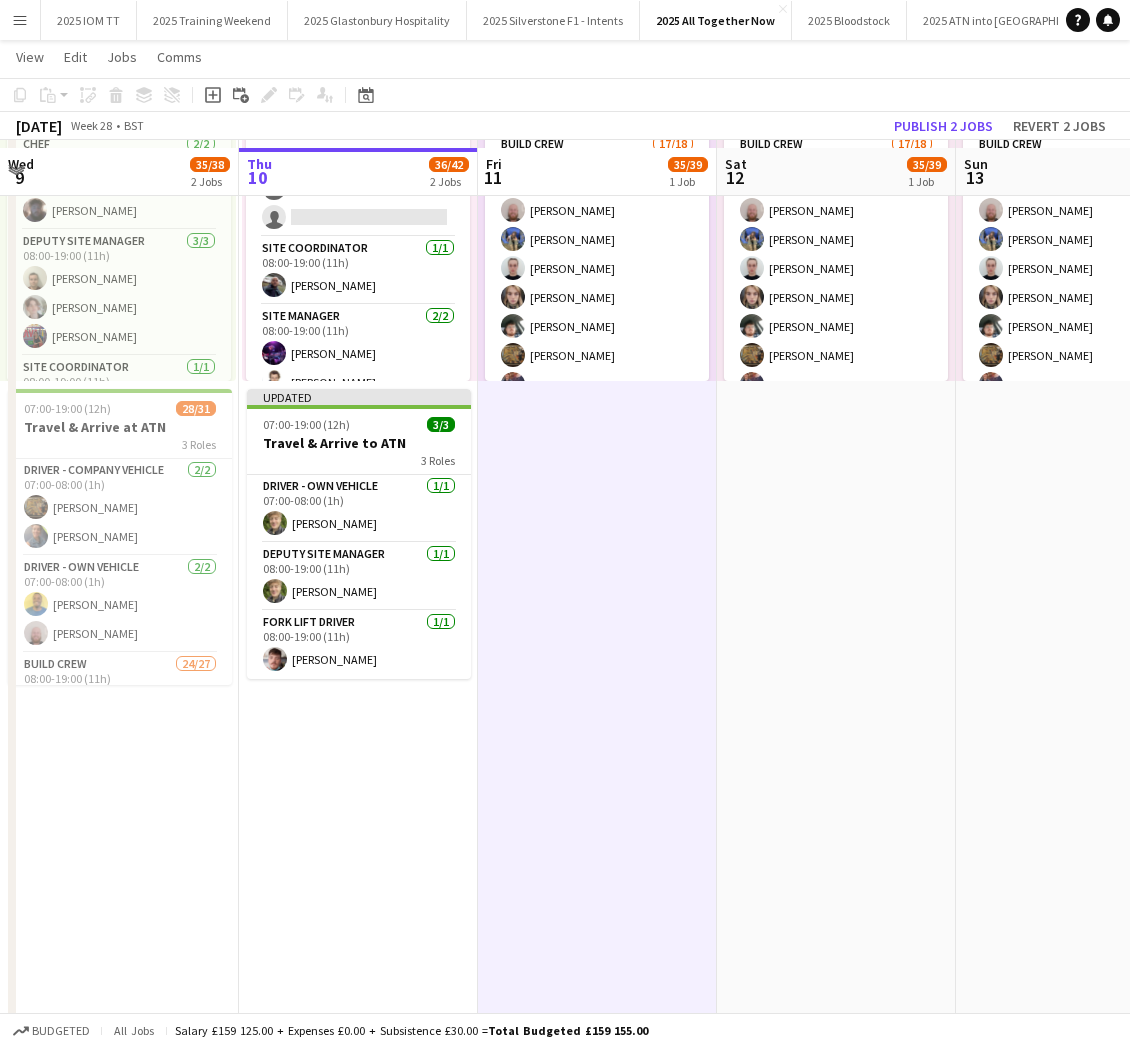 scroll, scrollTop: 200, scrollLeft: 0, axis: vertical 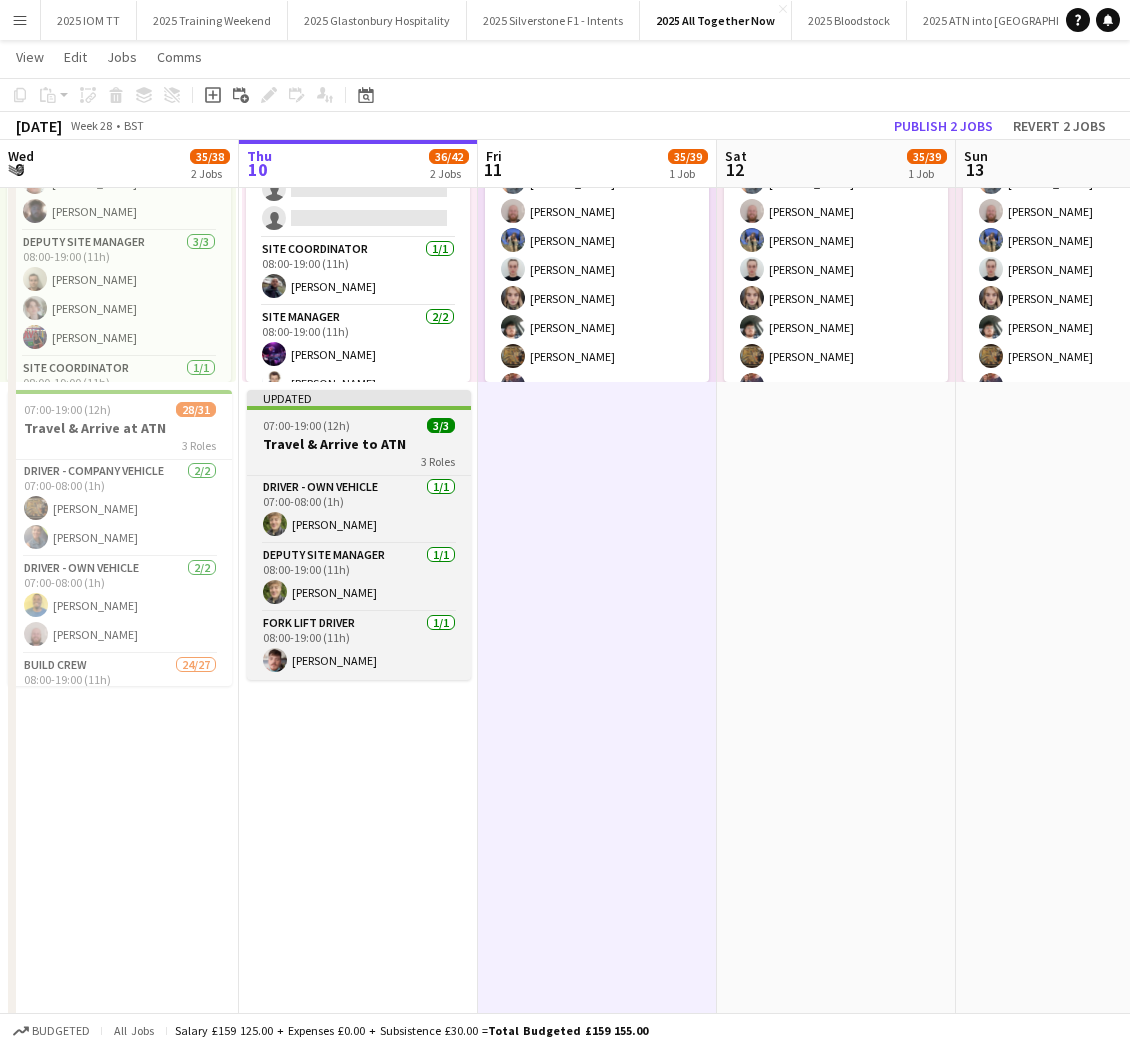 click on "Updated   07:00-19:00 (12h)    3/3   Travel & Arrive to ATN   3 Roles   Driver - own vehicle   [DATE]   07:00-08:00 (1h)
[PERSON_NAME]  Deputy site manager   [DATE]   08:00-19:00 (11h)
[PERSON_NAME]  Fork Lift Driver   [DATE]   08:00-19:00 (11h)
[PERSON_NAME]" at bounding box center [359, 535] 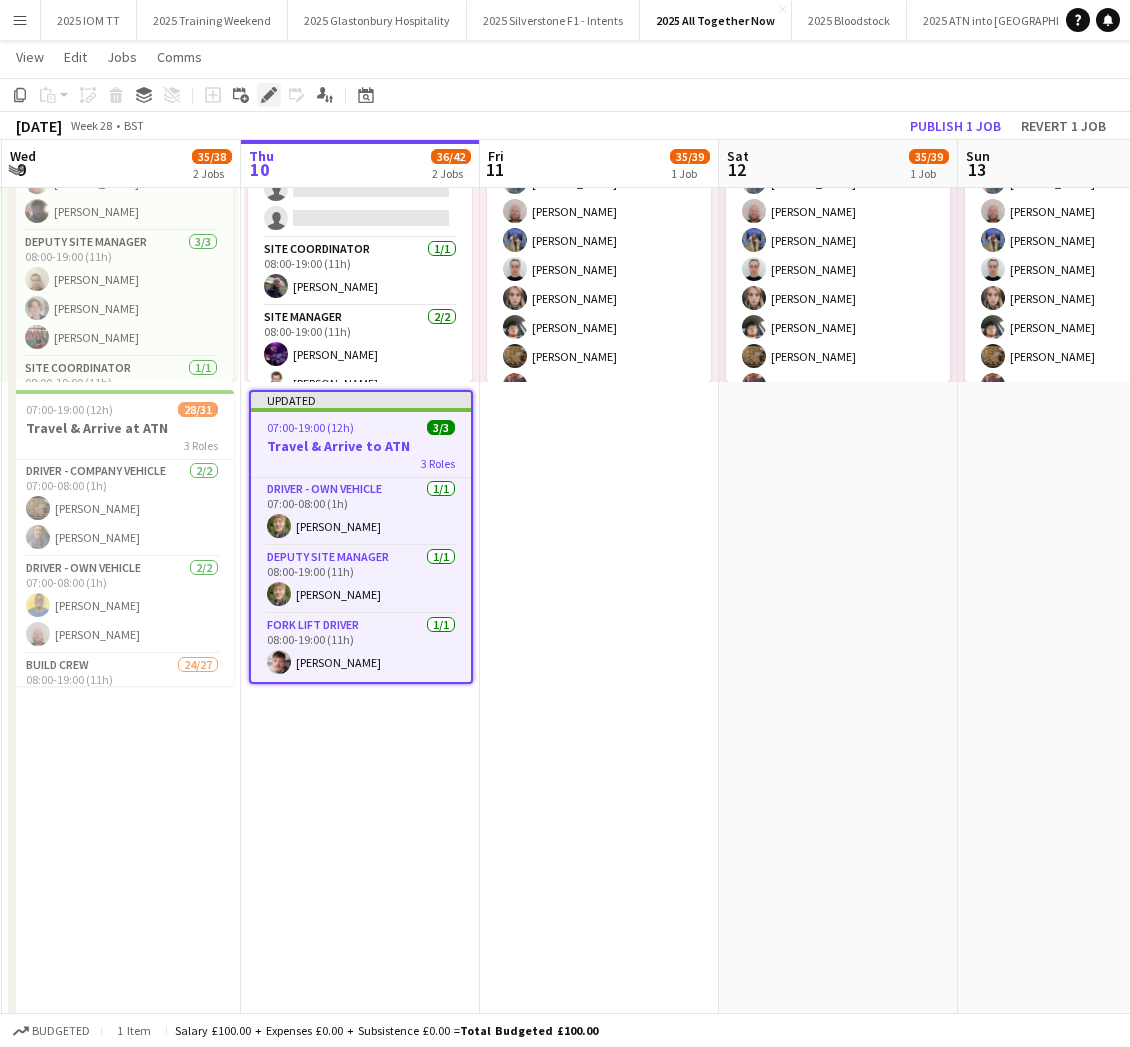 click on "Edit" 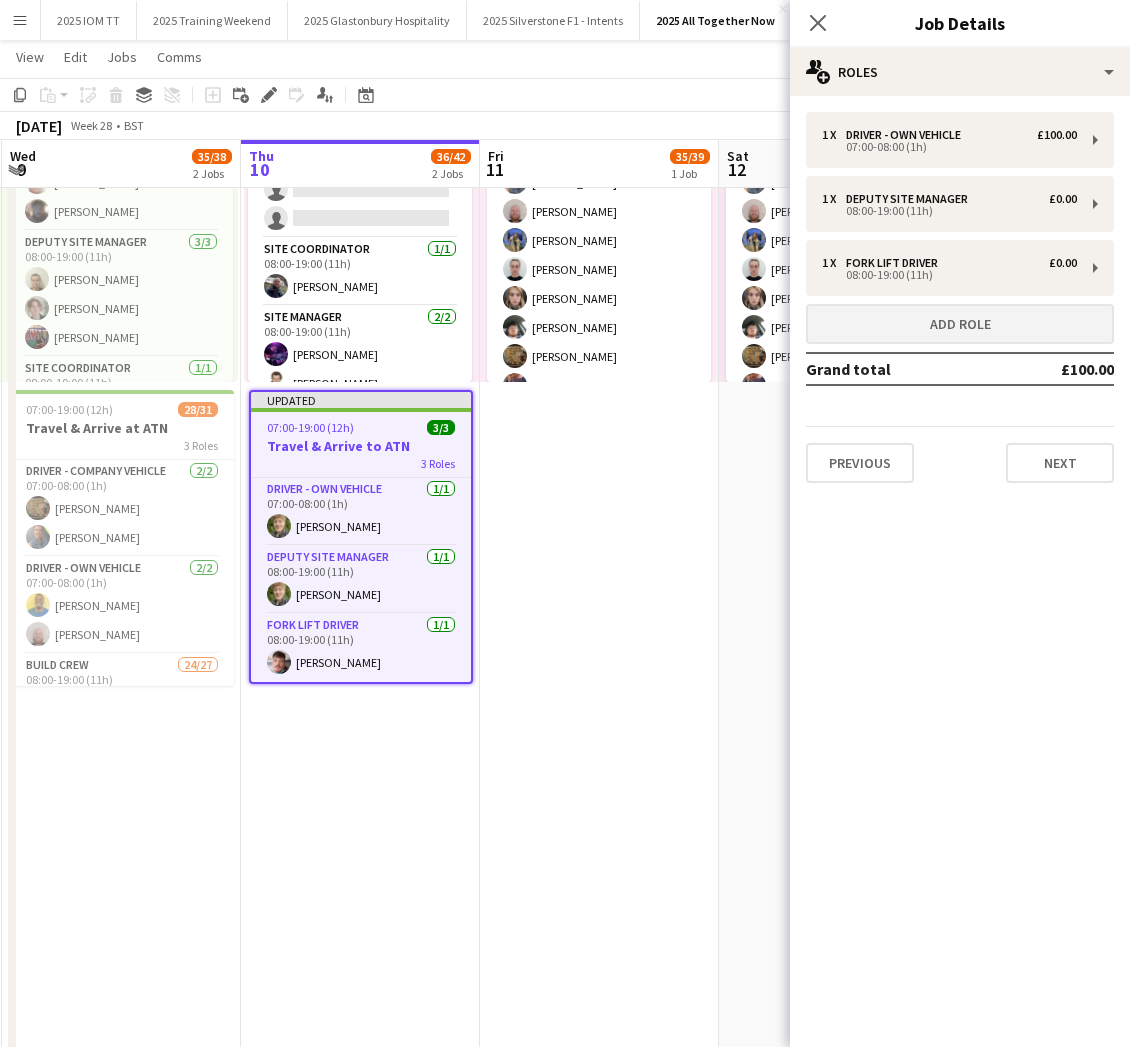 click on "Add role" at bounding box center (960, 324) 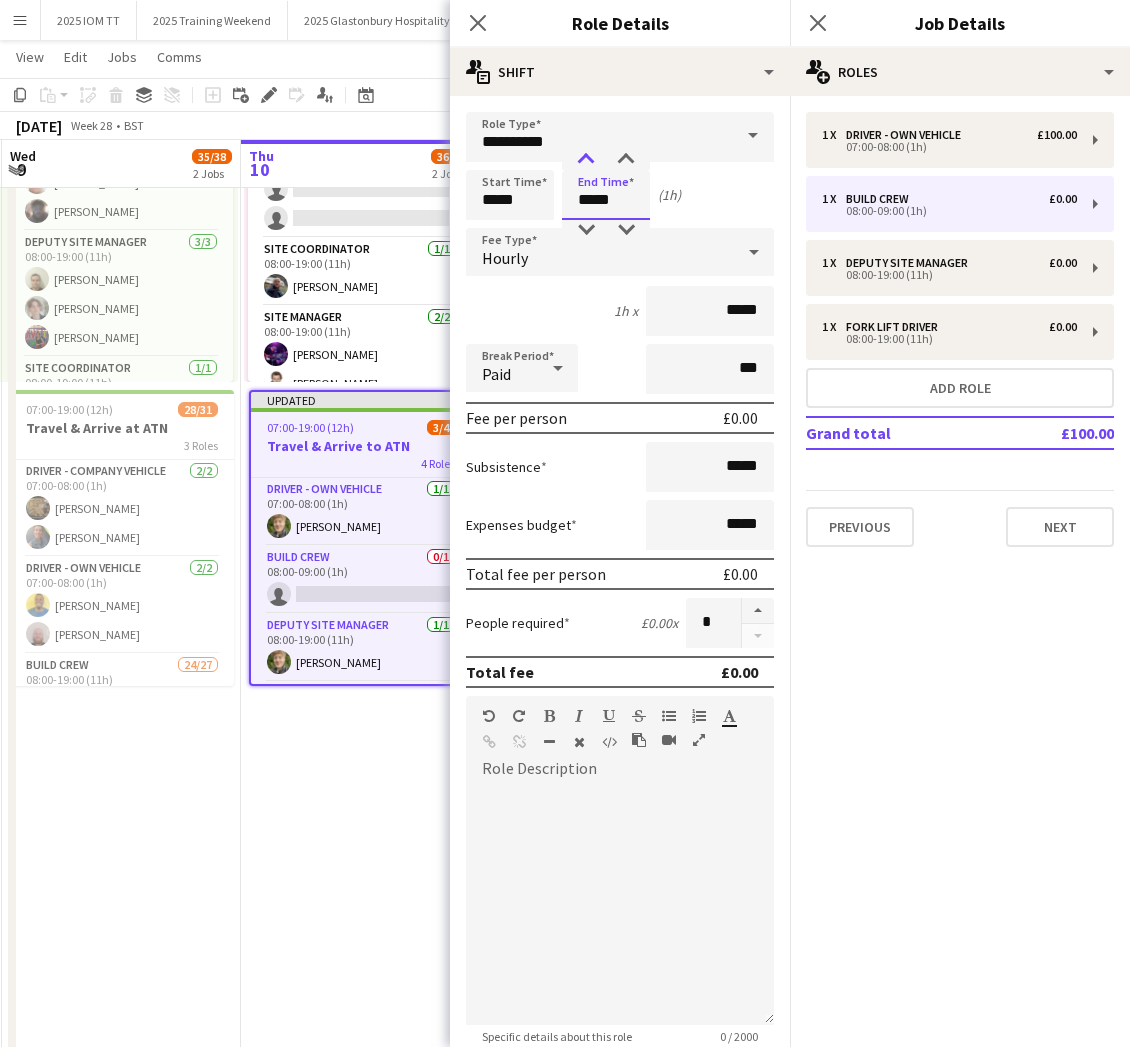 drag, startPoint x: 594, startPoint y: 186, endPoint x: 590, endPoint y: 164, distance: 22.36068 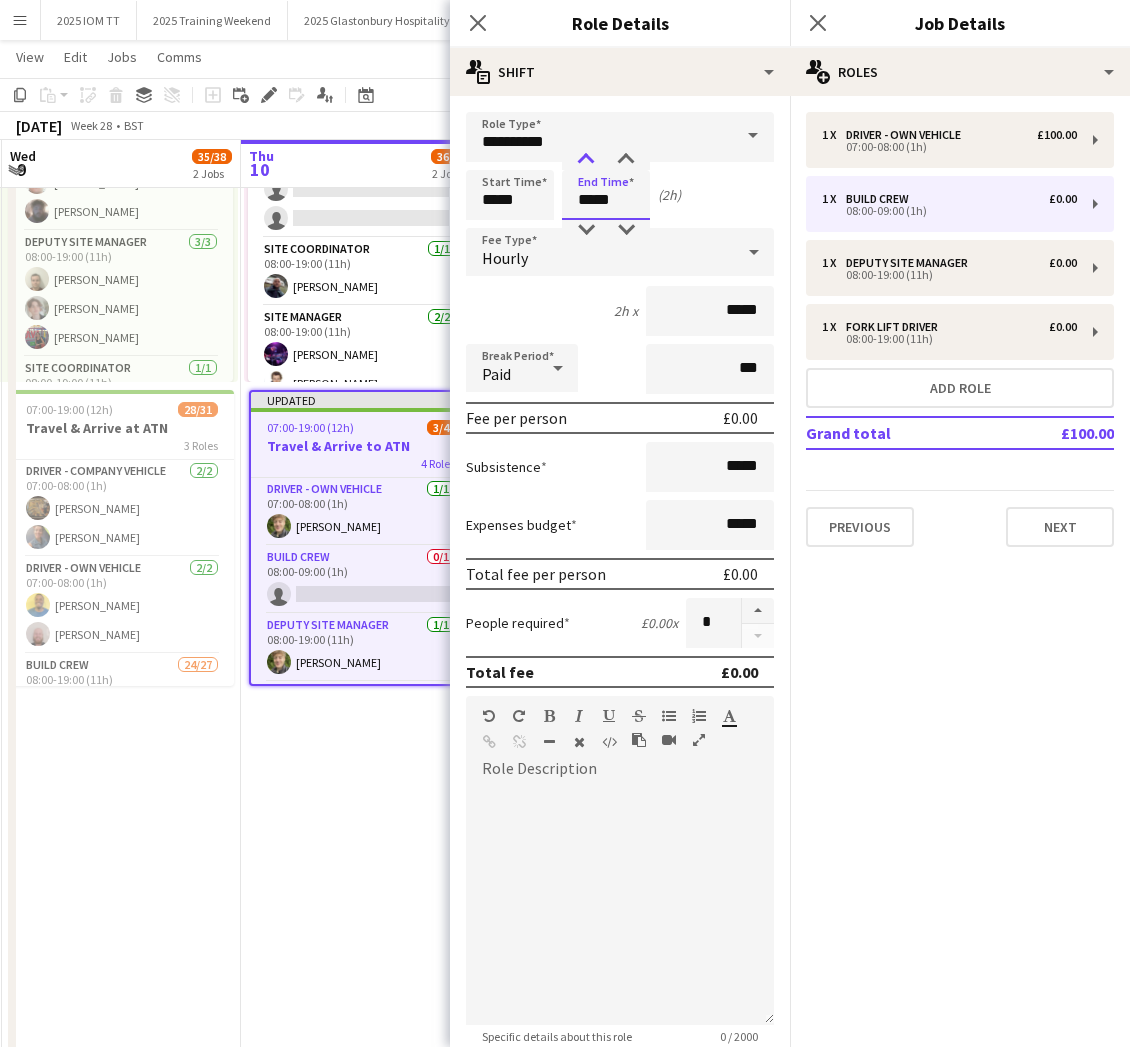 click at bounding box center [586, 160] 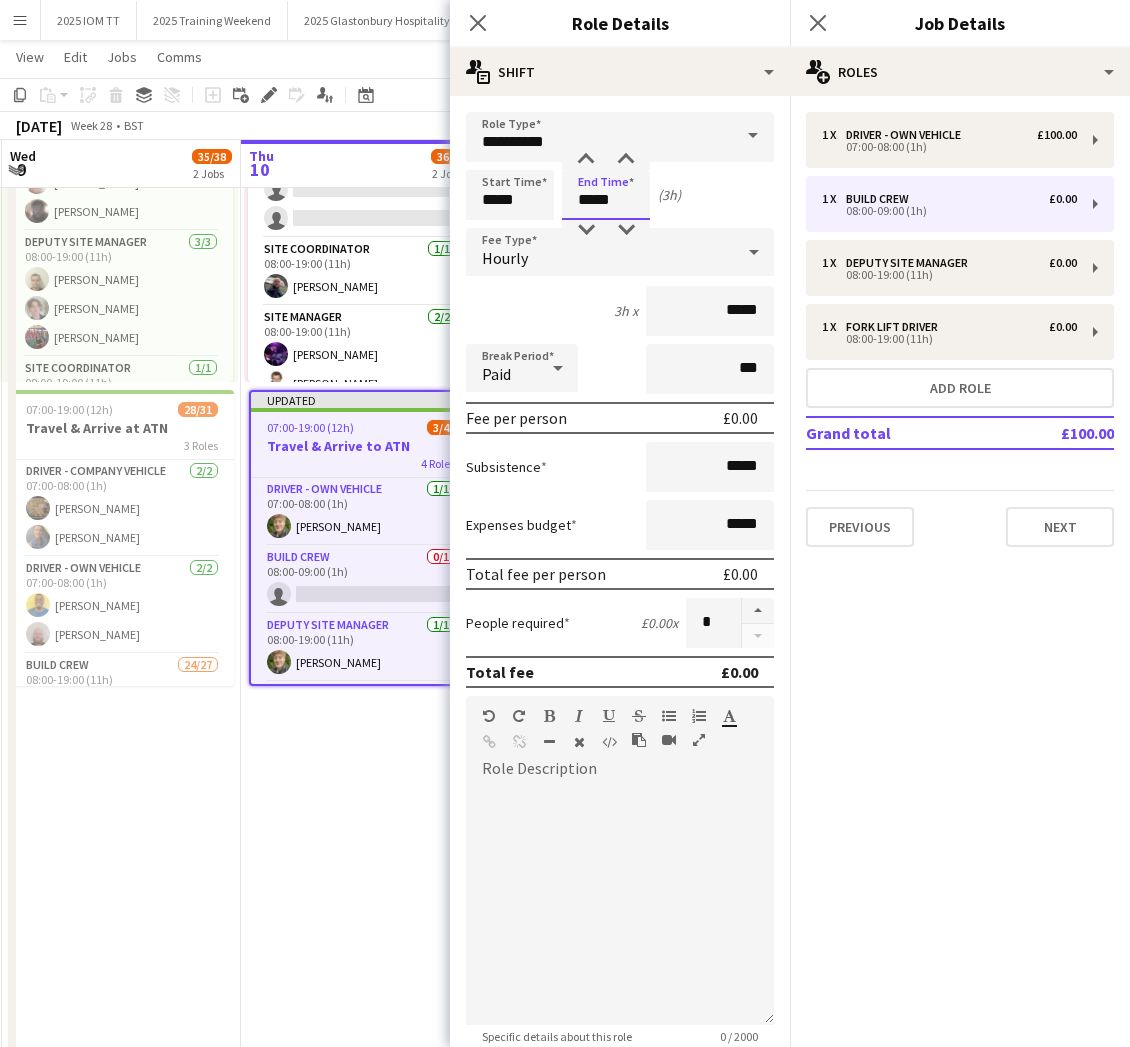 drag, startPoint x: 591, startPoint y: 200, endPoint x: 576, endPoint y: 199, distance: 15.033297 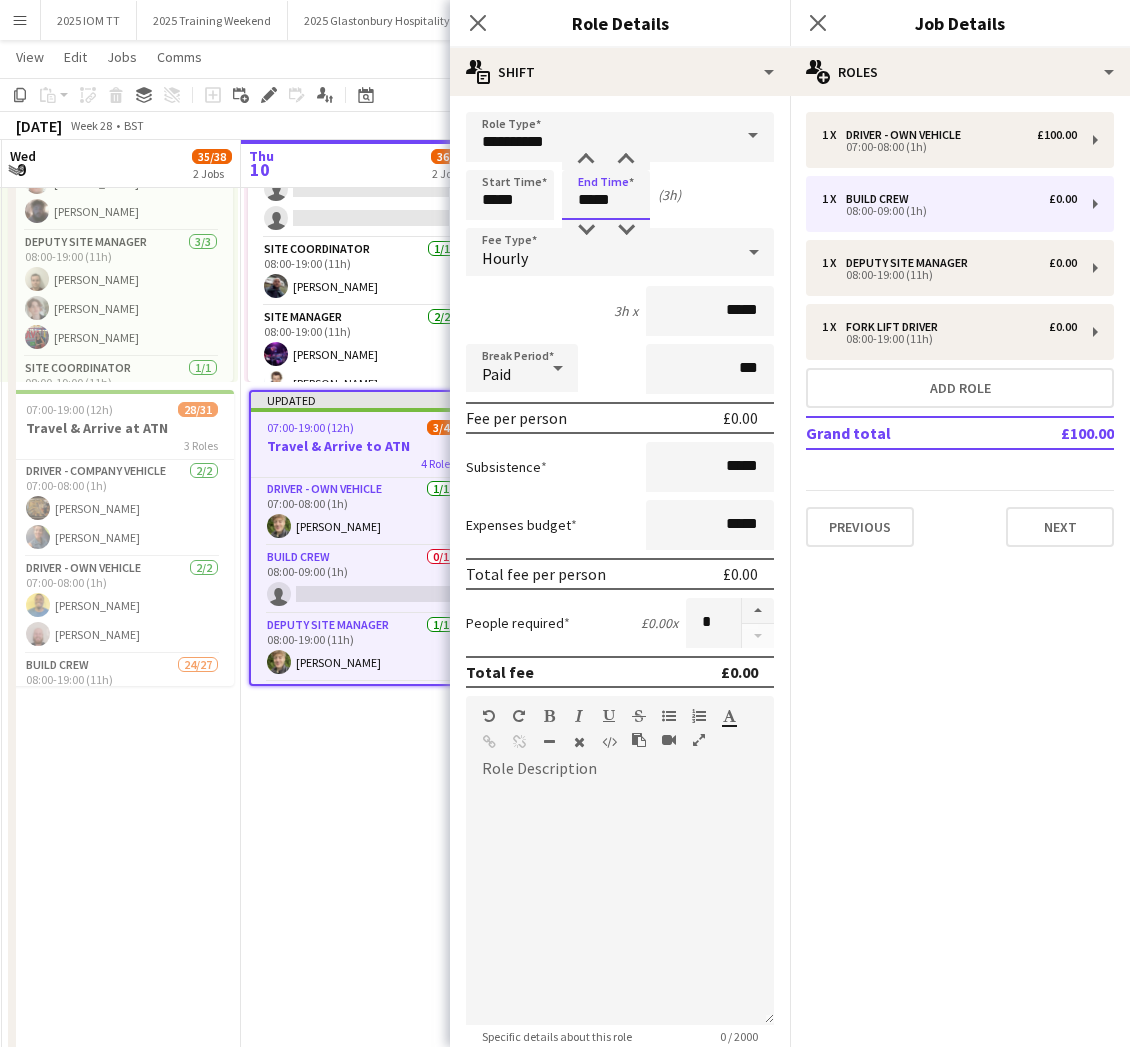 click on "*****" at bounding box center [606, 195] 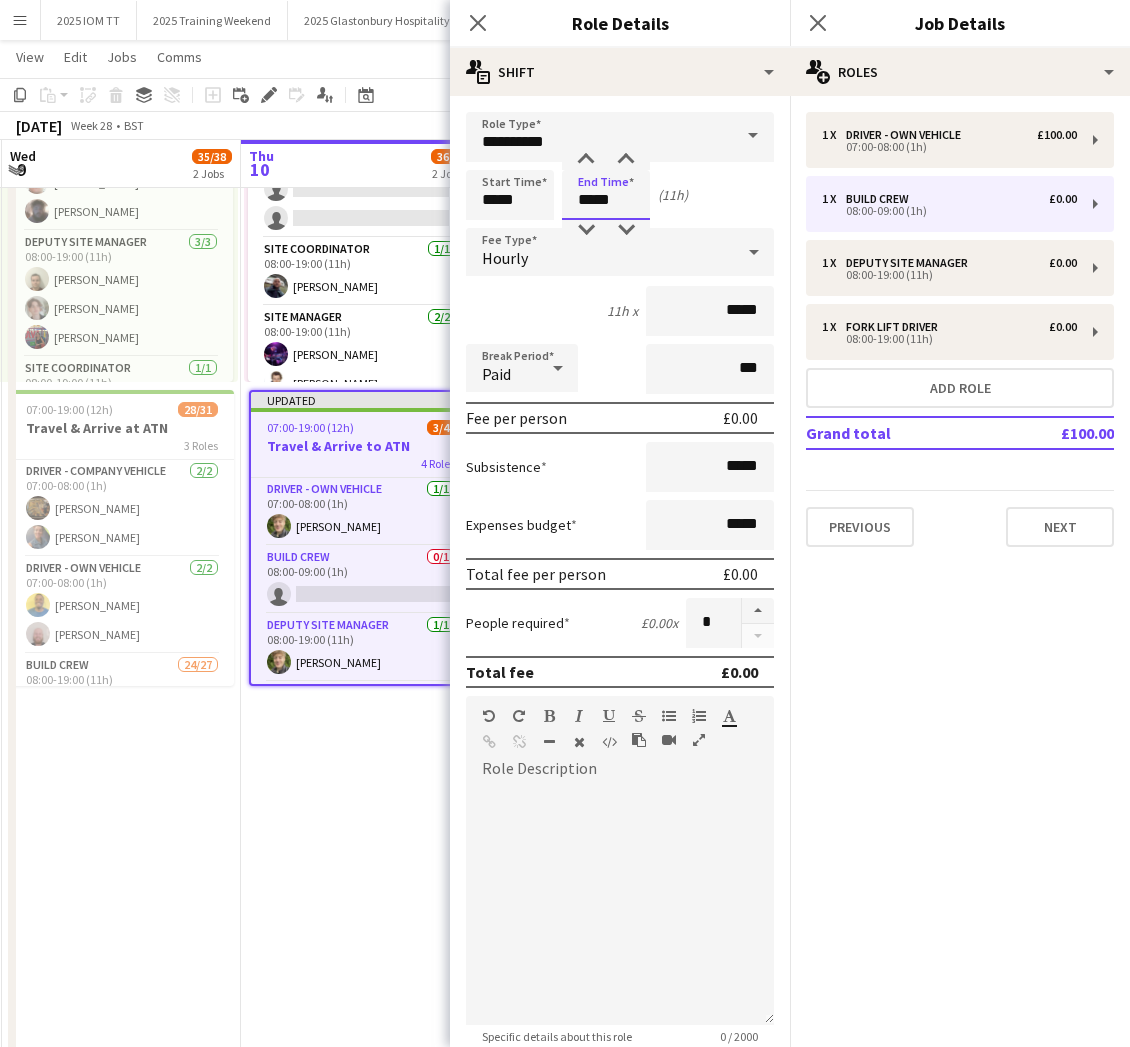 type on "*****" 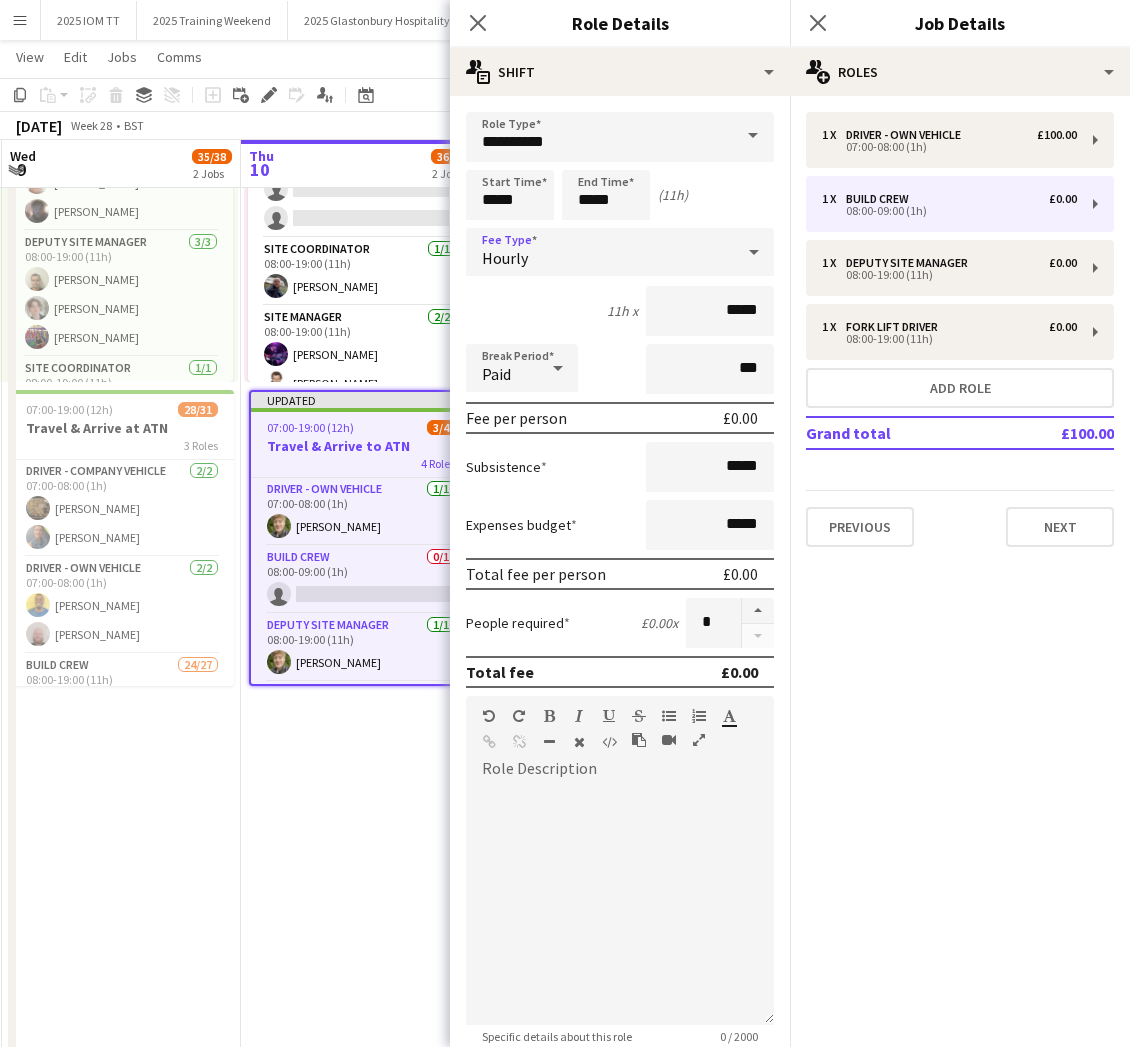 click on "Hourly" at bounding box center [600, 252] 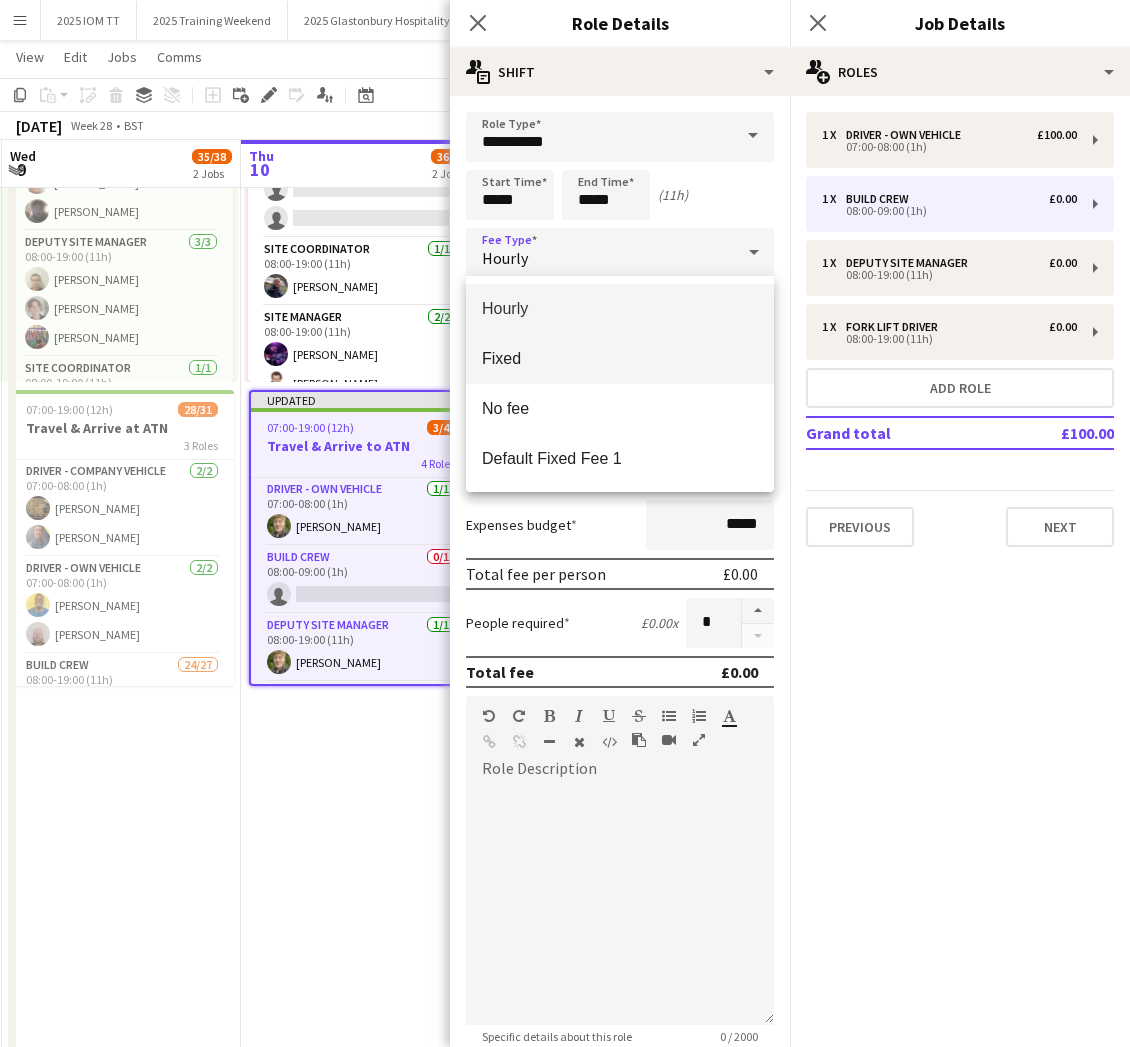 click on "Fixed" at bounding box center (620, 358) 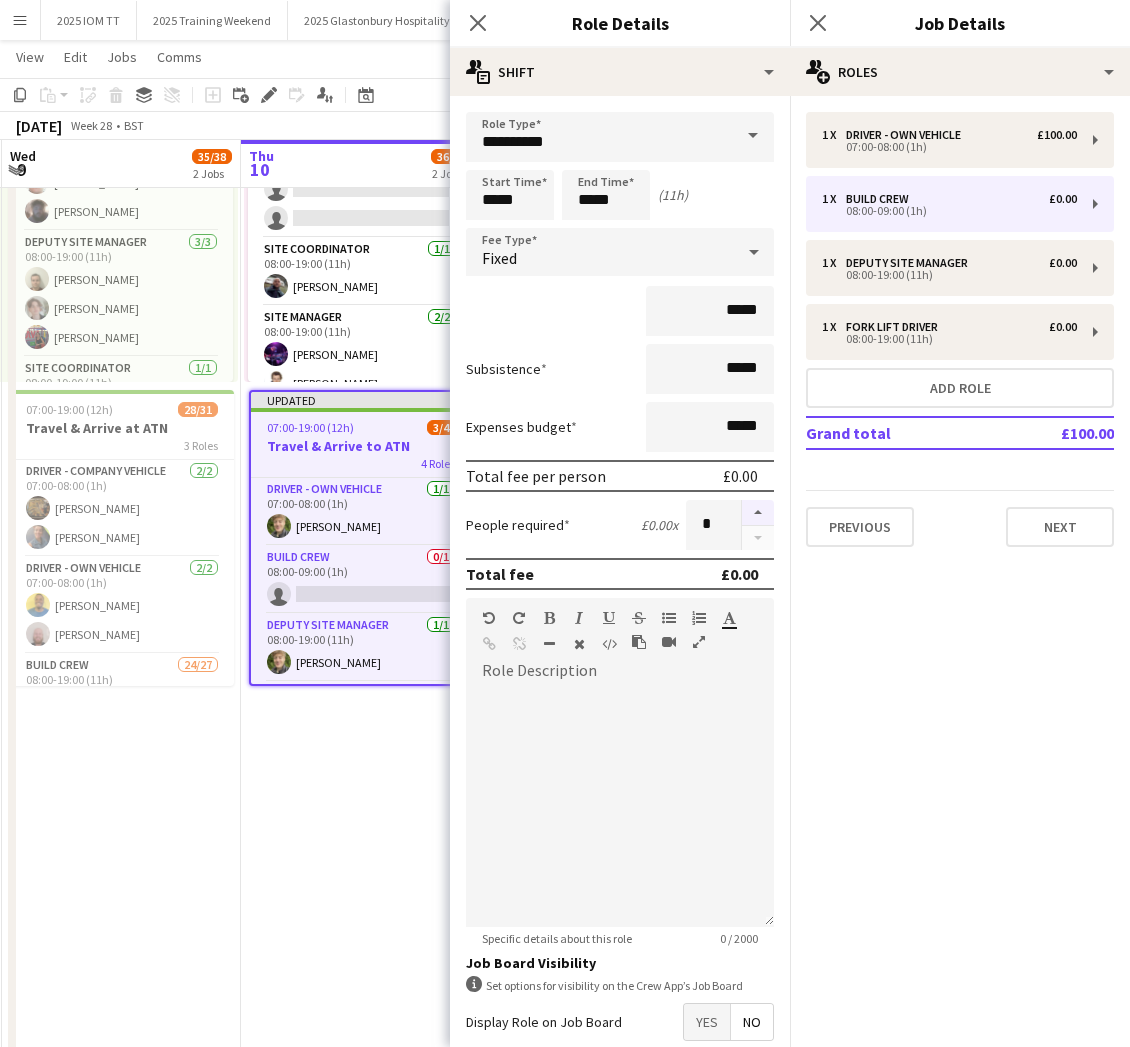 click at bounding box center (758, 513) 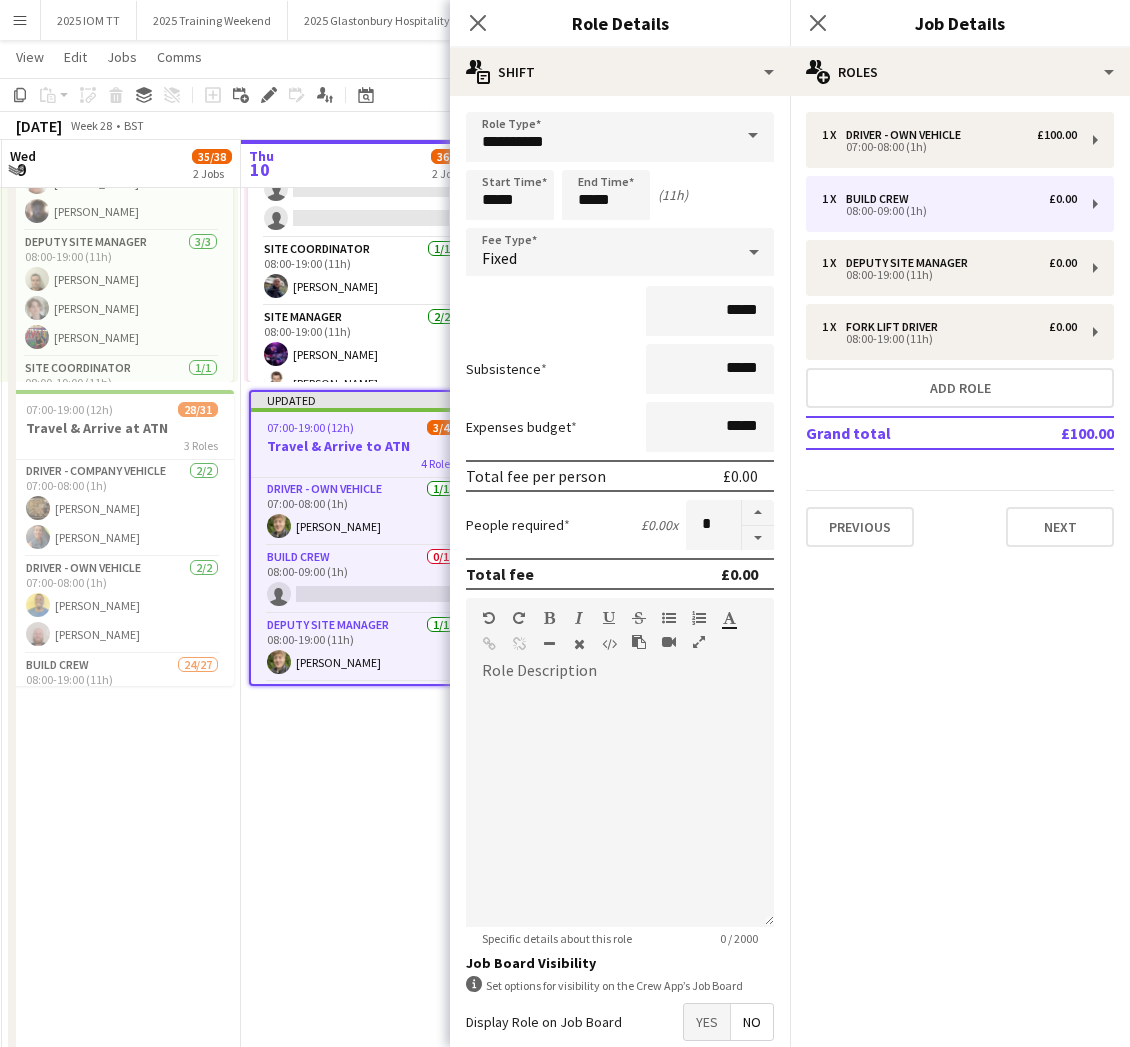 drag, startPoint x: 756, startPoint y: 541, endPoint x: 790, endPoint y: 454, distance: 93.40771 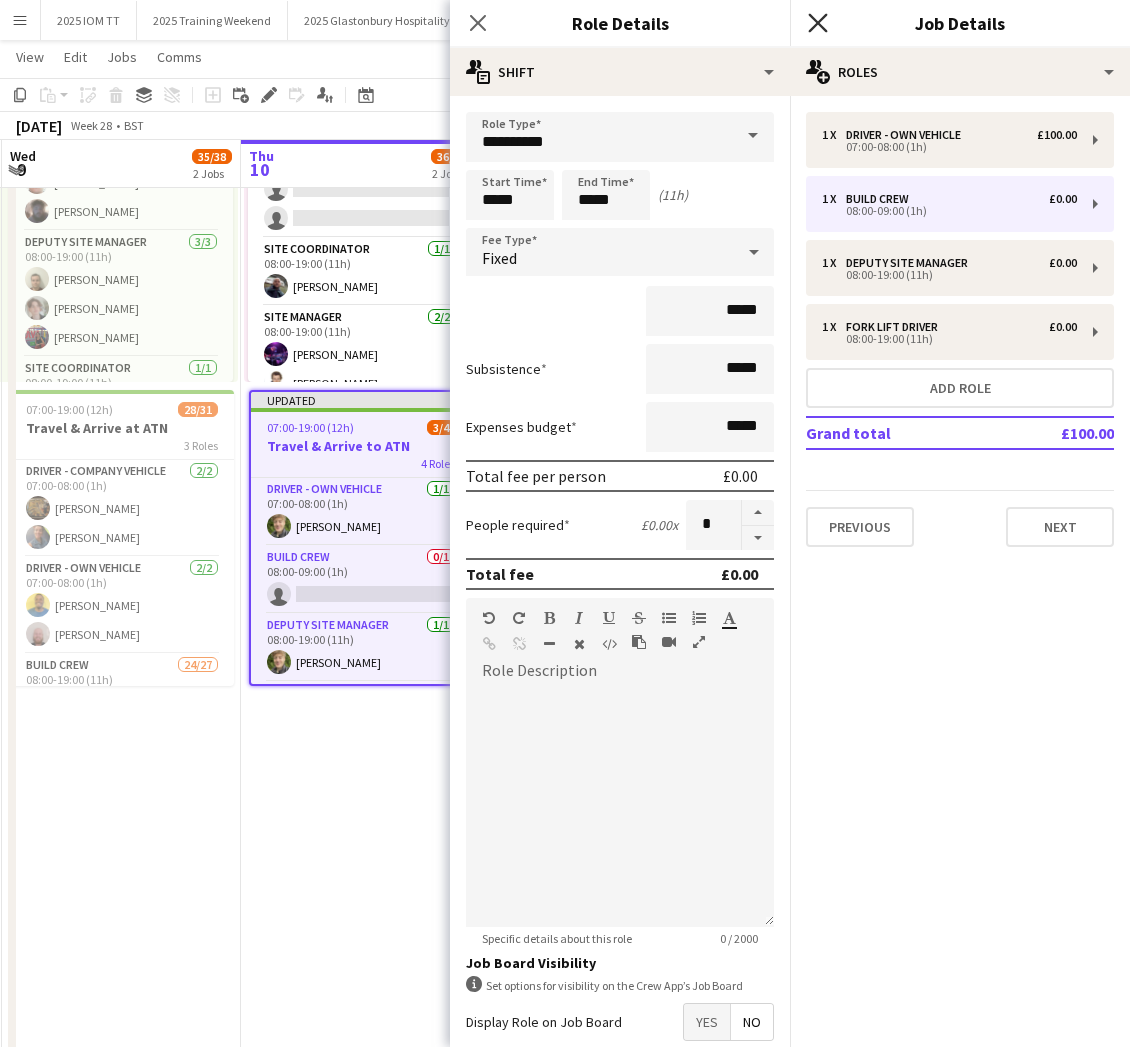 click 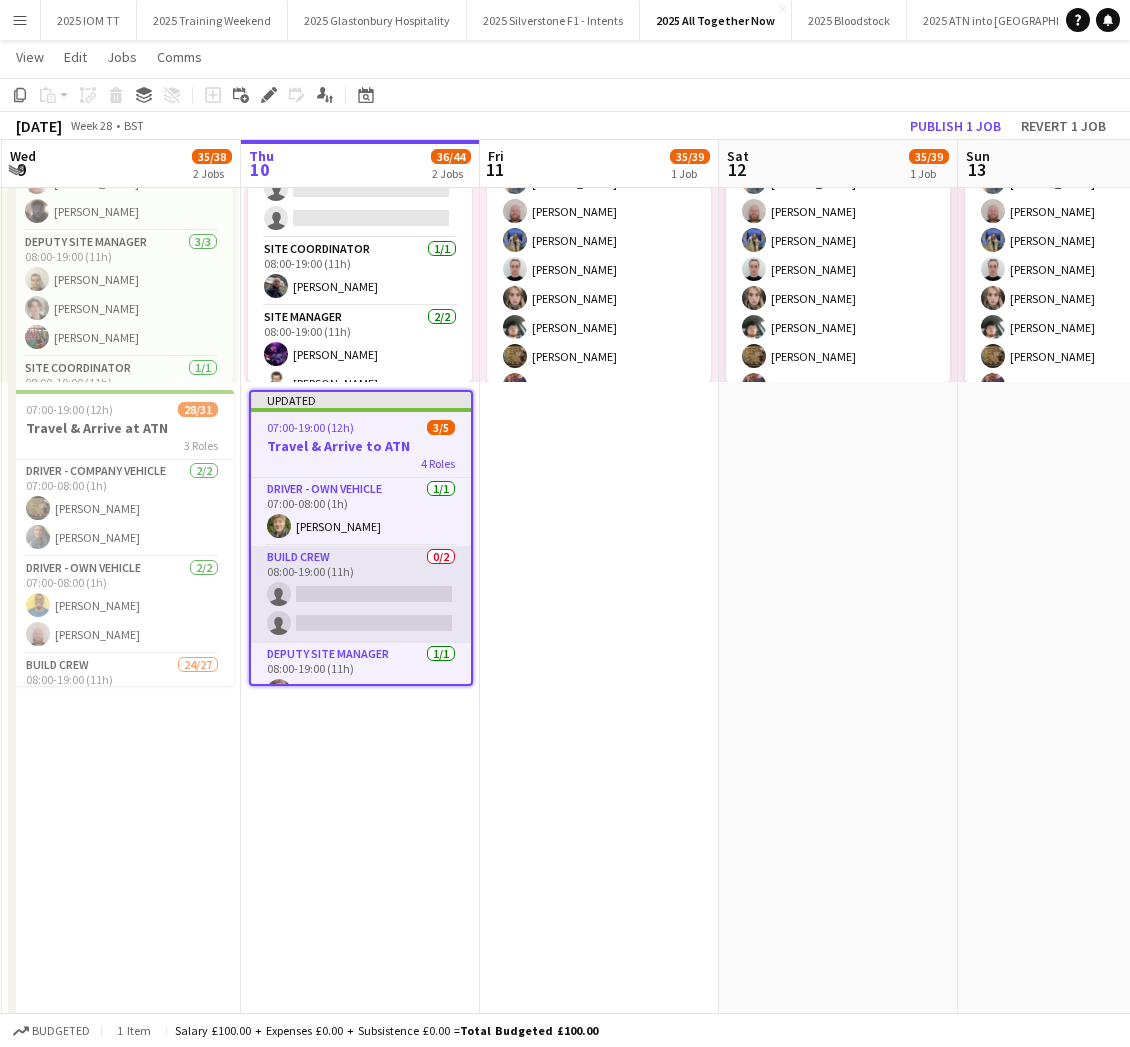 click on "Build Crew   0/2   08:00-19:00 (11h)
single-neutral-actions
single-neutral-actions" at bounding box center [361, 594] 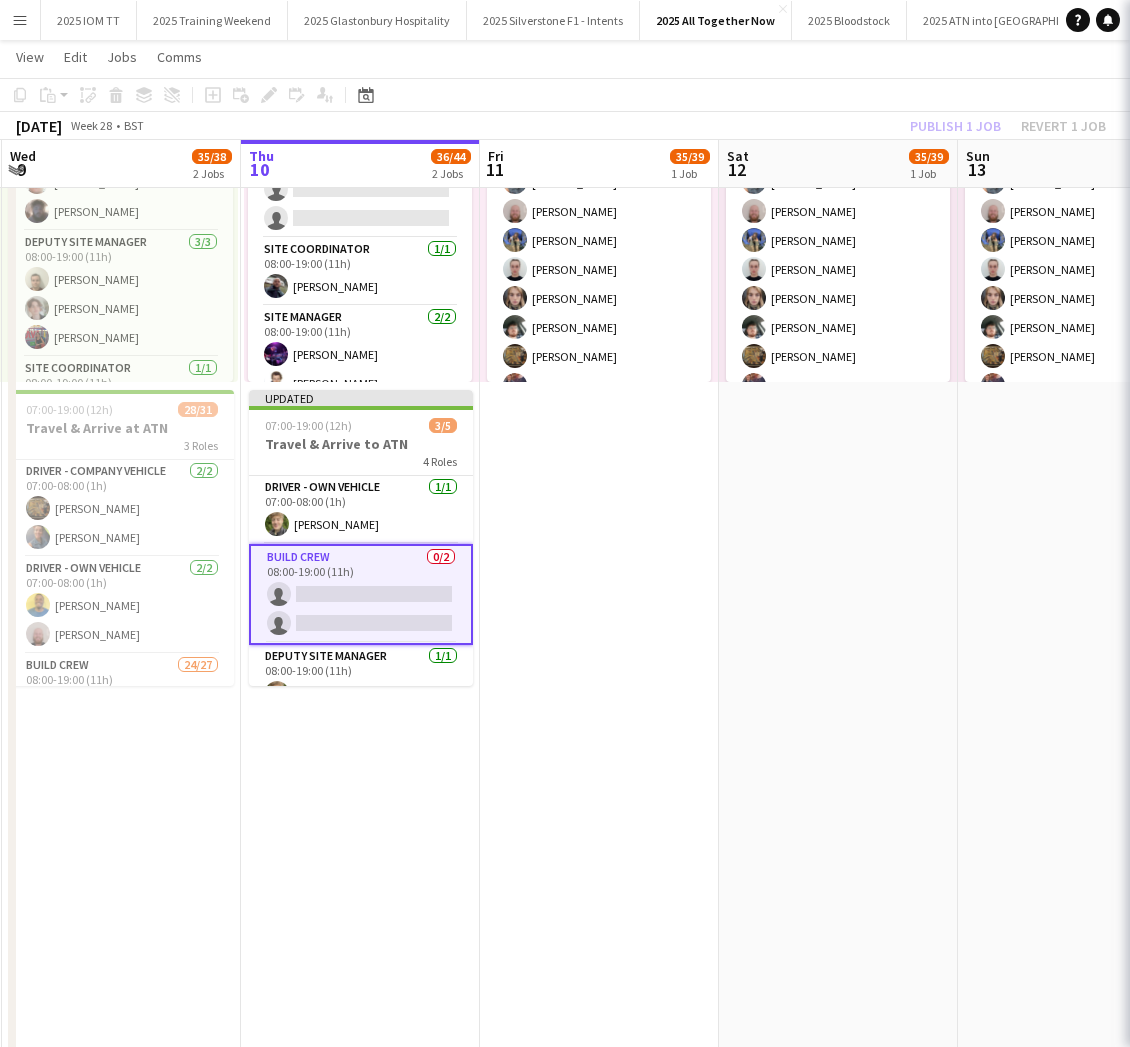 scroll, scrollTop: 0, scrollLeft: 478, axis: horizontal 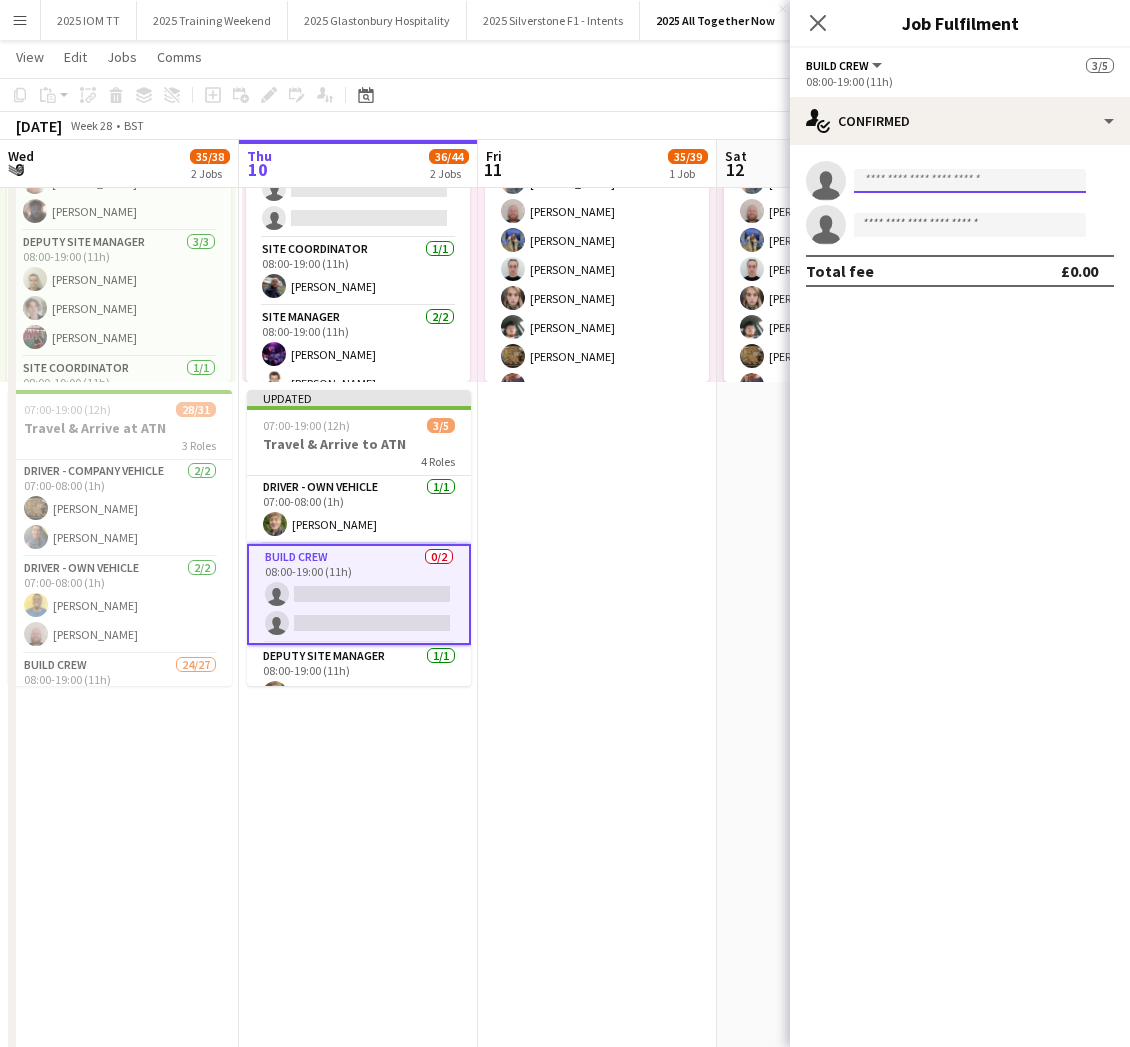 click at bounding box center (970, 181) 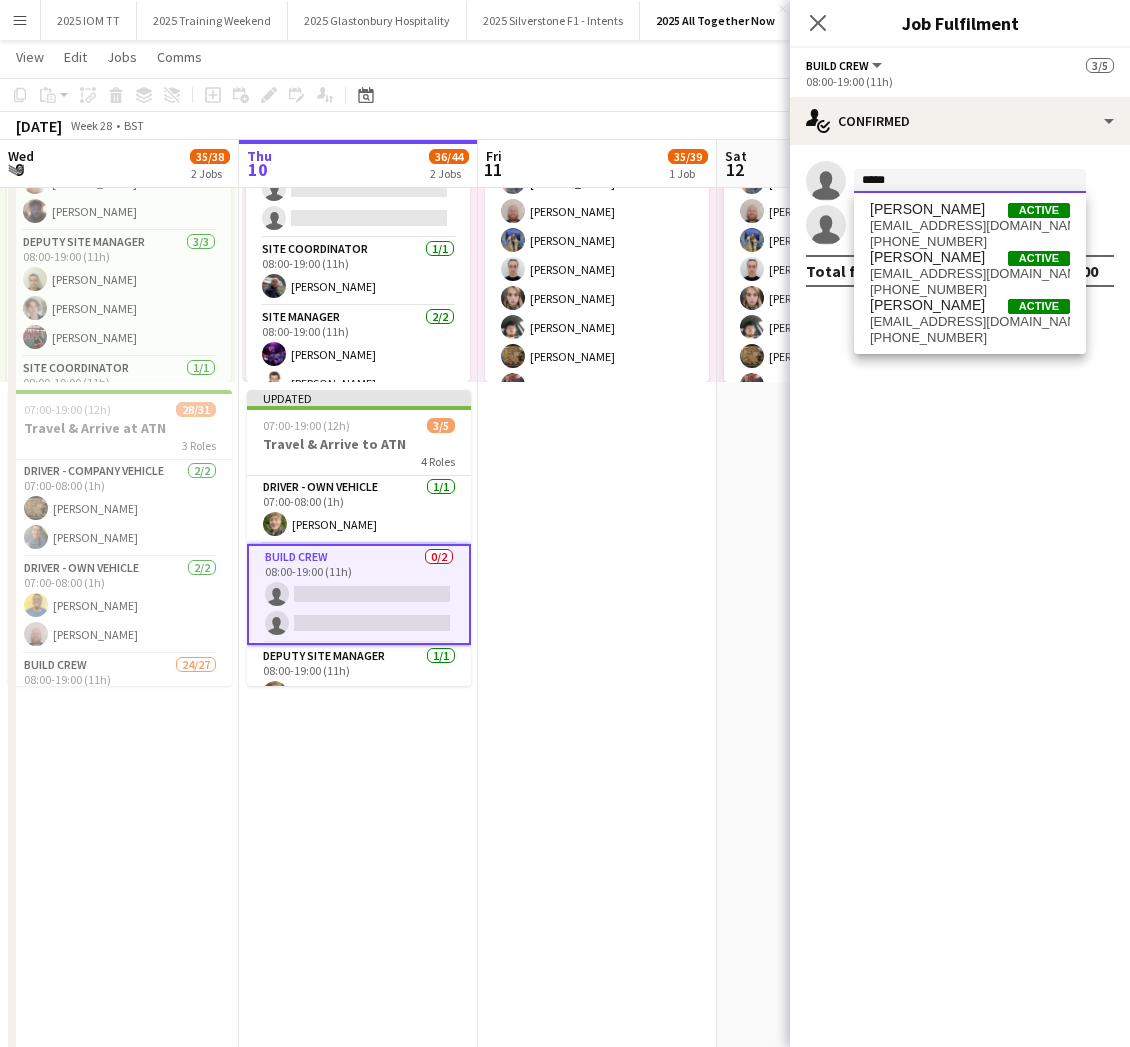type on "*****" 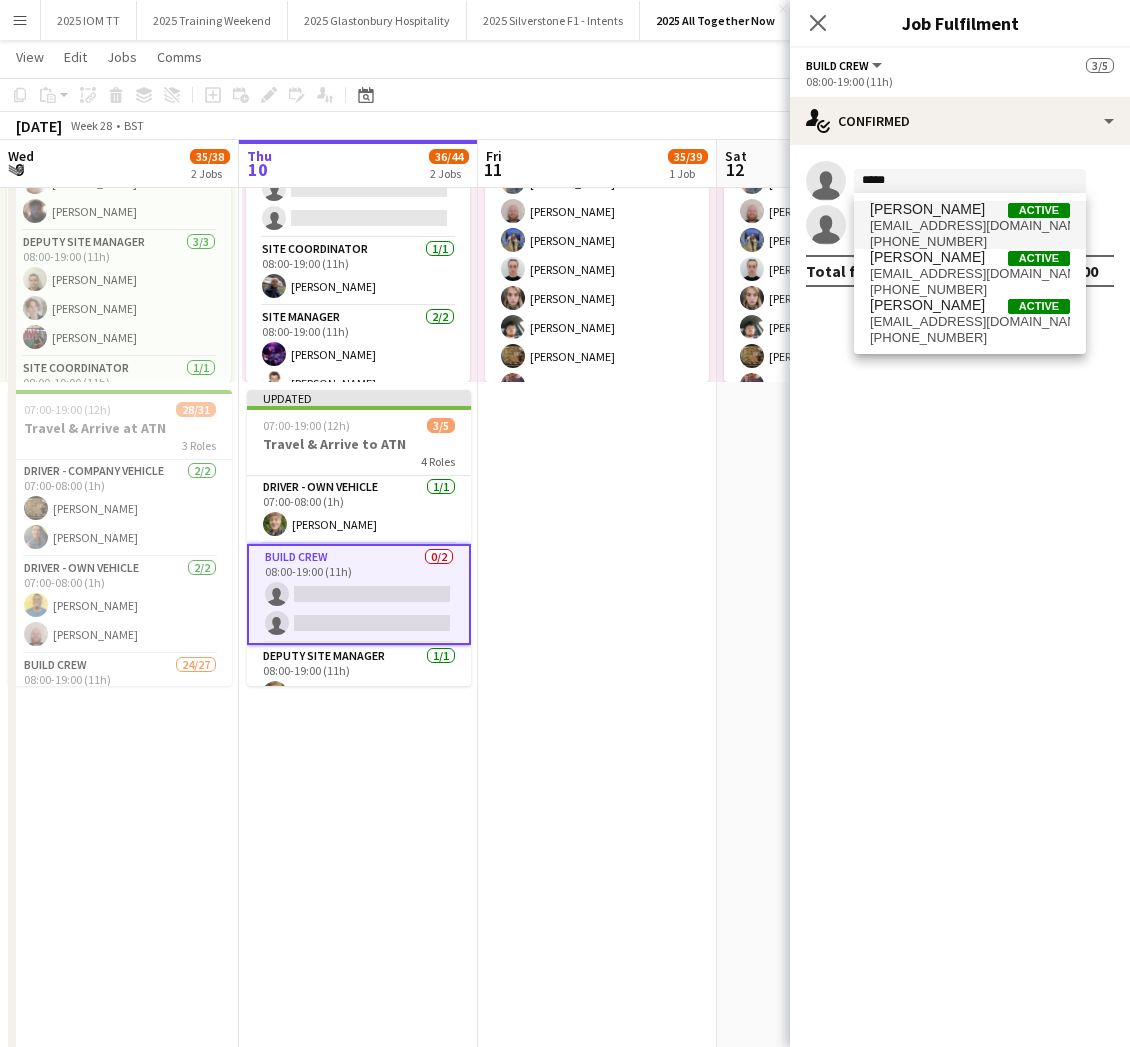 drag, startPoint x: 981, startPoint y: 179, endPoint x: 959, endPoint y: 220, distance: 46.52956 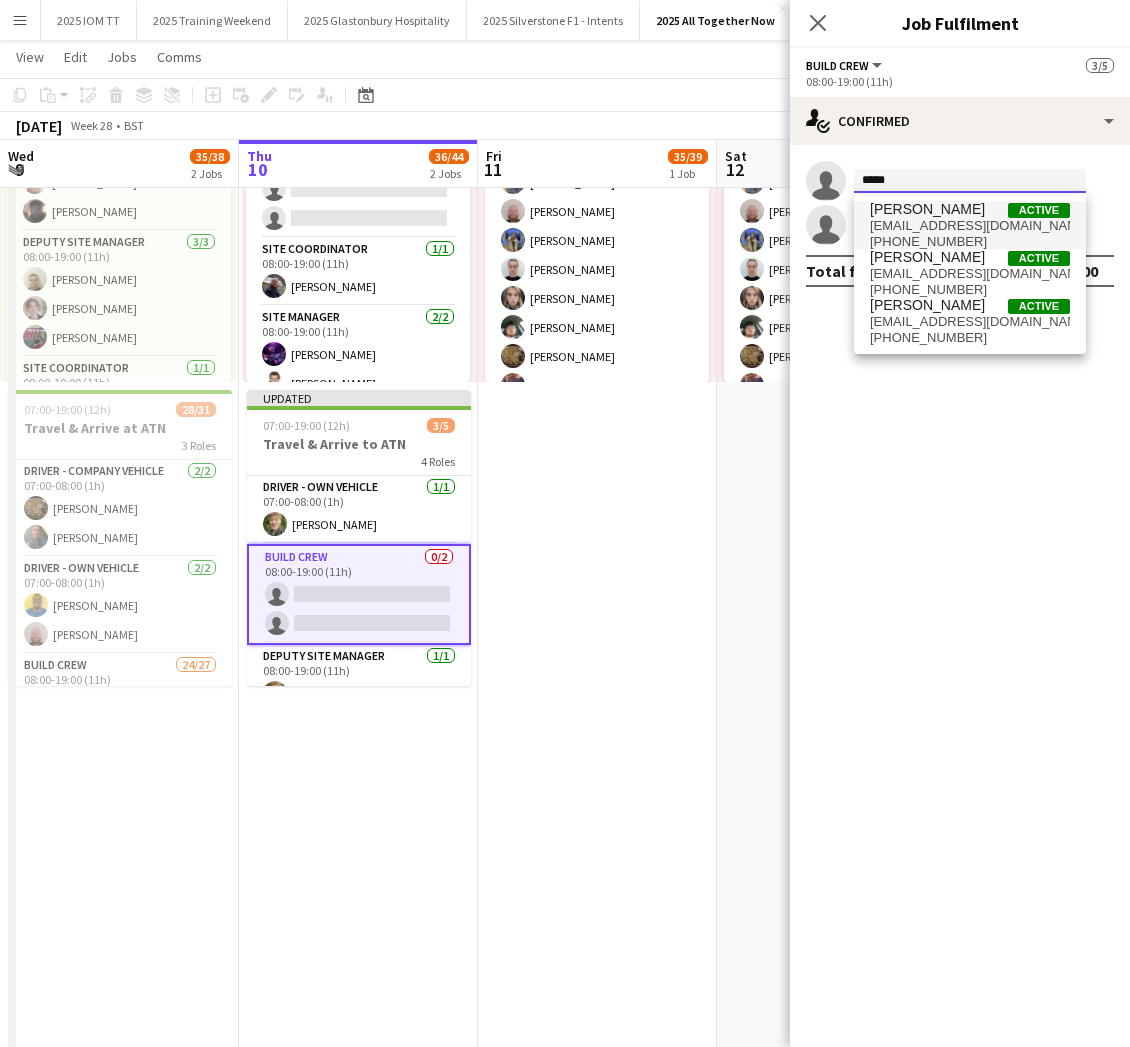 type 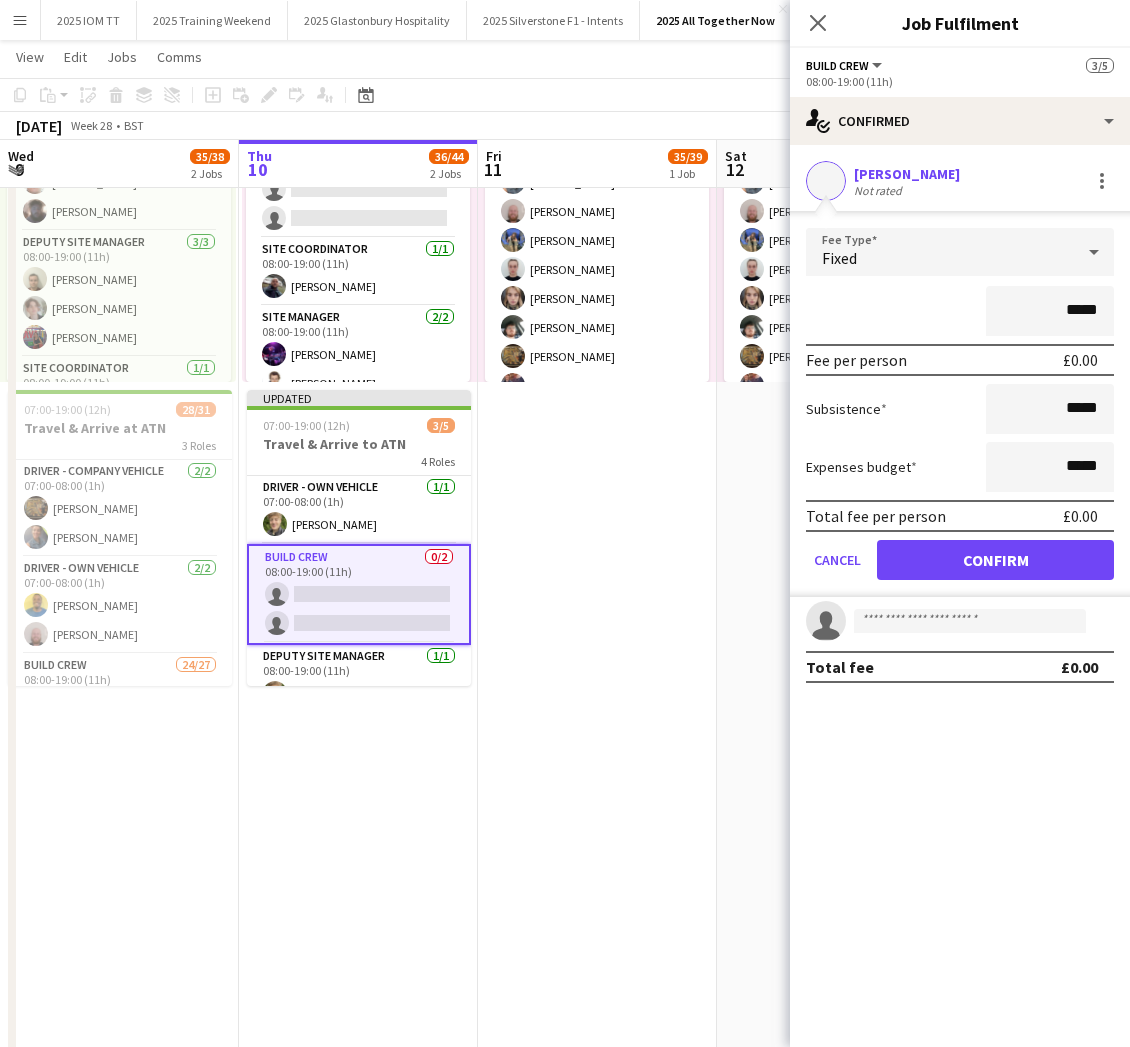drag, startPoint x: 993, startPoint y: 564, endPoint x: 982, endPoint y: 508, distance: 57.070133 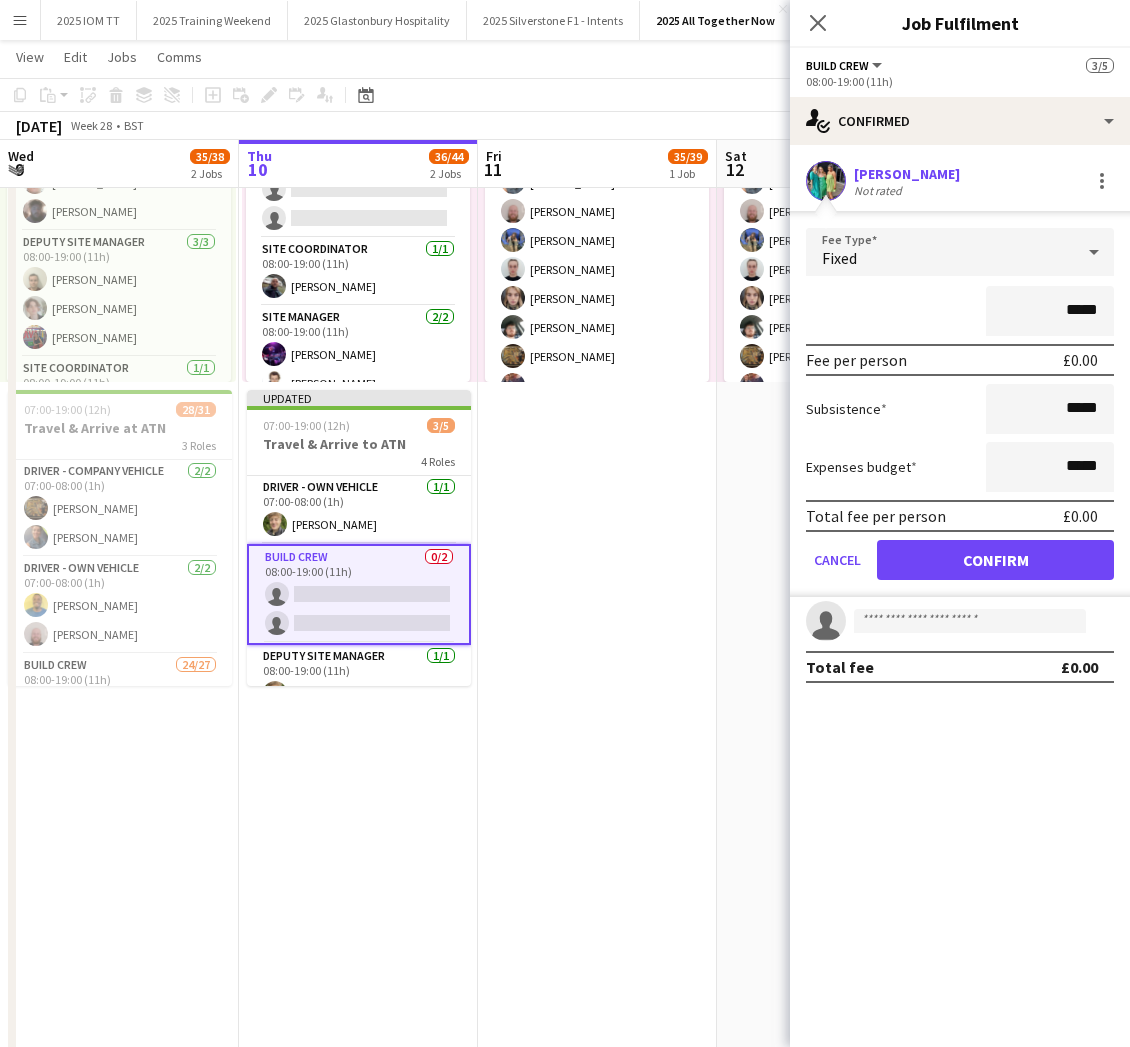 click on "Confirm" at bounding box center [995, 560] 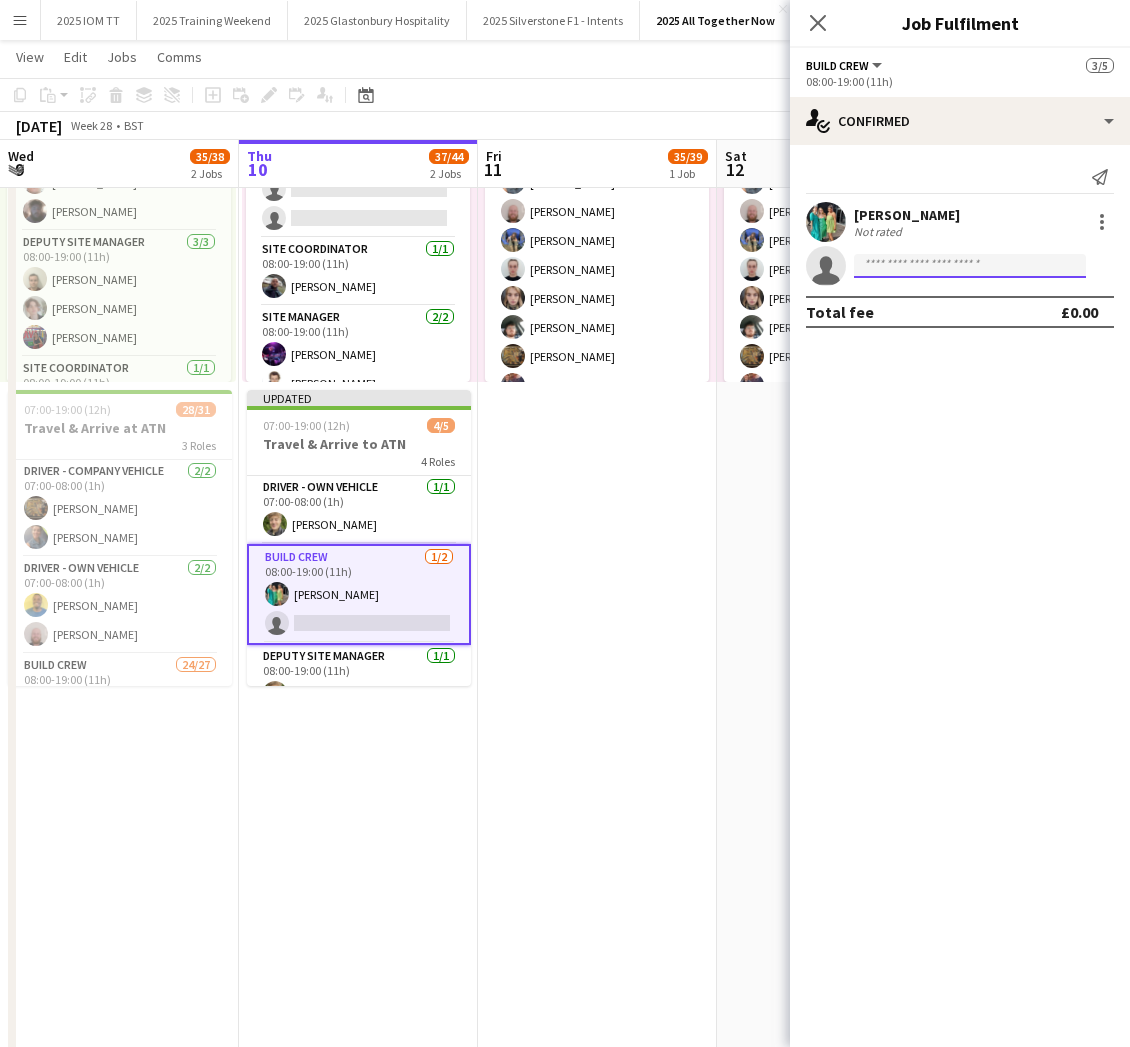 click 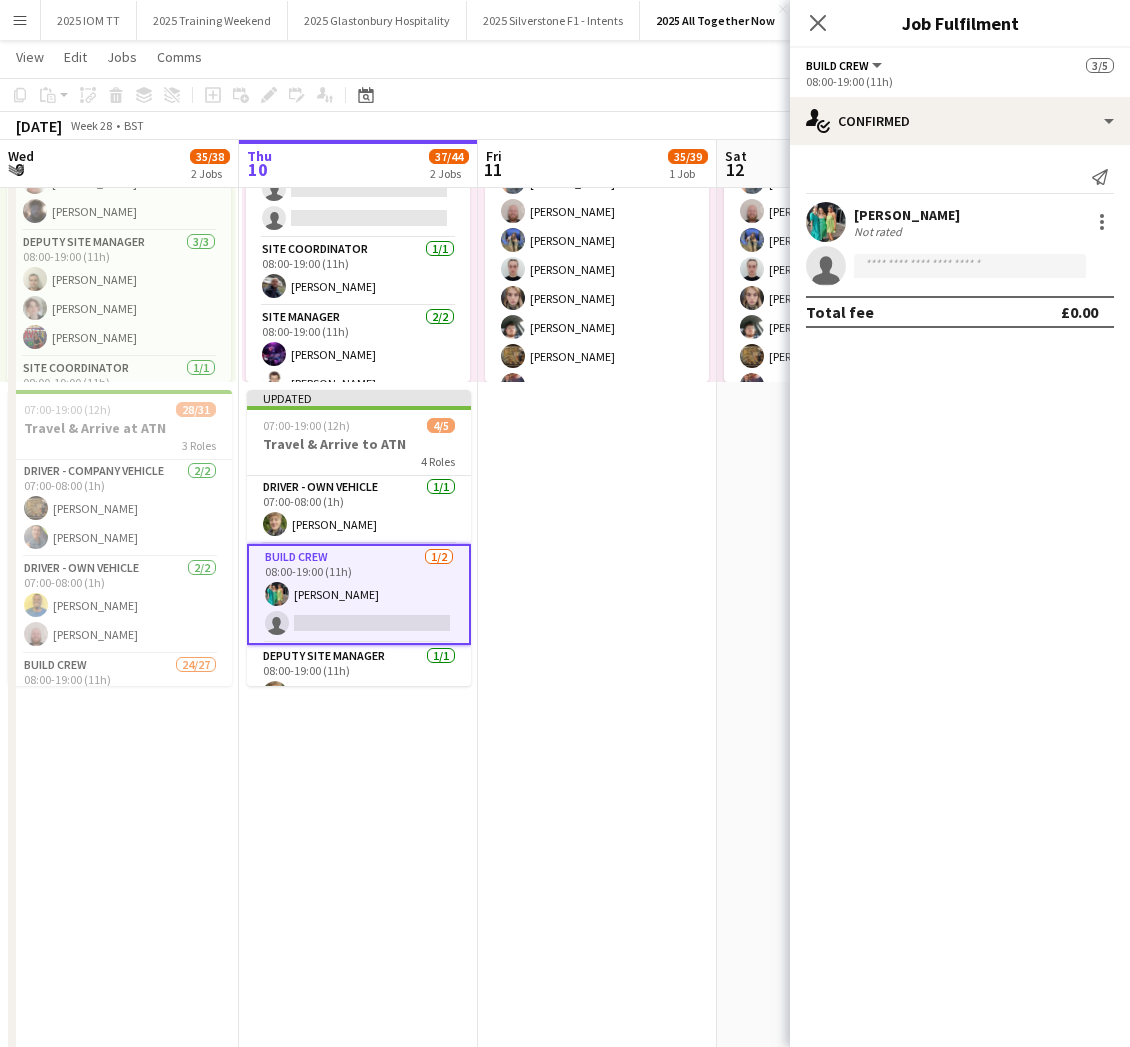 click on "08:00-19:00 (11h)    35/39   7 Roles   Build Crew   17/18   08:00-19:00 (11h)
[PERSON_NAME] [PERSON_NAME] [PERSON_NAME] [PERSON_NAME] [PERSON_NAME] [PERSON_NAME] [PERSON_NAME] [PERSON_NAME] [PERSON_NAME] French [PERSON_NAME] [PERSON_NAME] [PERSON_NAME] [PERSON_NAME] [PERSON_NAME] [PERSON_NAME] [PERSON_NAME]
single-neutral-actions
Chef   [DATE]   08:00-19:00 (11h)
[PERSON_NAME] [PERSON_NAME]  Deputy site manager   [DATE]   08:00-19:00 (11h)
[PERSON_NAME] [PERSON_NAME] [PERSON_NAME]  Fork Lift Driver   [DATE]   08:00-19:00 (11h)
[PERSON_NAME]  New Build Crew   [DATE]   08:00-19:00 (11h)
[PERSON_NAME] [PERSON_NAME] [PERSON_NAME] [PERSON_NAME] [PERSON_NAME] [PERSON_NAME] [PERSON_NAME] [PERSON_NAME]
single-neutral-actions
single-neutral-actions
single-neutral-actions
Site Coordinator    [DATE]   08:00-19:00 (11h)
[PERSON_NAME]  Site Manager   2/2  [PERSON_NAME]" at bounding box center (597, 733) 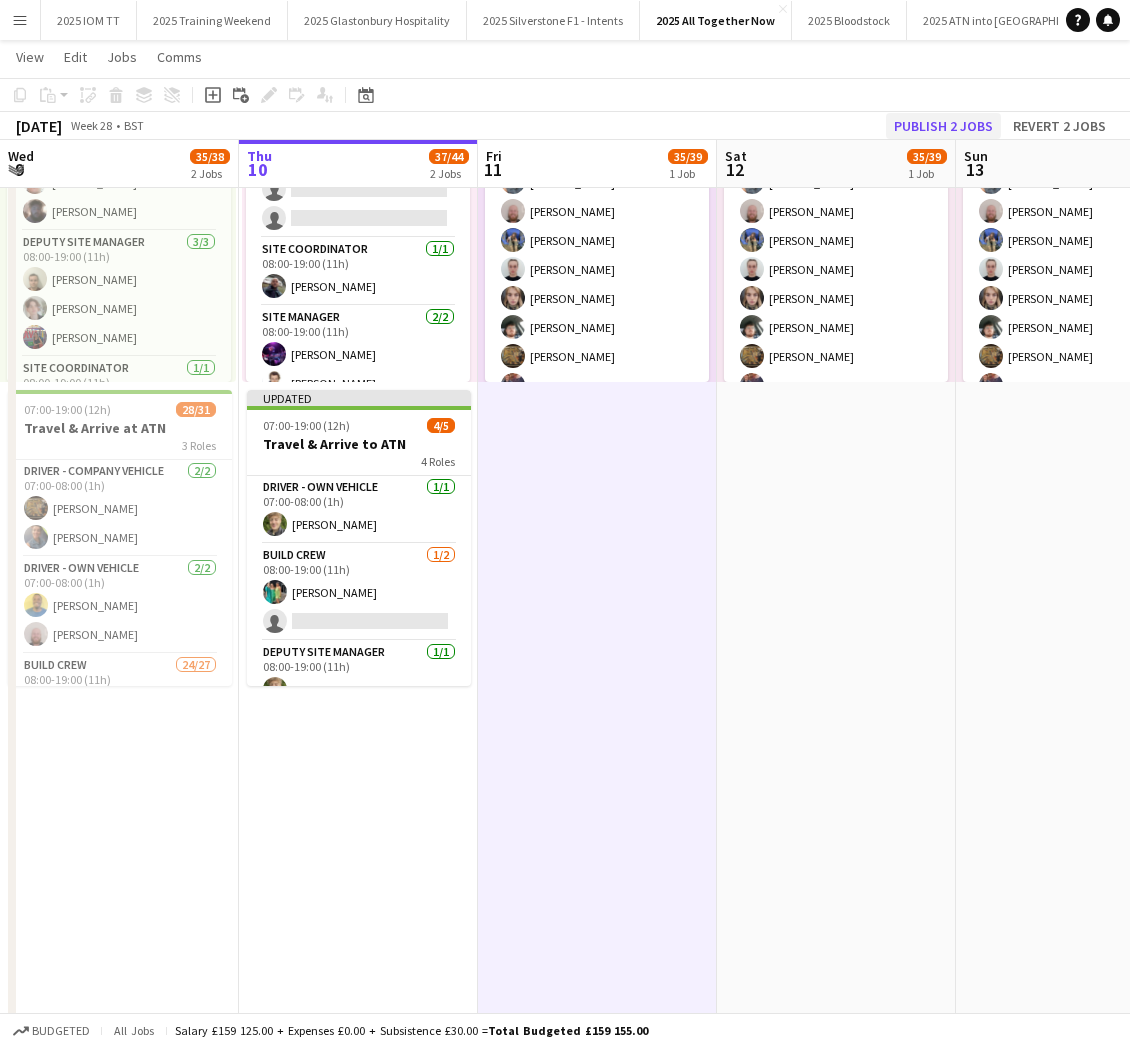 click on "Publish 2 jobs" 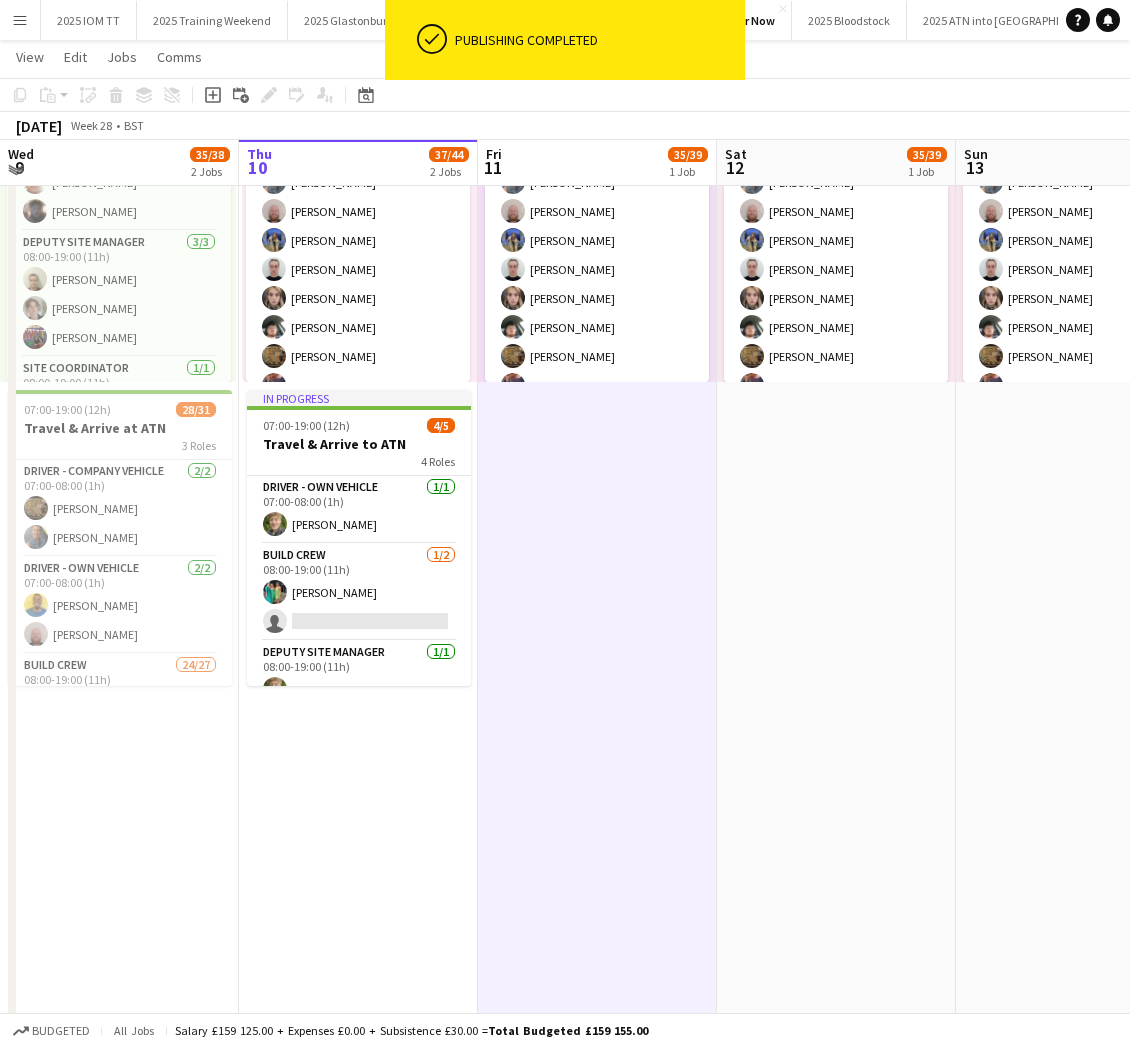 scroll, scrollTop: -2, scrollLeft: 0, axis: vertical 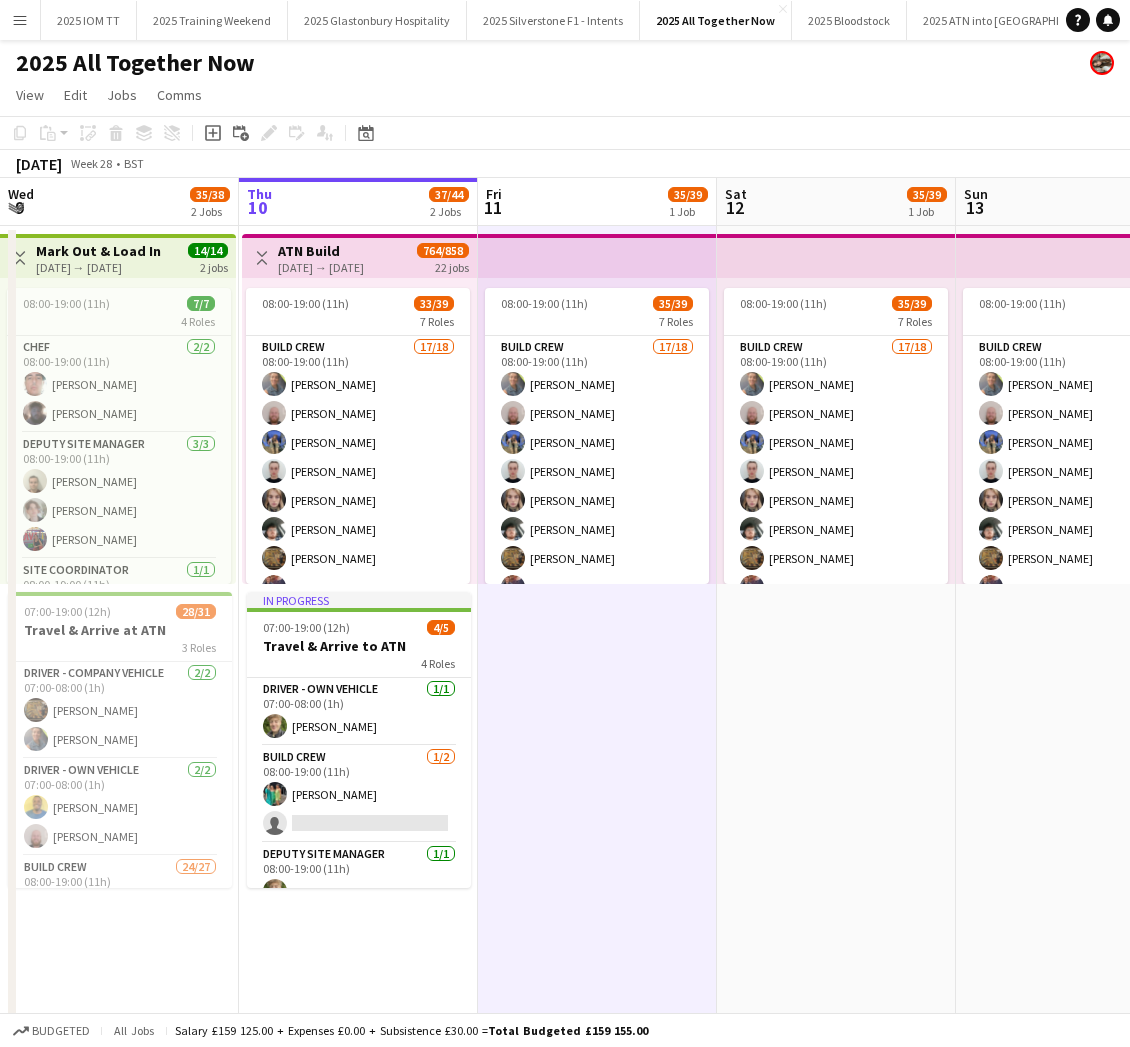 drag, startPoint x: 29, startPoint y: 23, endPoint x: 32, endPoint y: 40, distance: 17.262676 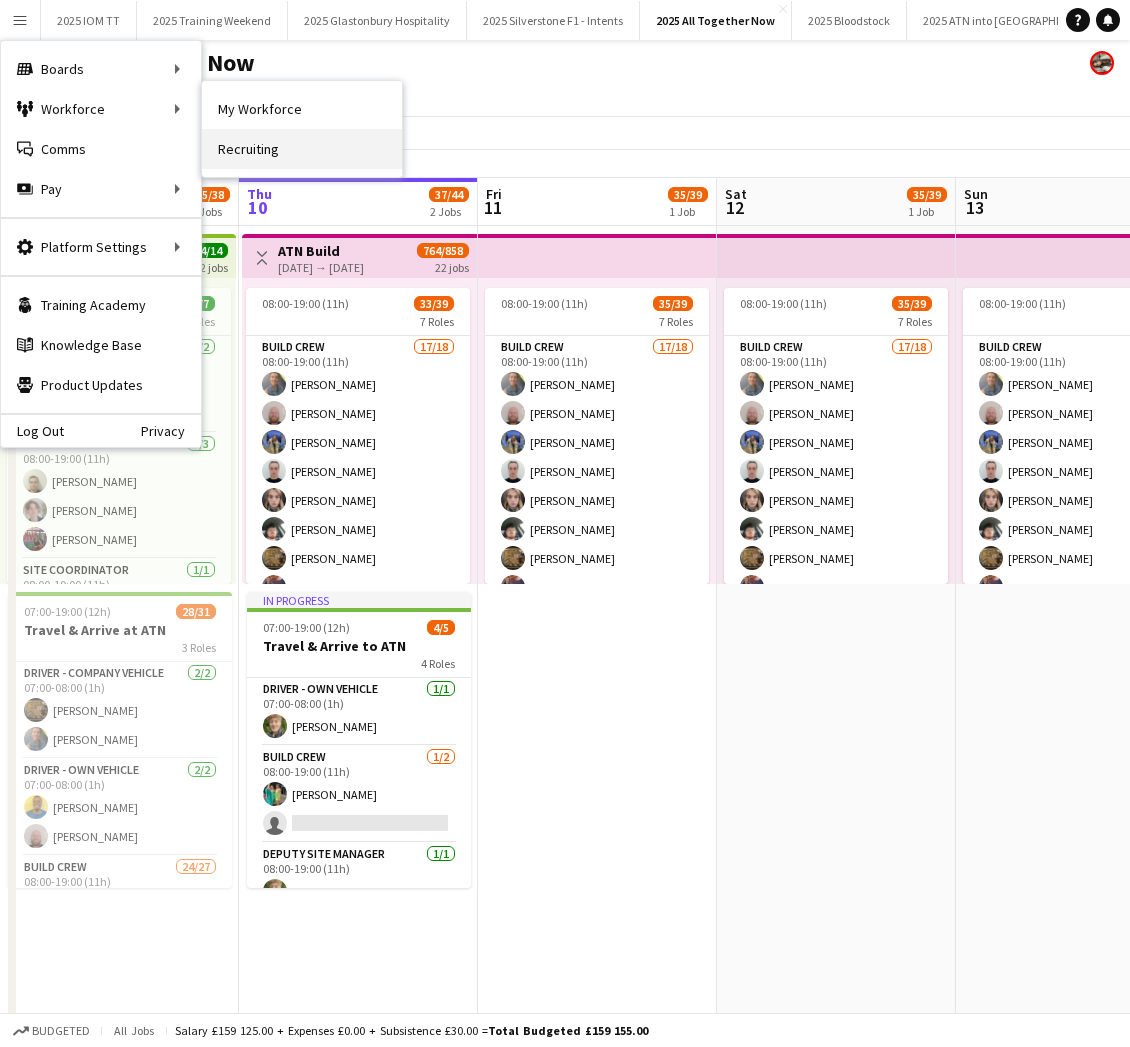 click on "Recruiting" at bounding box center [302, 149] 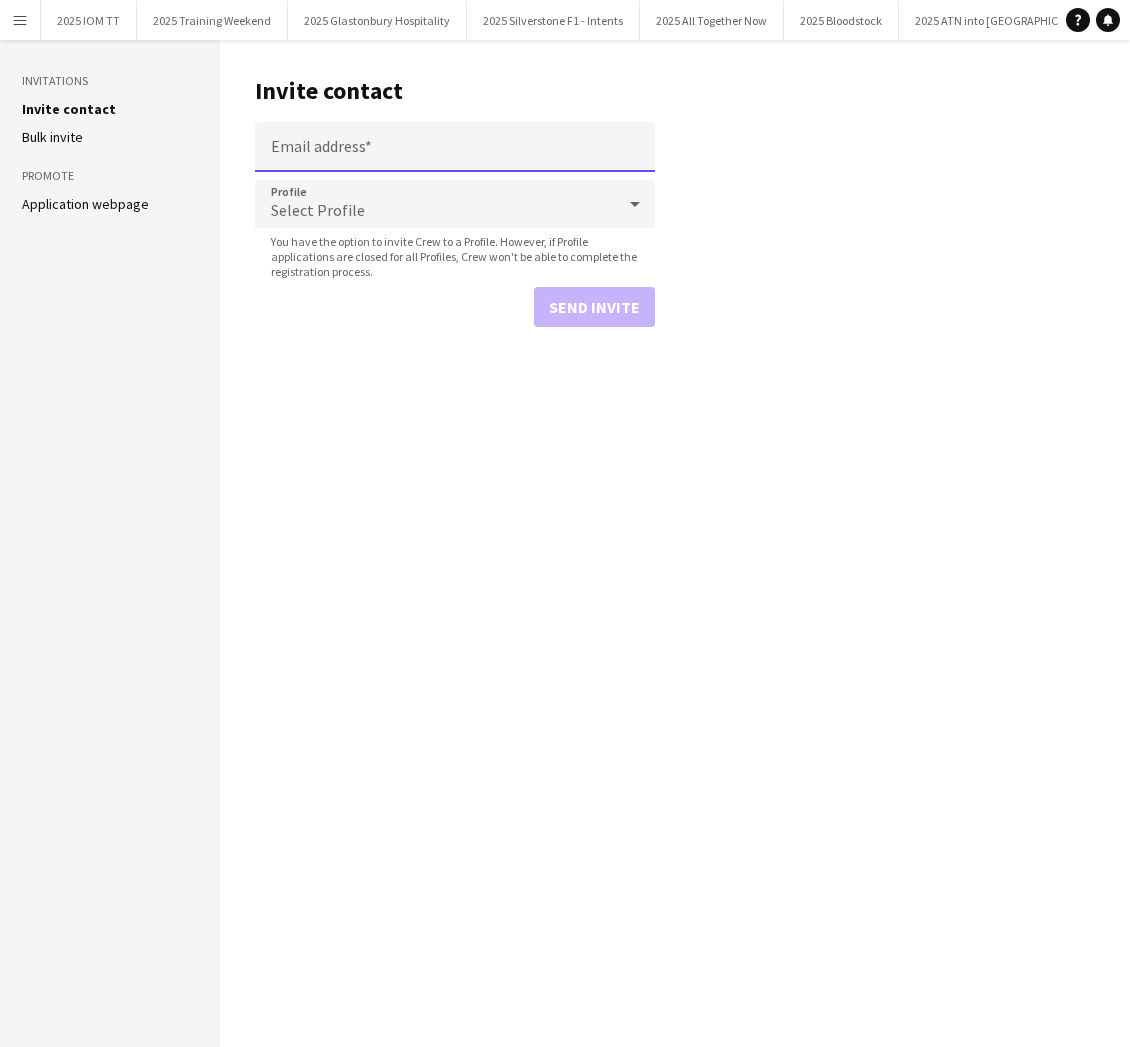 click on "Email address" at bounding box center (455, 147) 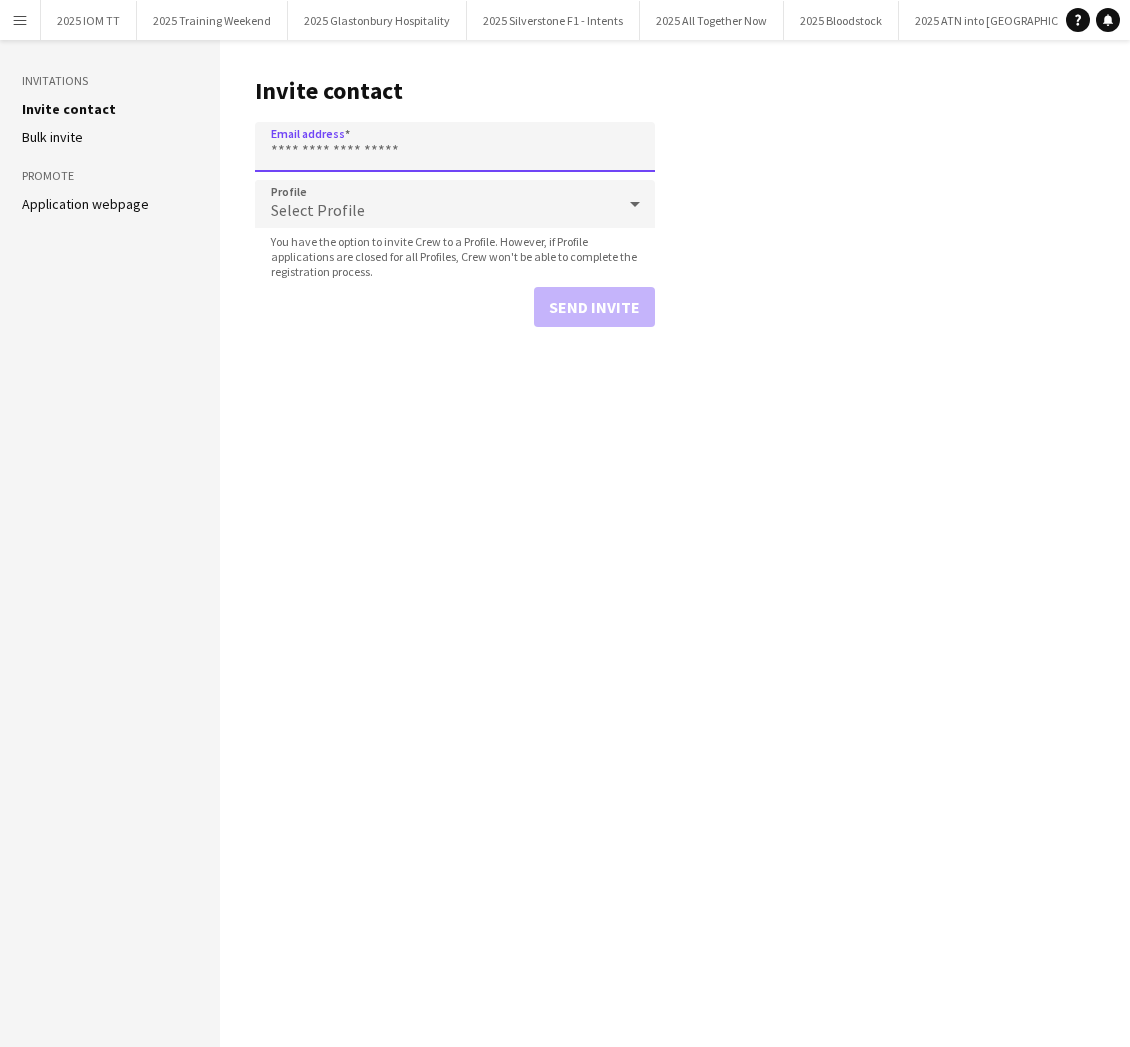 paste on "**********" 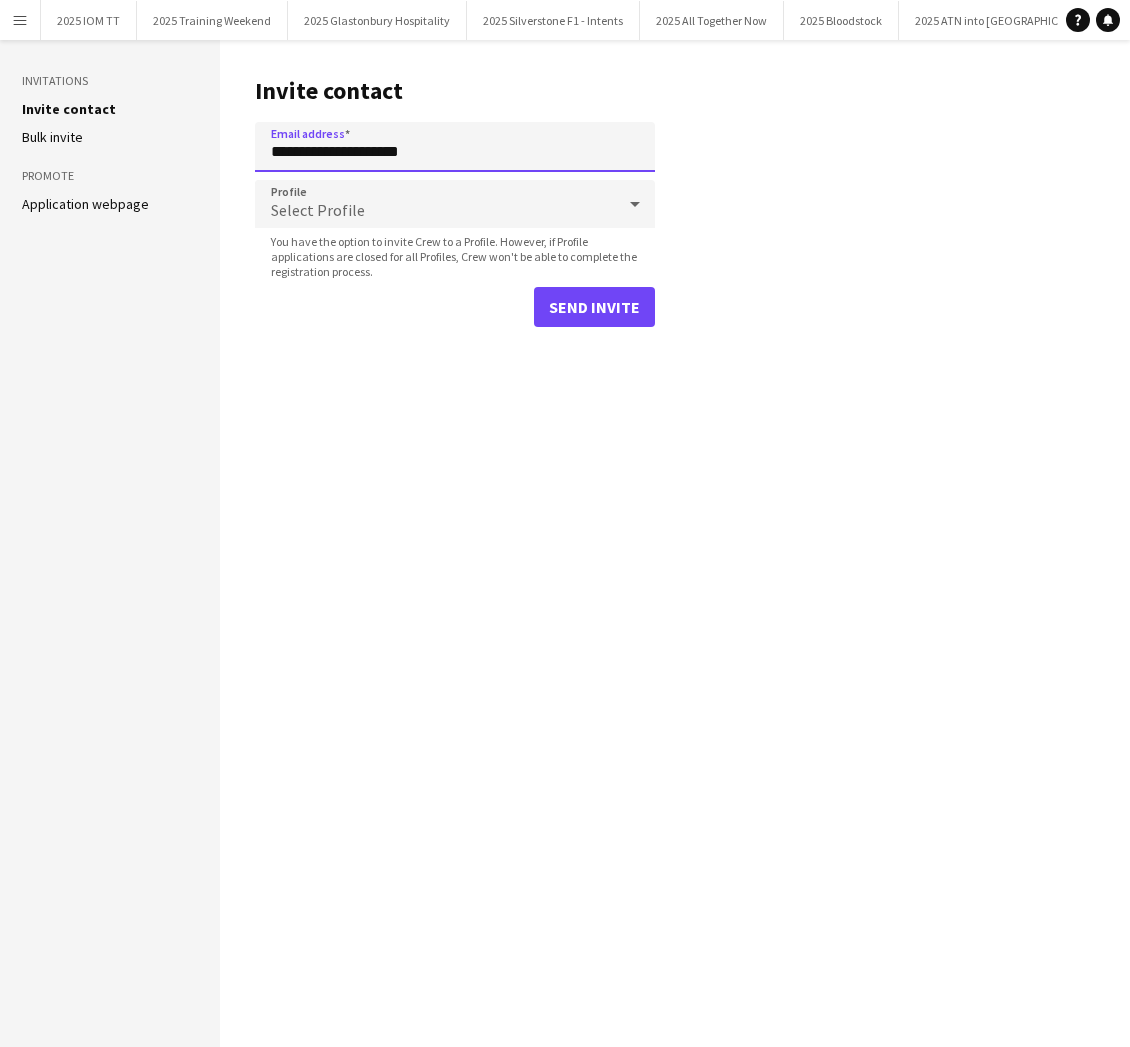 type on "**********" 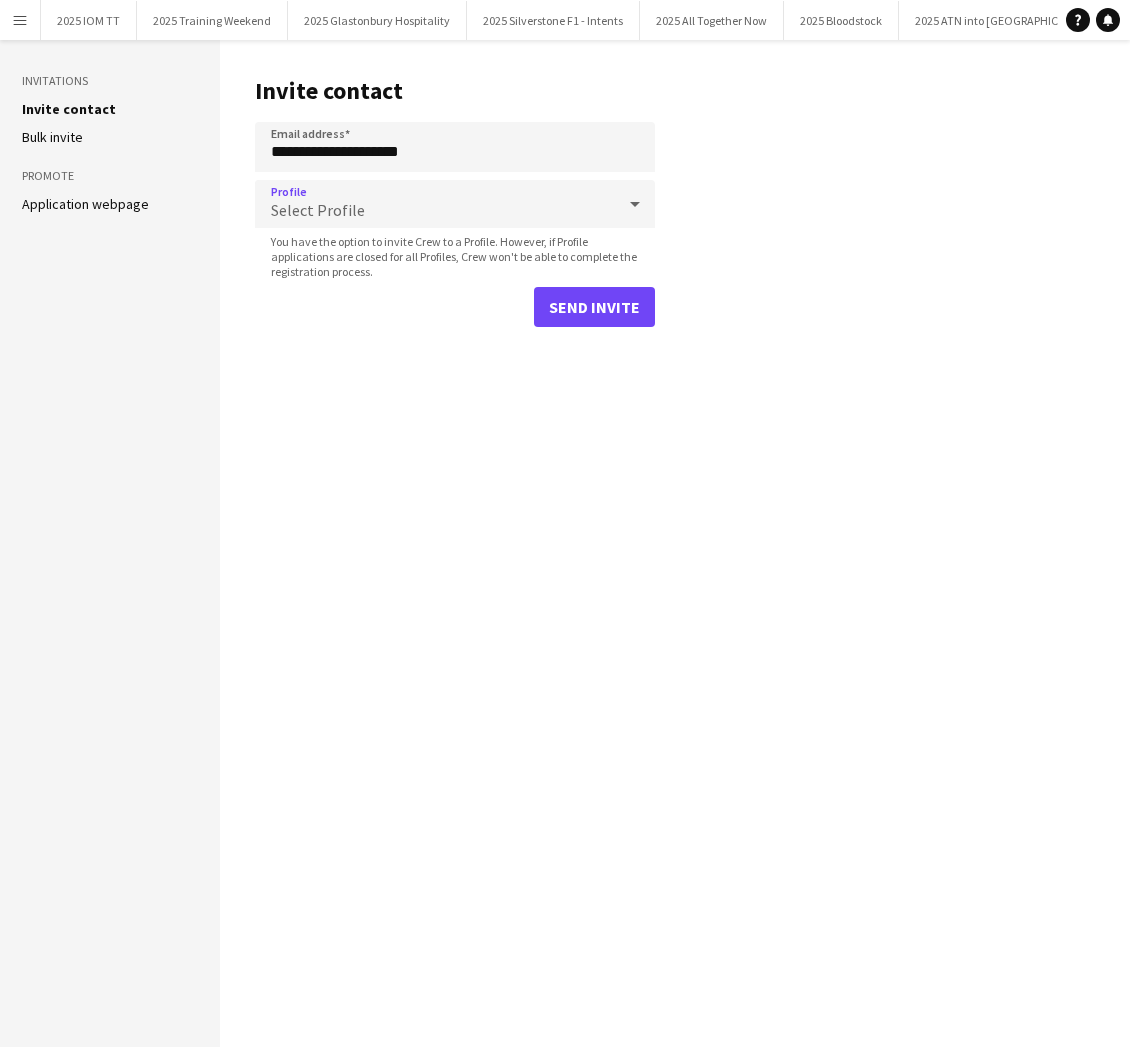 click on "Select Profile" at bounding box center [435, 204] 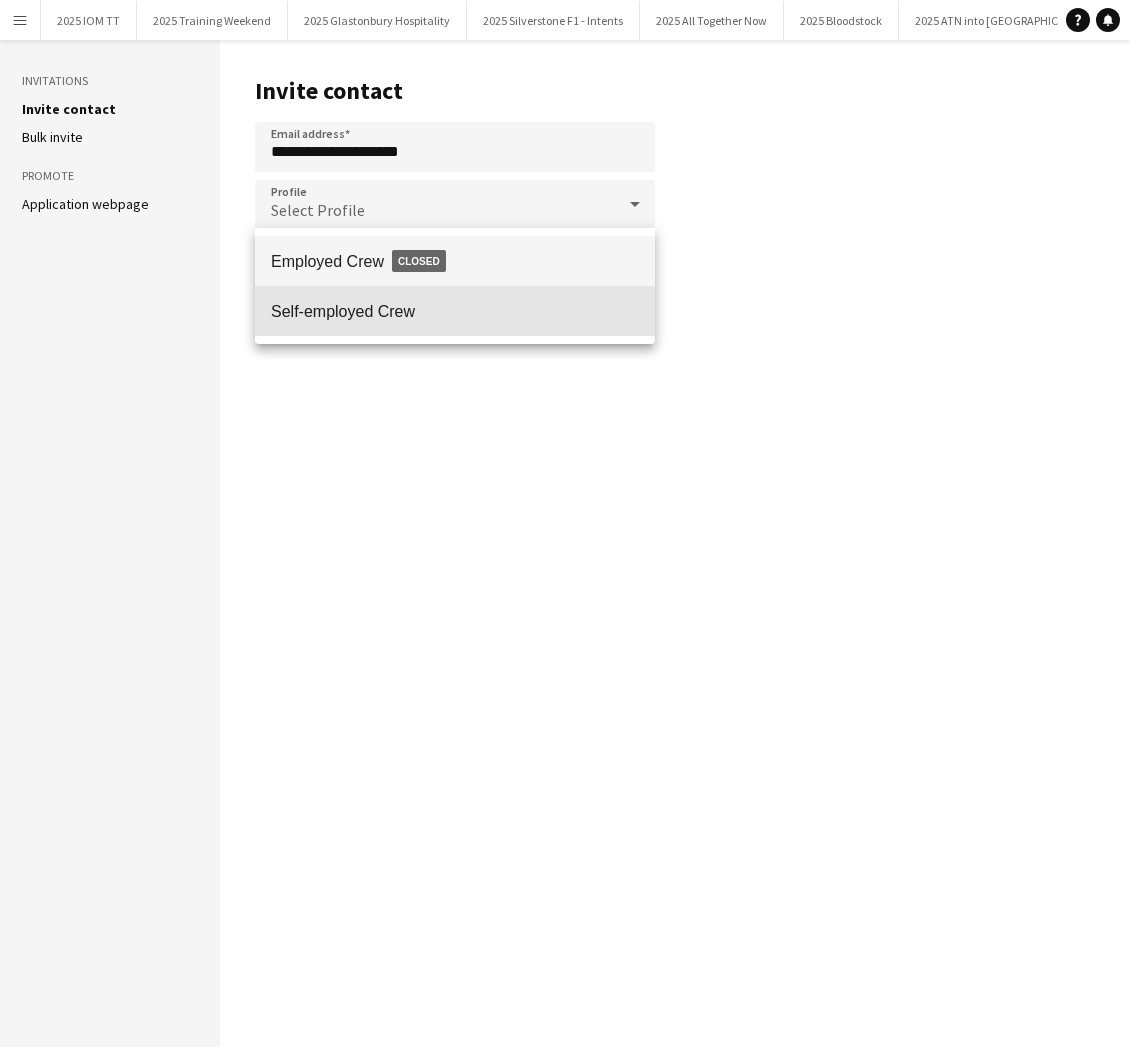 drag, startPoint x: 413, startPoint y: 319, endPoint x: 479, endPoint y: 315, distance: 66.1211 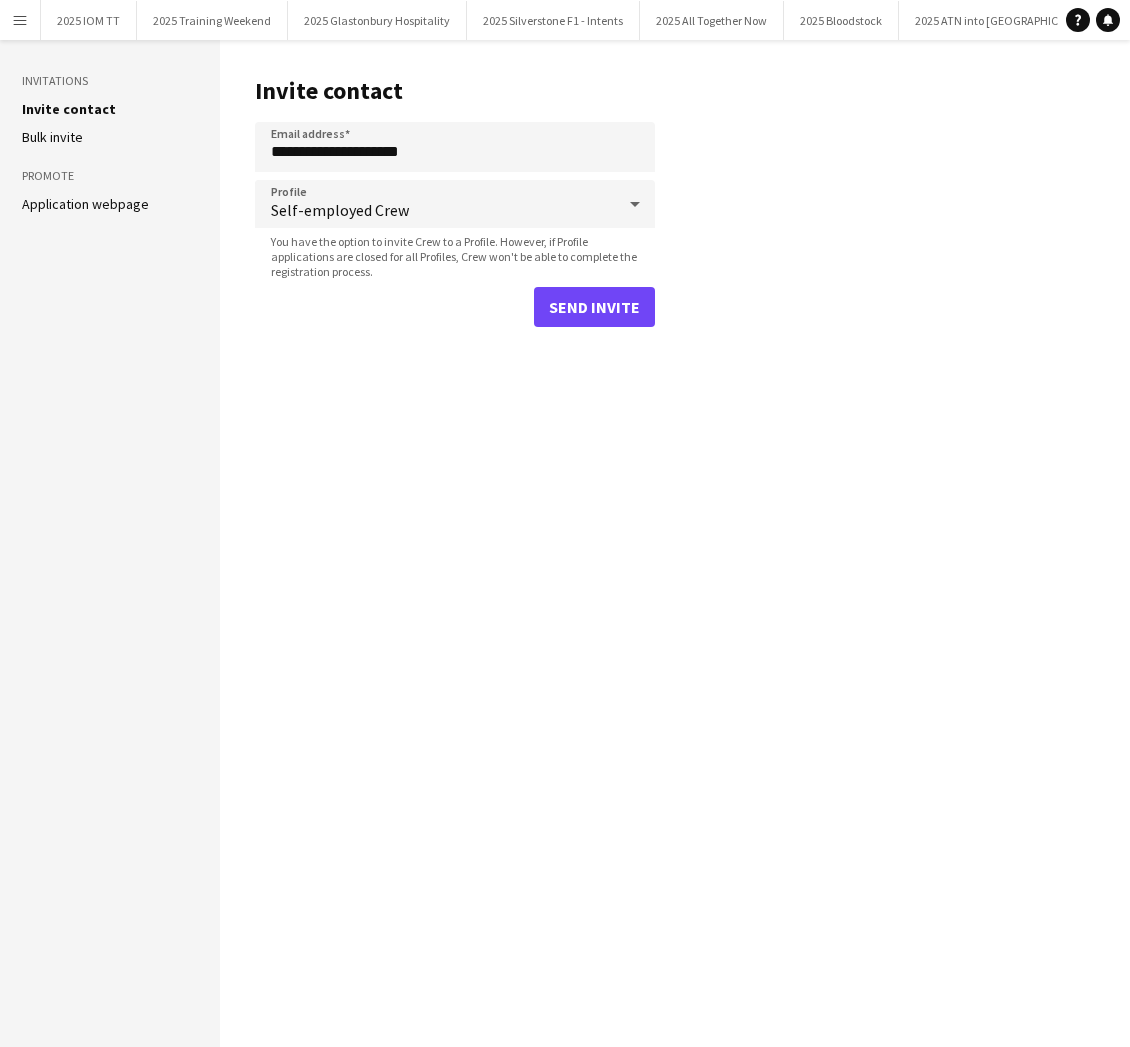 drag, startPoint x: 580, startPoint y: 311, endPoint x: 603, endPoint y: 312, distance: 23.021729 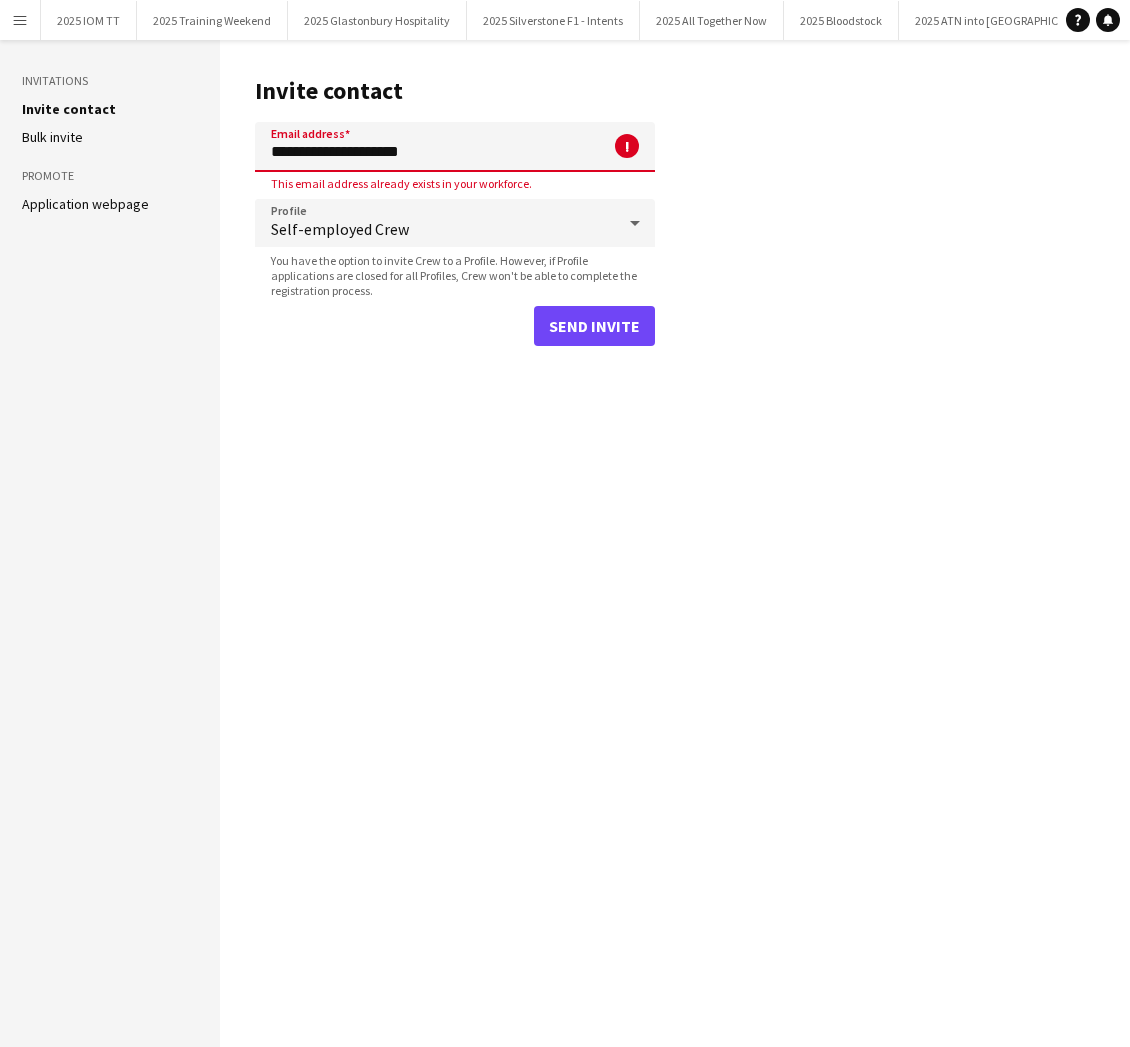 click on "Menu" at bounding box center [20, 20] 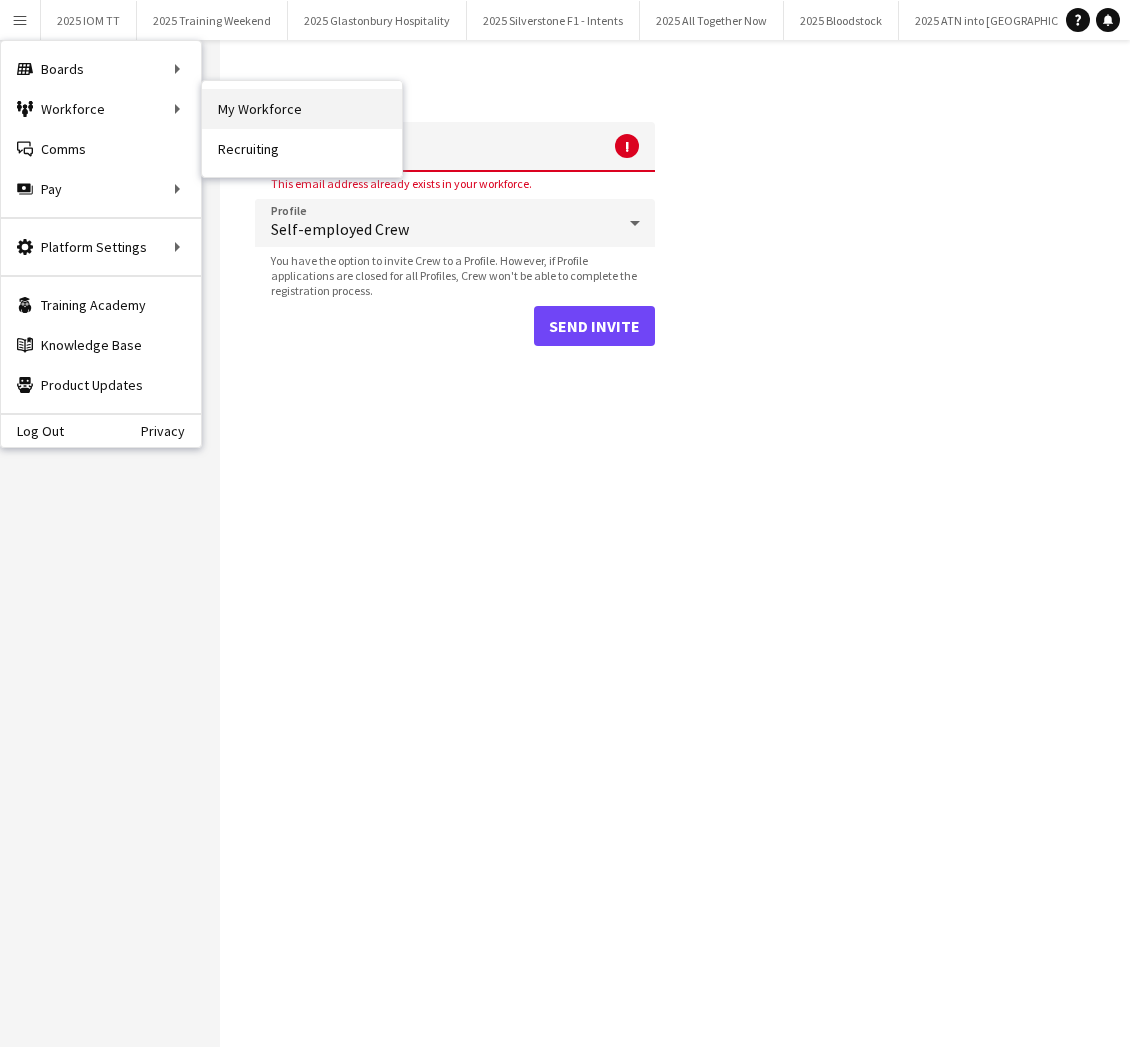 click on "My Workforce" at bounding box center [302, 109] 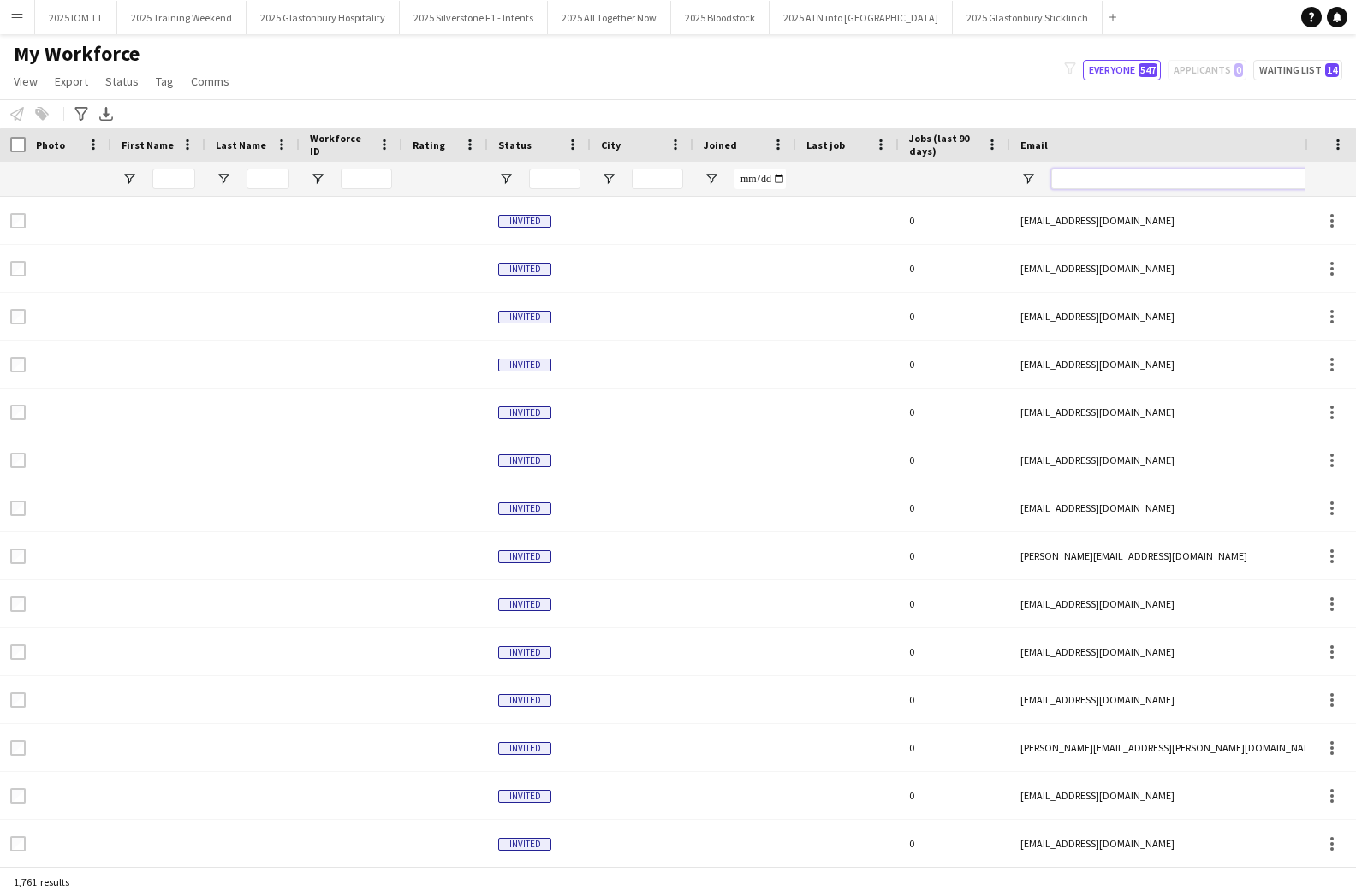 click at bounding box center [1197, 179] 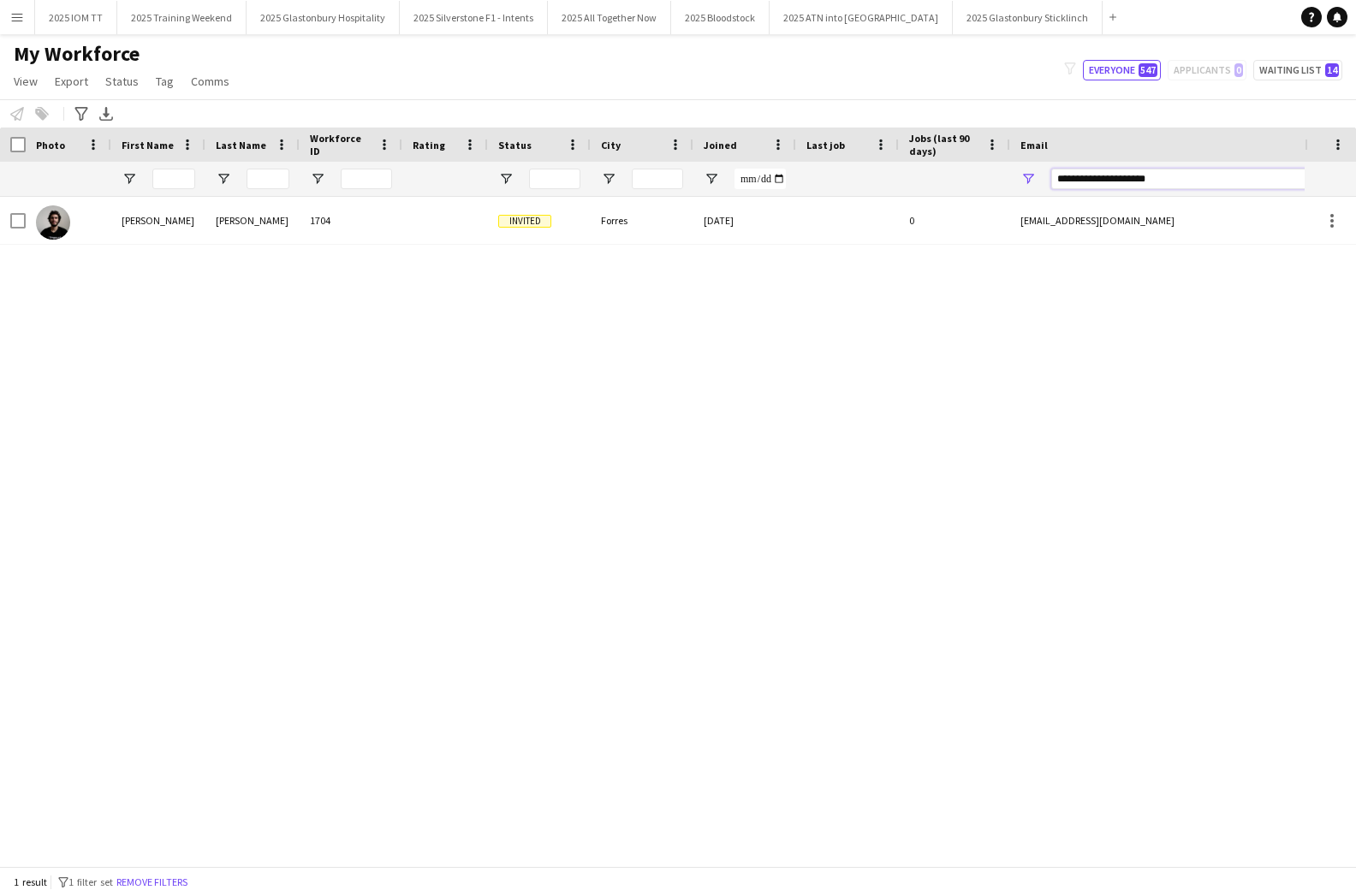 type on "**********" 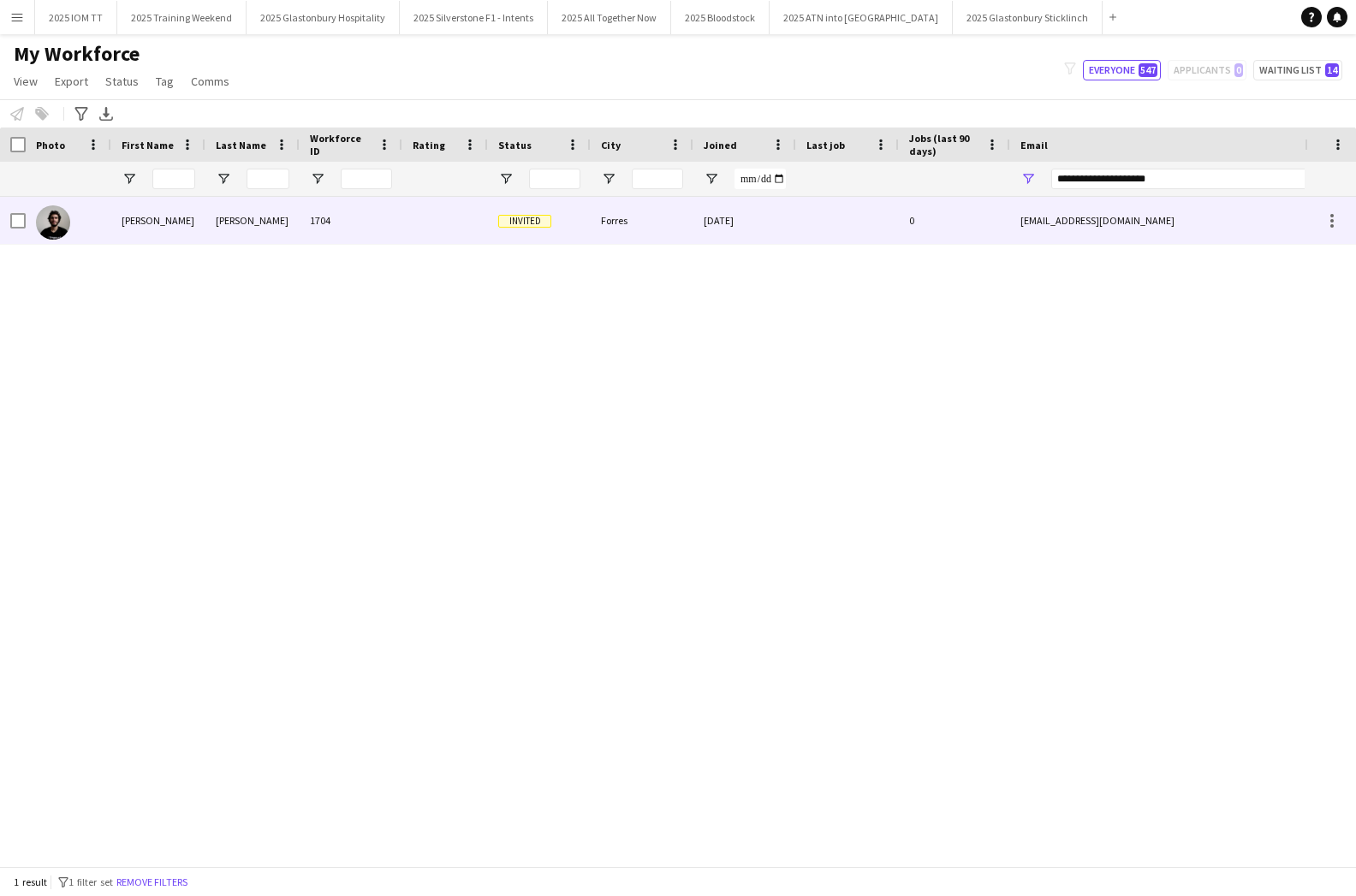 click on "[PERSON_NAME]" at bounding box center [253, 220] 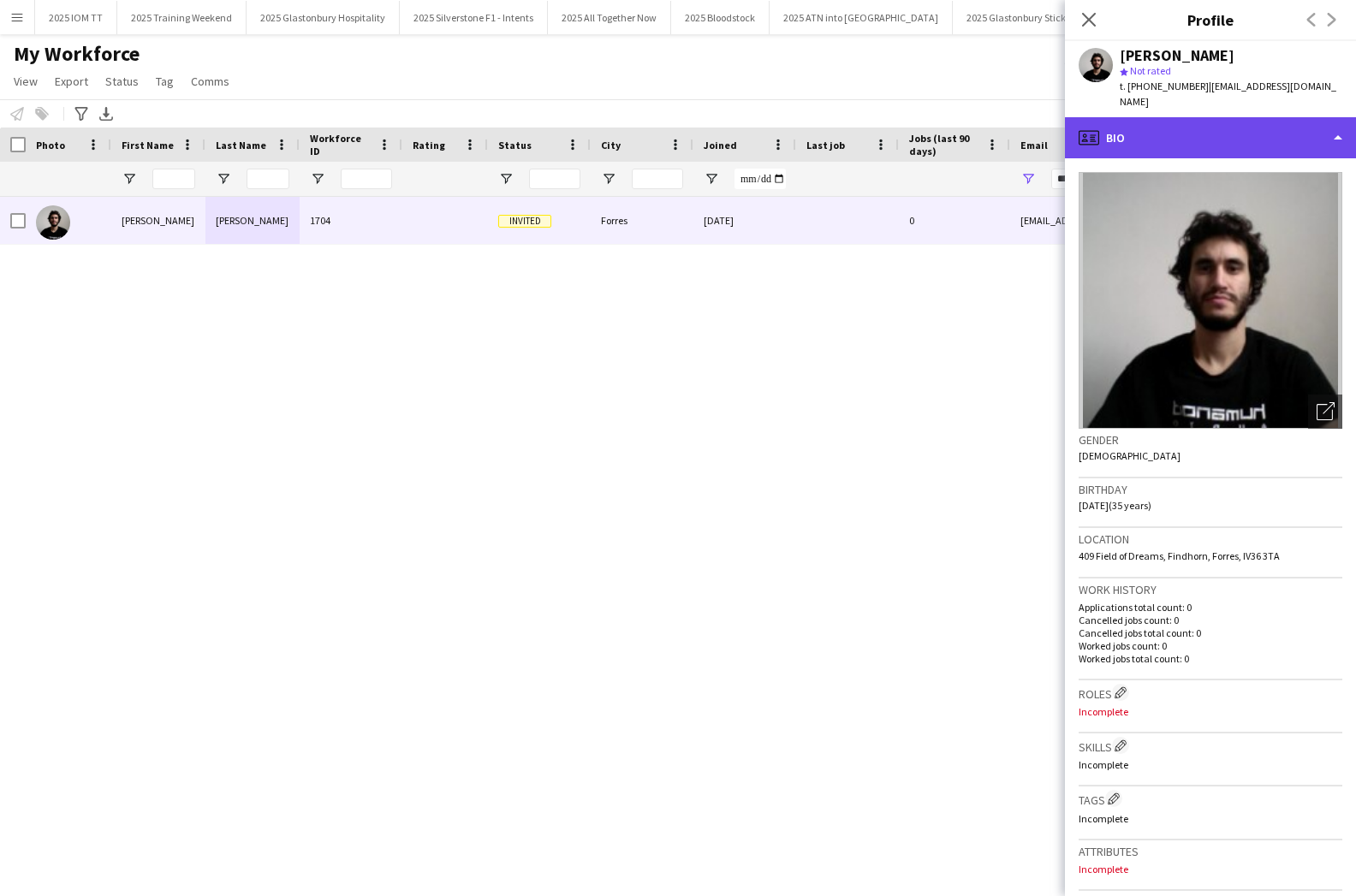 click on "profile
Bio" 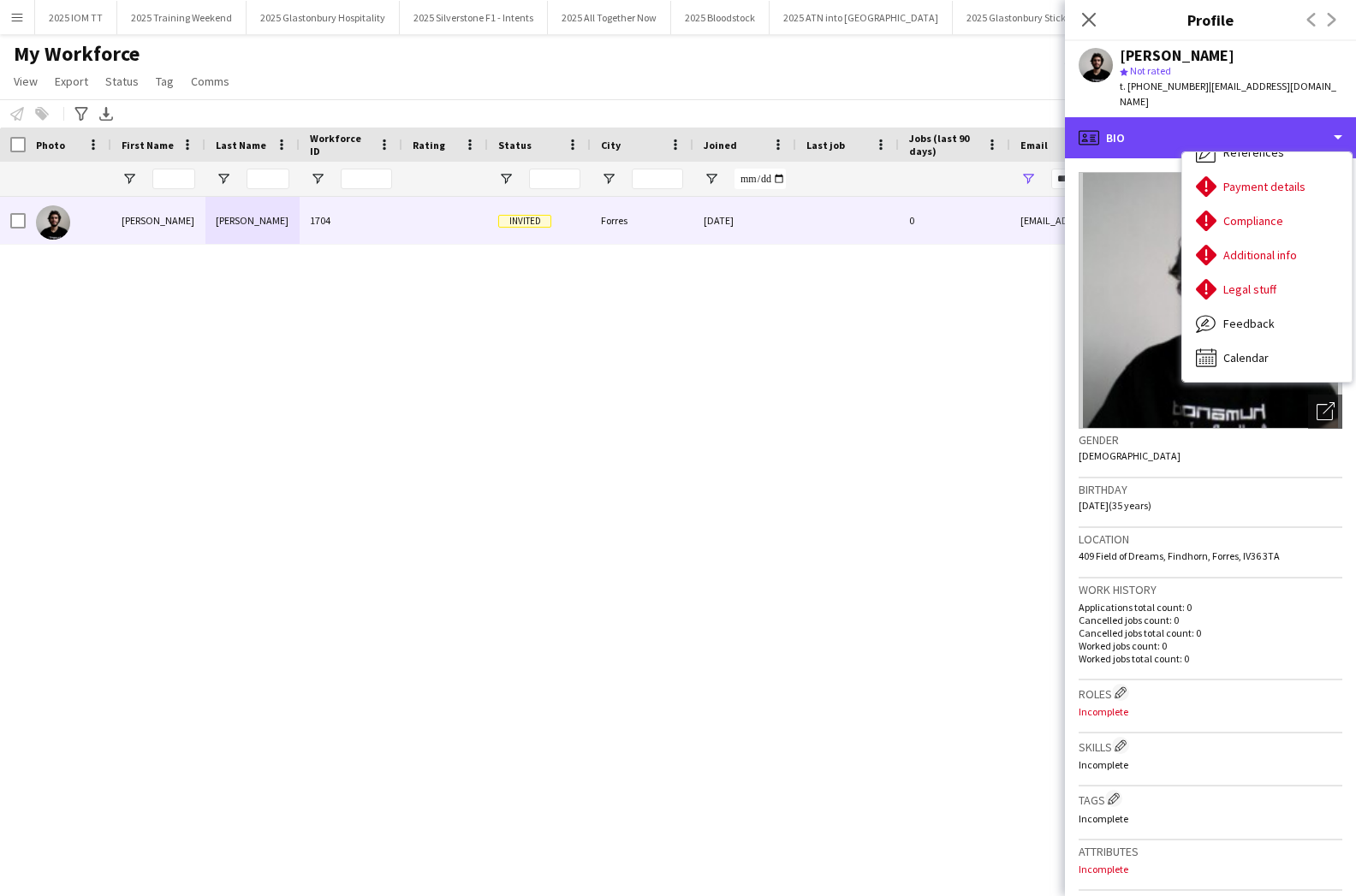 scroll, scrollTop: 195, scrollLeft: 0, axis: vertical 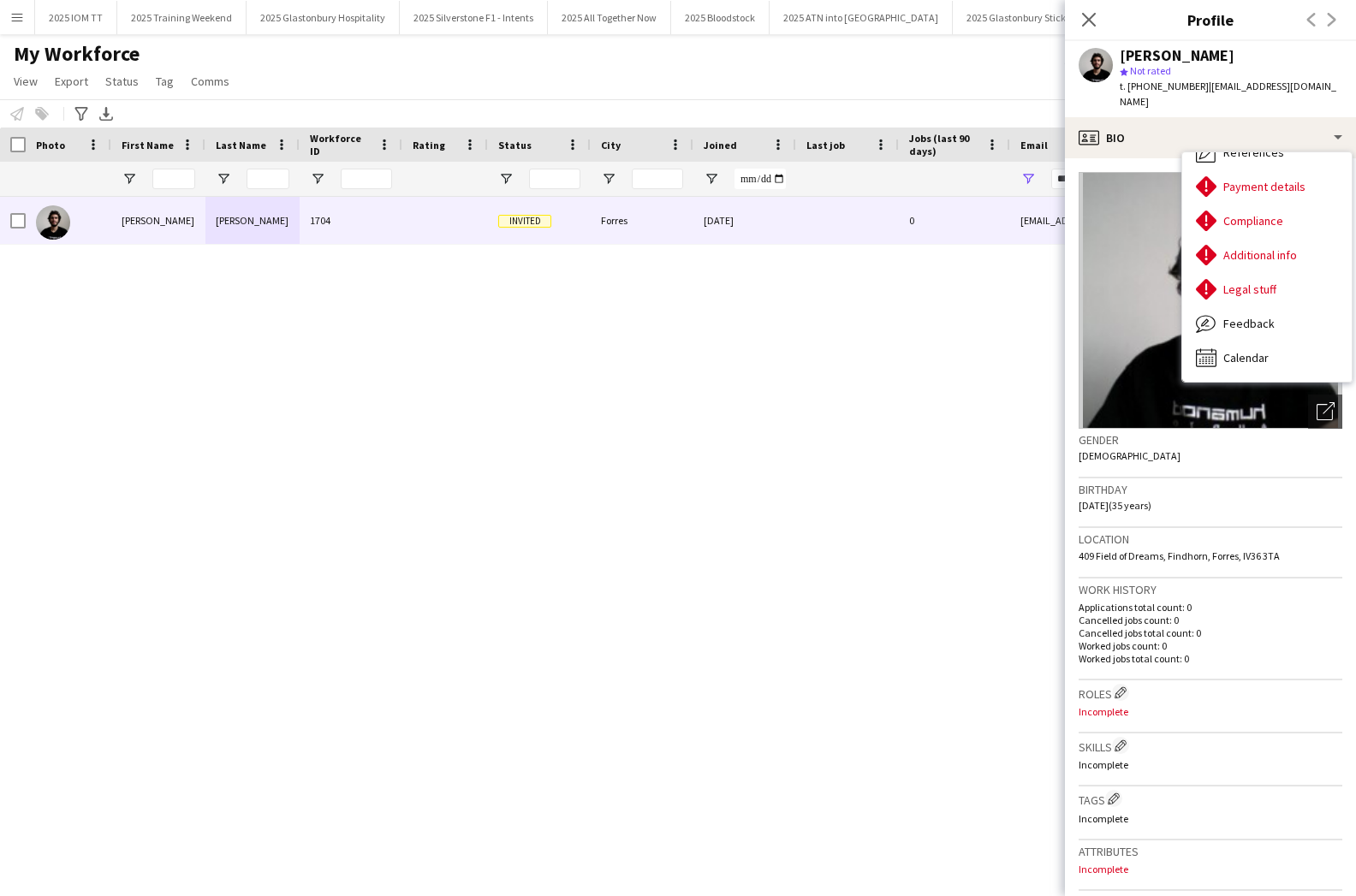 click on "[PERSON_NAME] 1704 Invited Forres [DATE] 0 [EMAIL_ADDRESS][DOMAIN_NAME] [PHONE_NUMBER]" at bounding box center (652, 531) 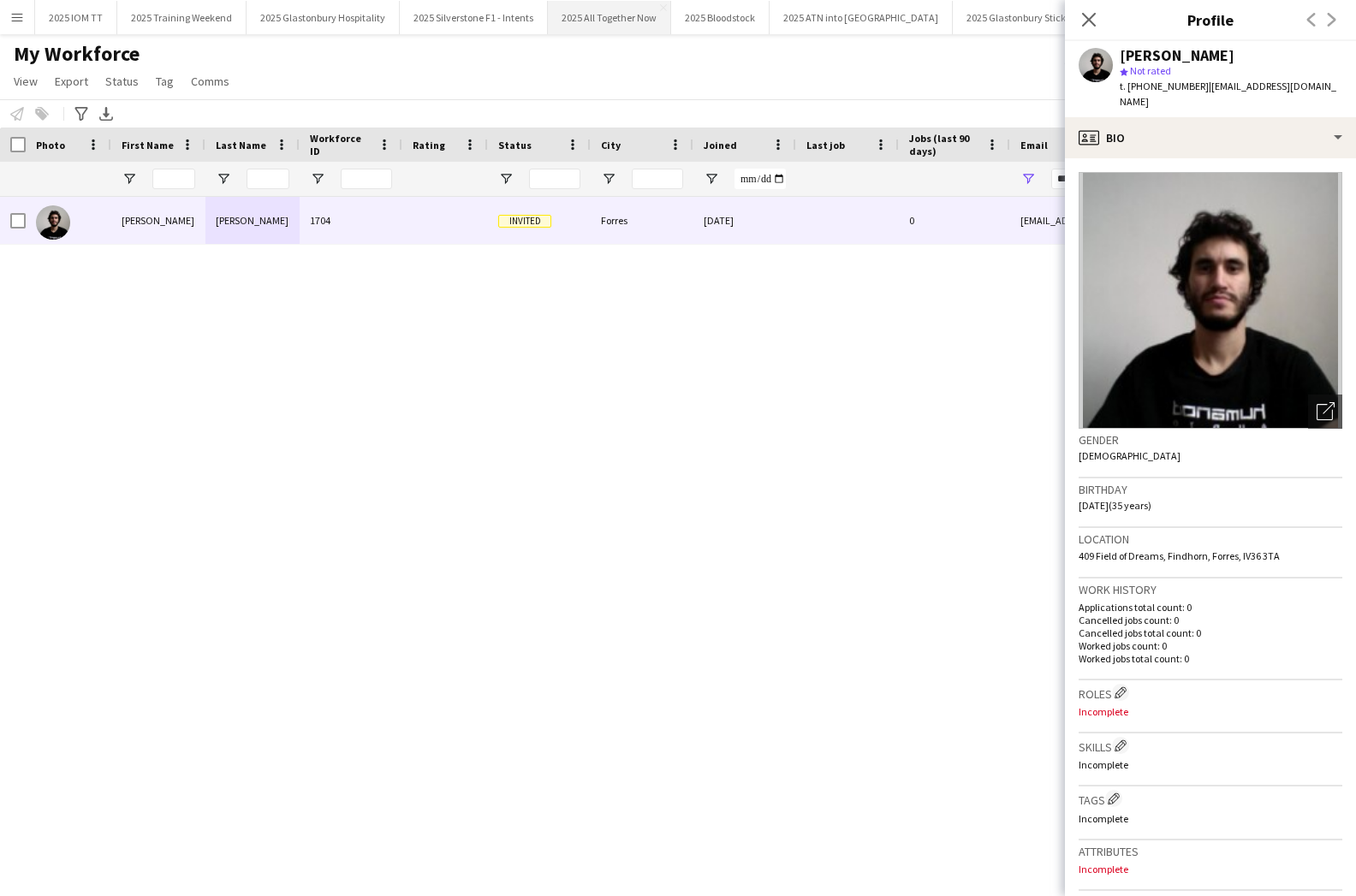 click on "2025 All Together Now
Close" at bounding box center [610, 17] 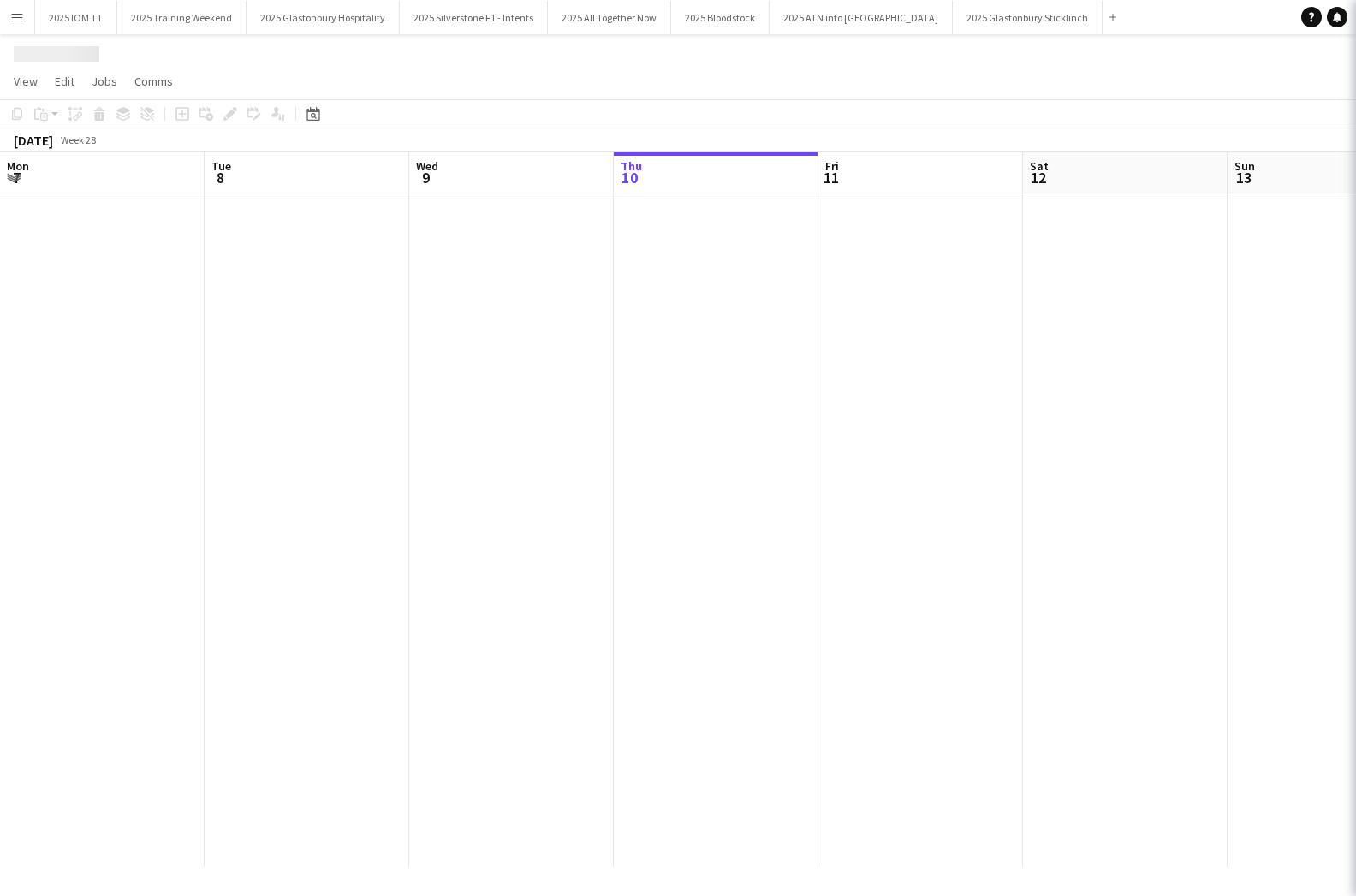 scroll, scrollTop: 0, scrollLeft: 409, axis: horizontal 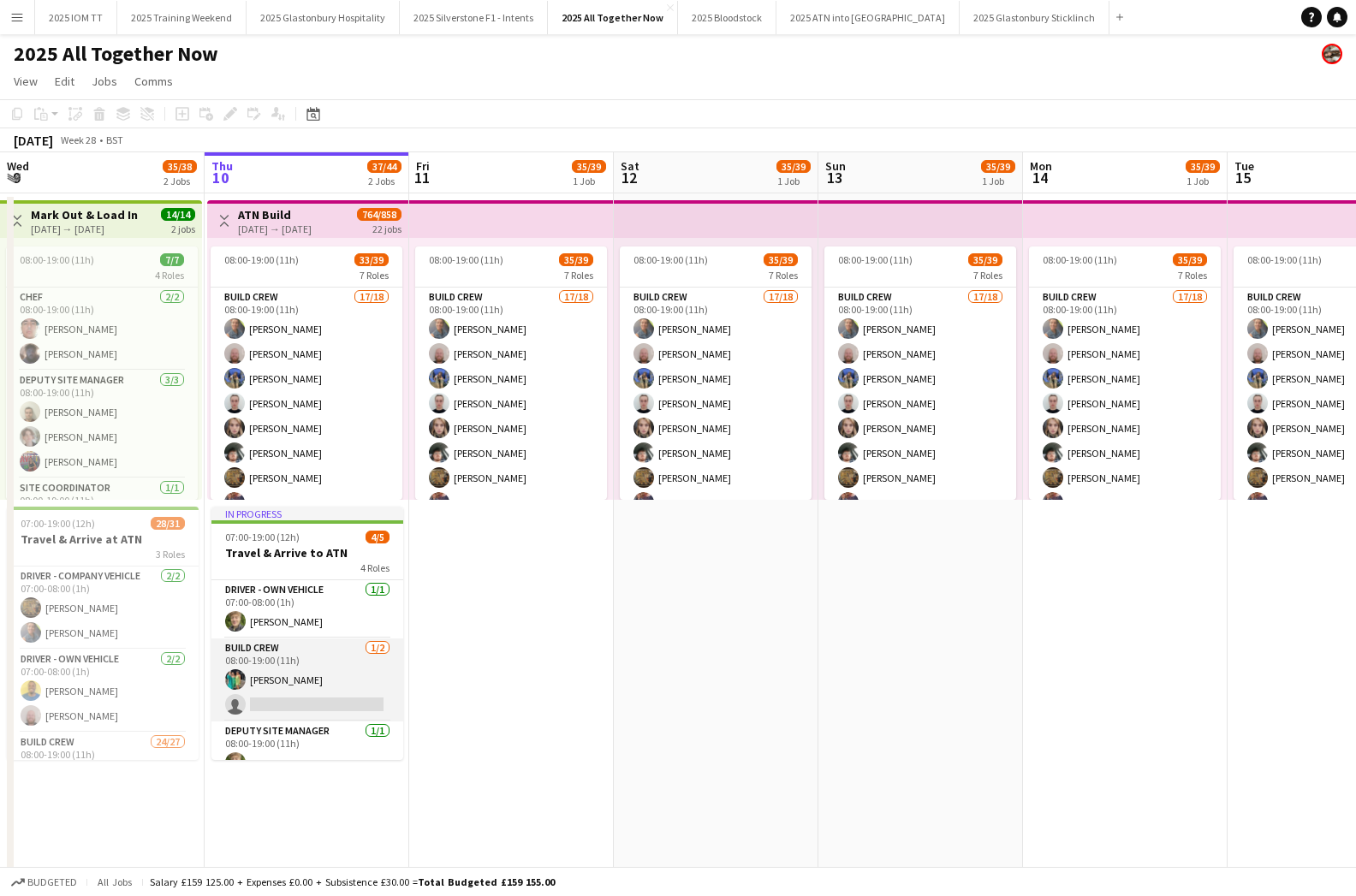 click on "Build Crew   [DATE]   08:00-19:00 (11h)
[PERSON_NAME]
single-neutral-actions" at bounding box center (307, 679) 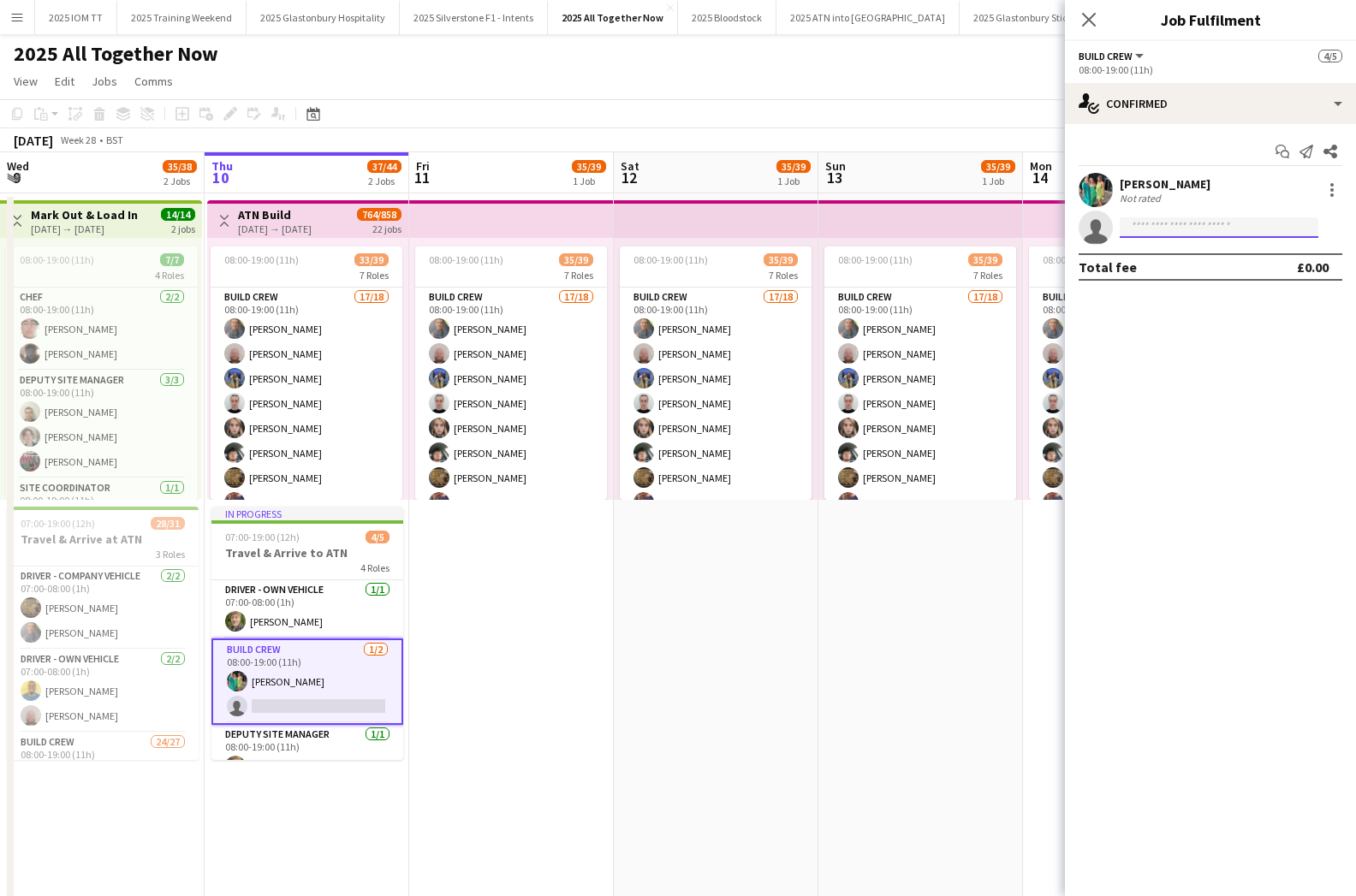 click 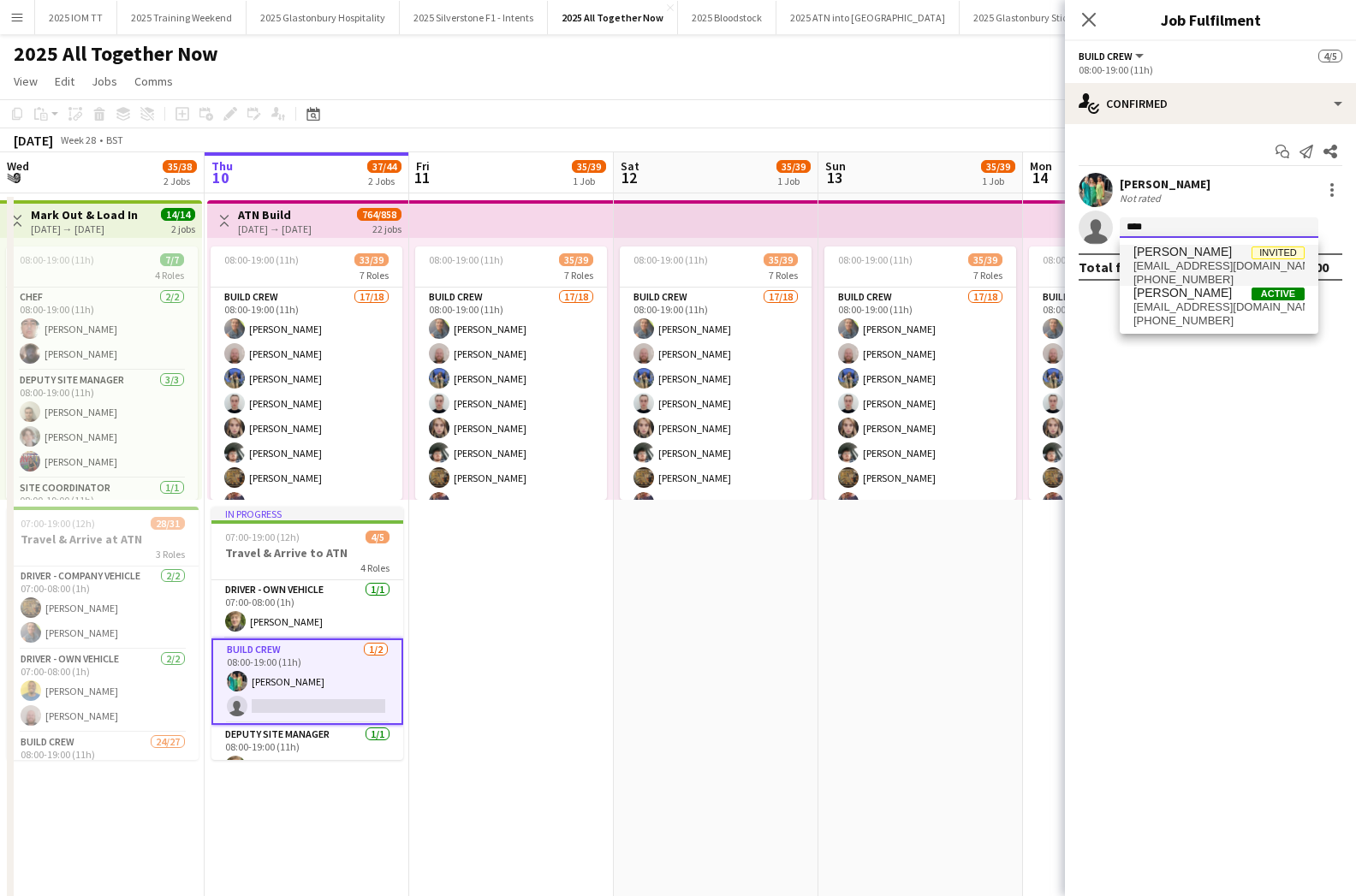 type on "****" 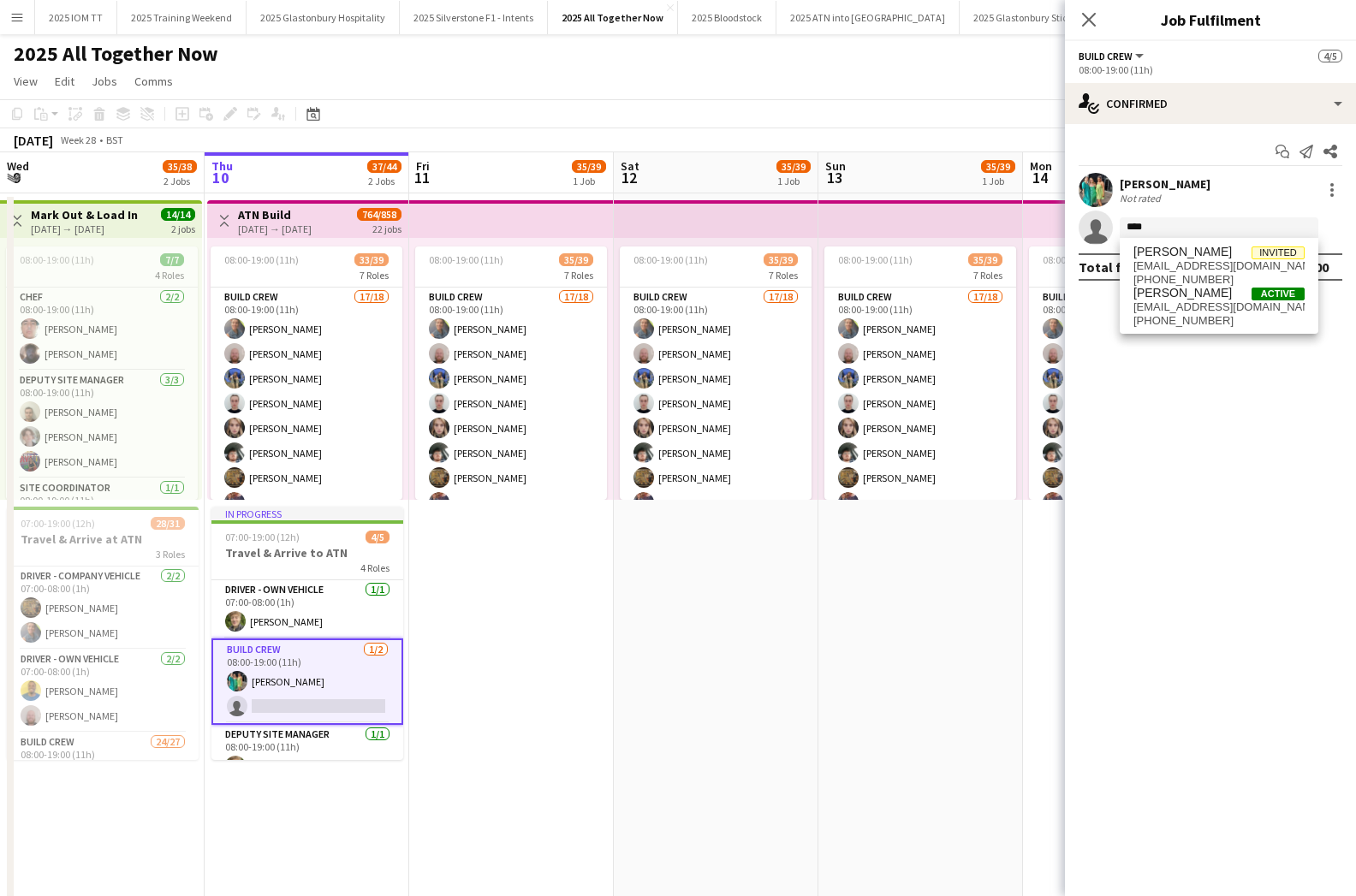 click on "[PHONE_NUMBER]" at bounding box center [1219, 280] 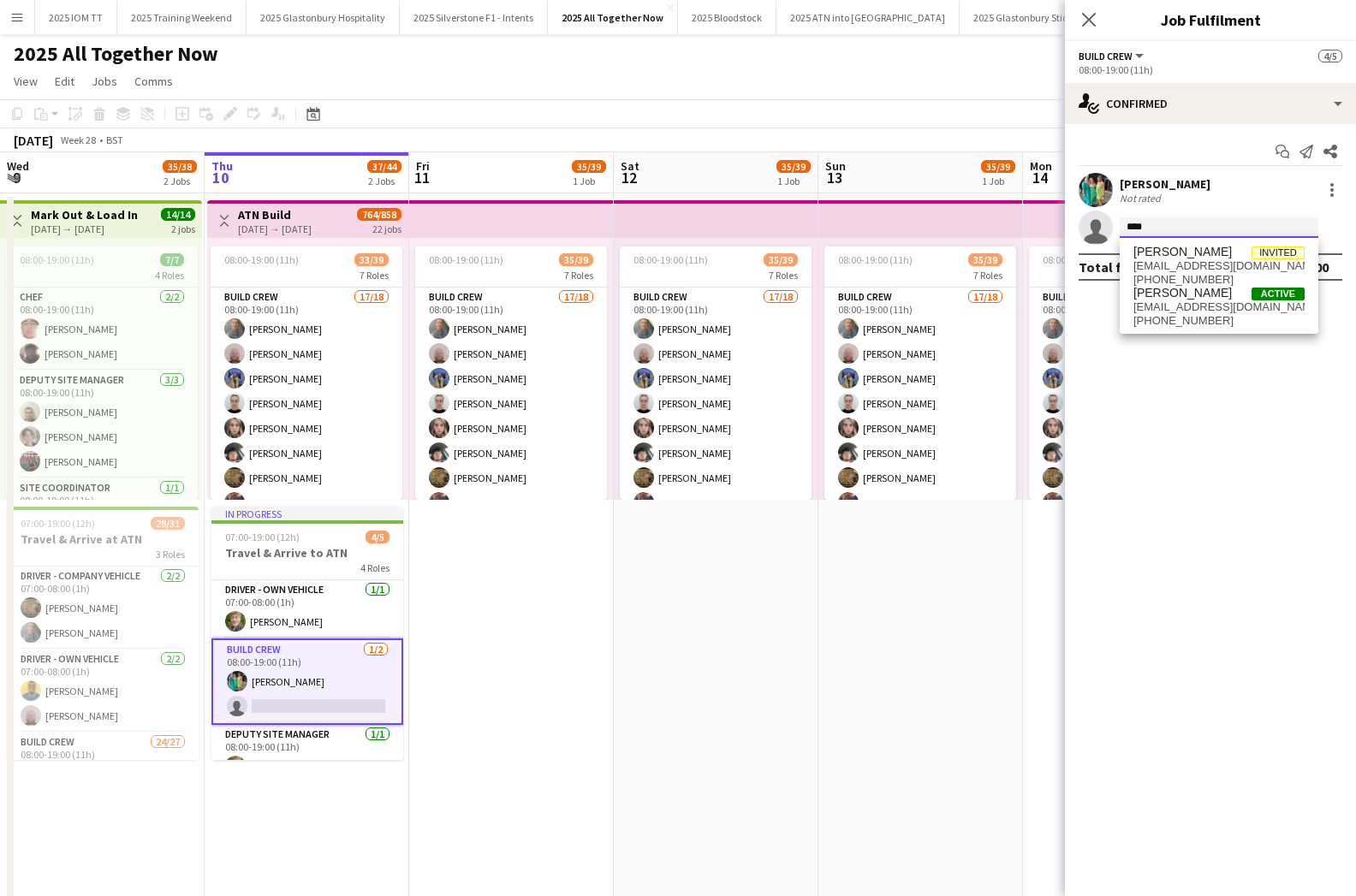 type 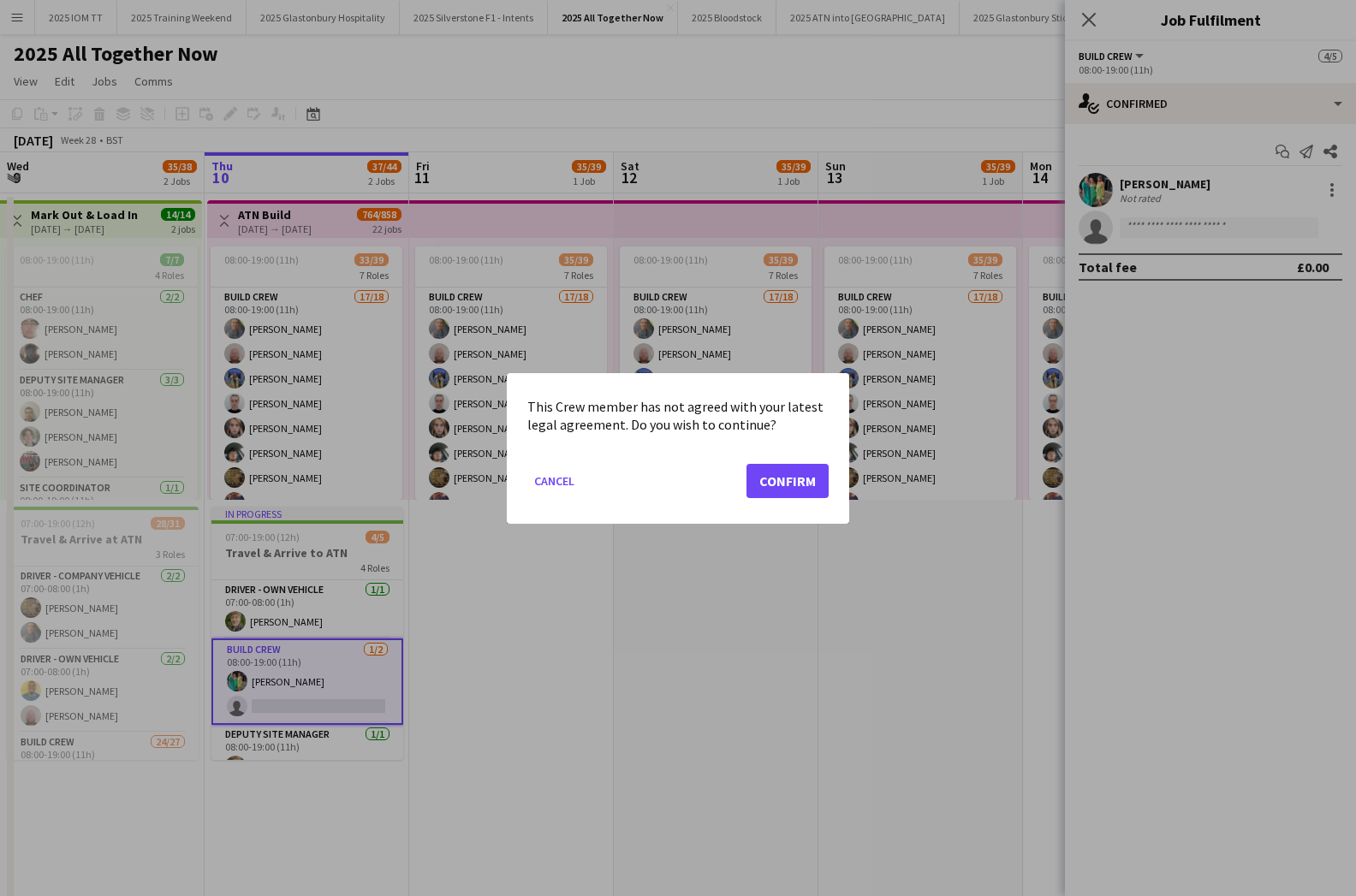 click on "Confirm" 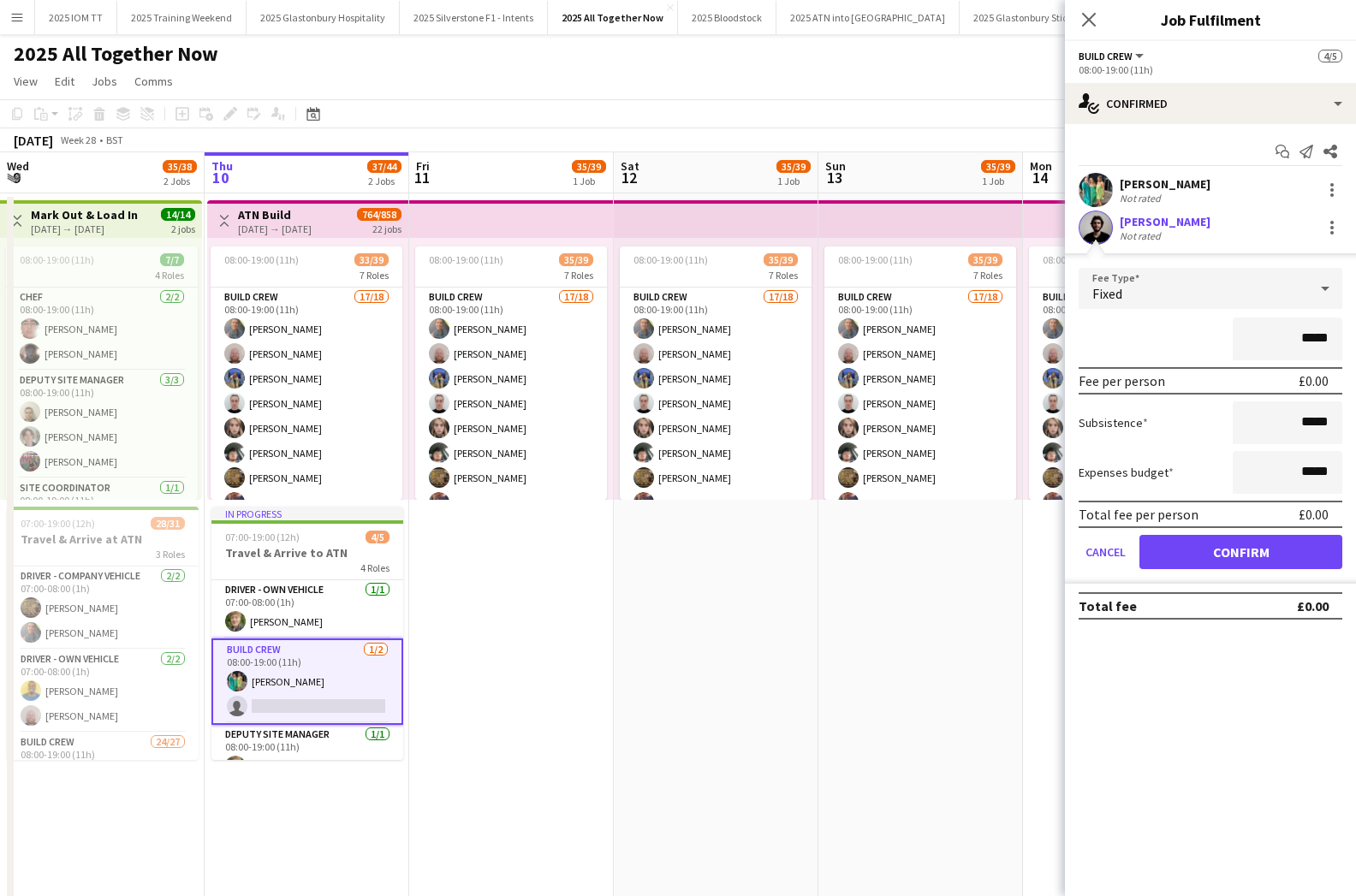 click on "Confirm" at bounding box center (1240, 552) 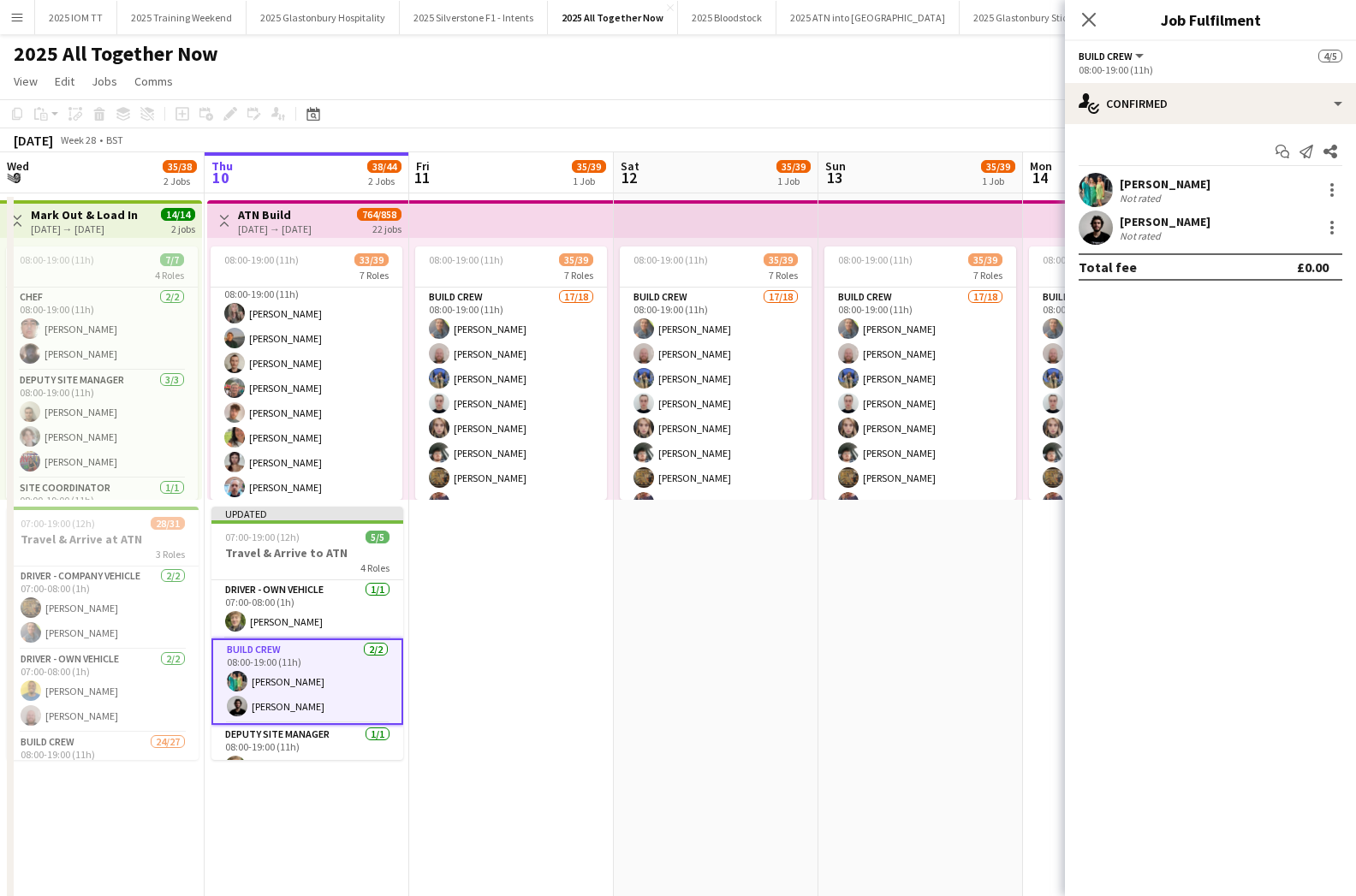 scroll, scrollTop: 787, scrollLeft: 0, axis: vertical 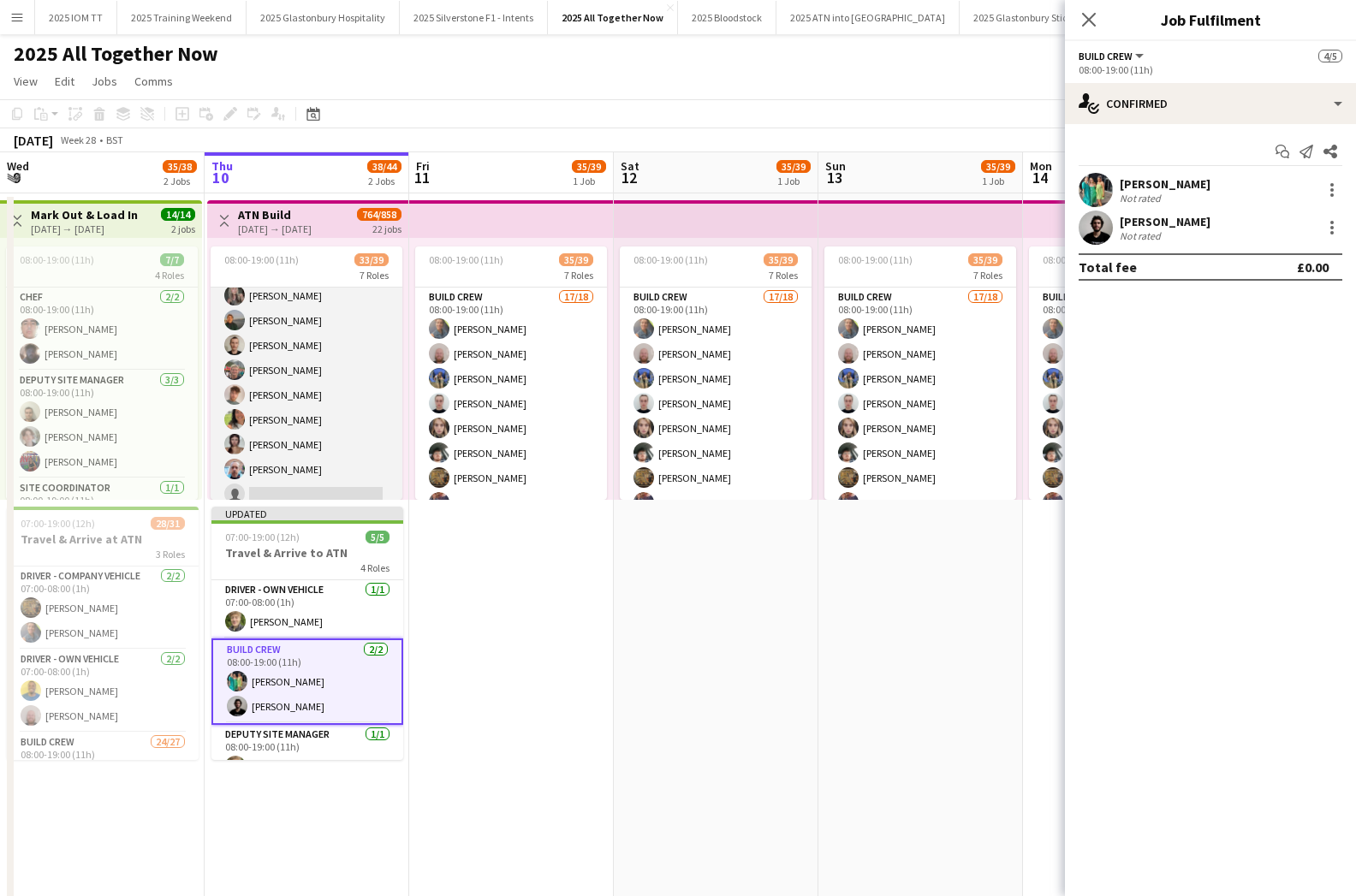 click on "New Build Crew   [DATE]   08:00-19:00 (11h)
[PERSON_NAME] [PERSON_NAME] [PERSON_NAME] [PERSON_NAME] [PERSON_NAME] [PERSON_NAME] [PERSON_NAME] [PERSON_NAME]
single-neutral-actions
single-neutral-actions
single-neutral-actions" at bounding box center (306, 407) 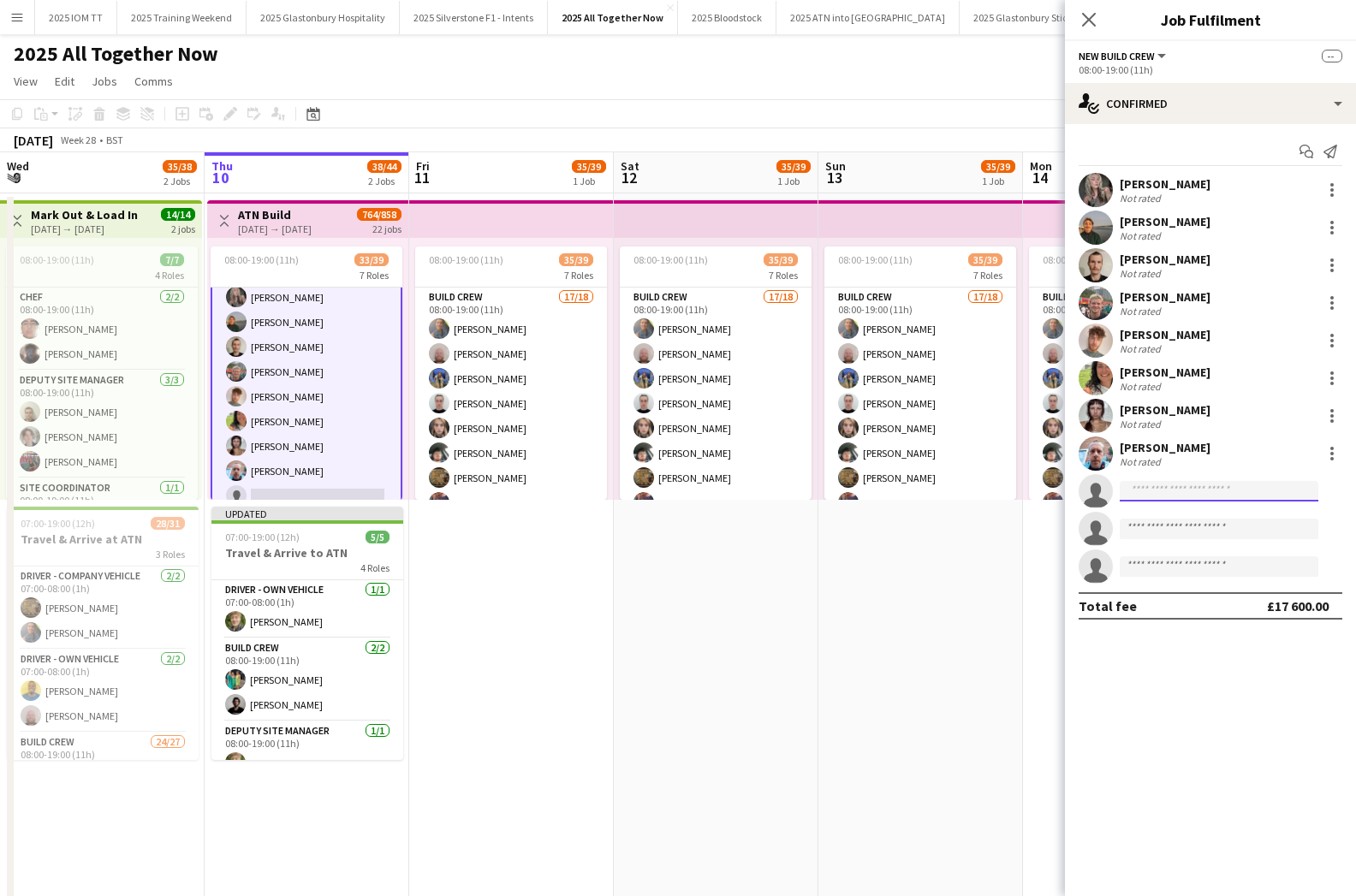 click 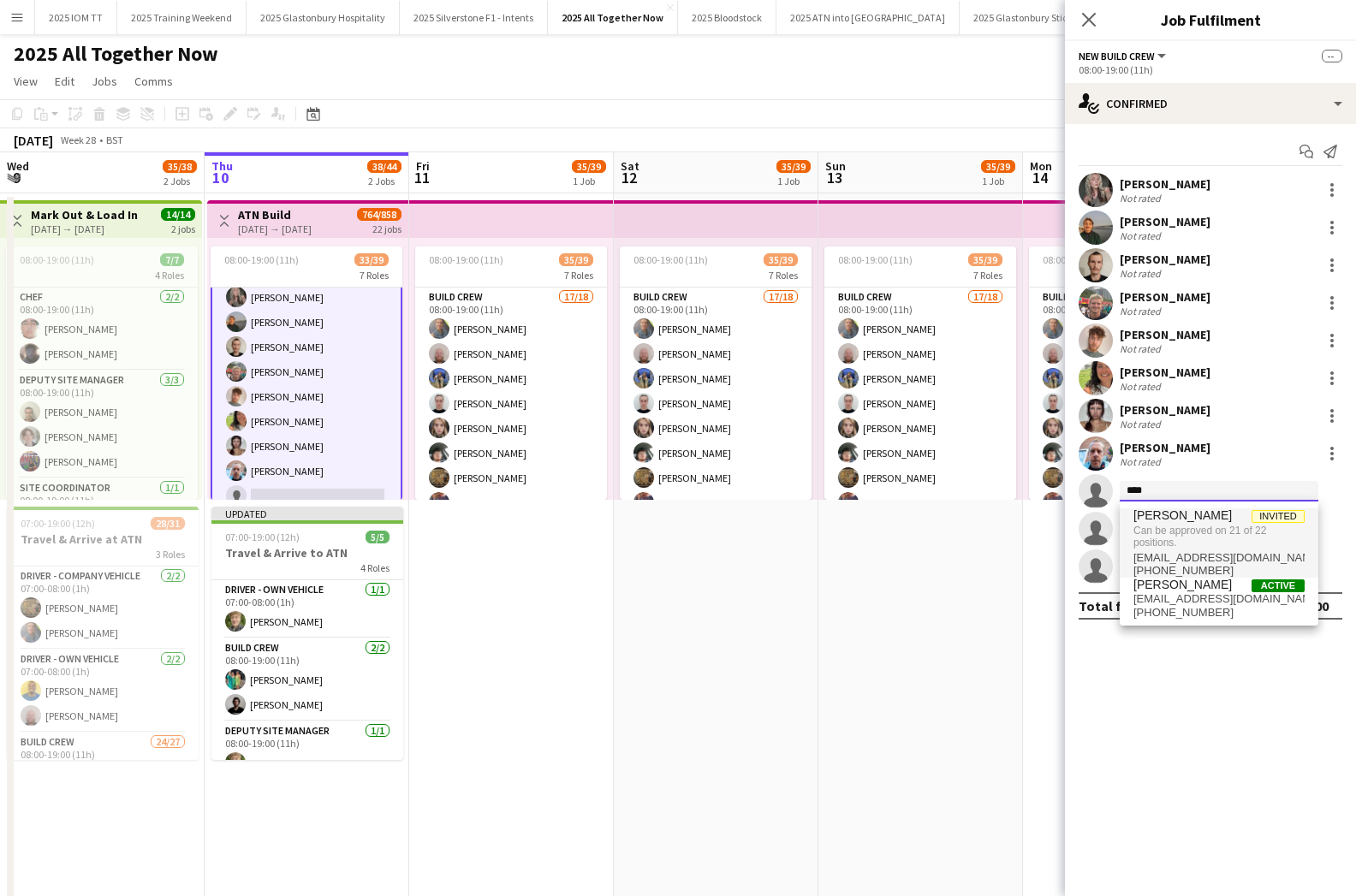 type on "****" 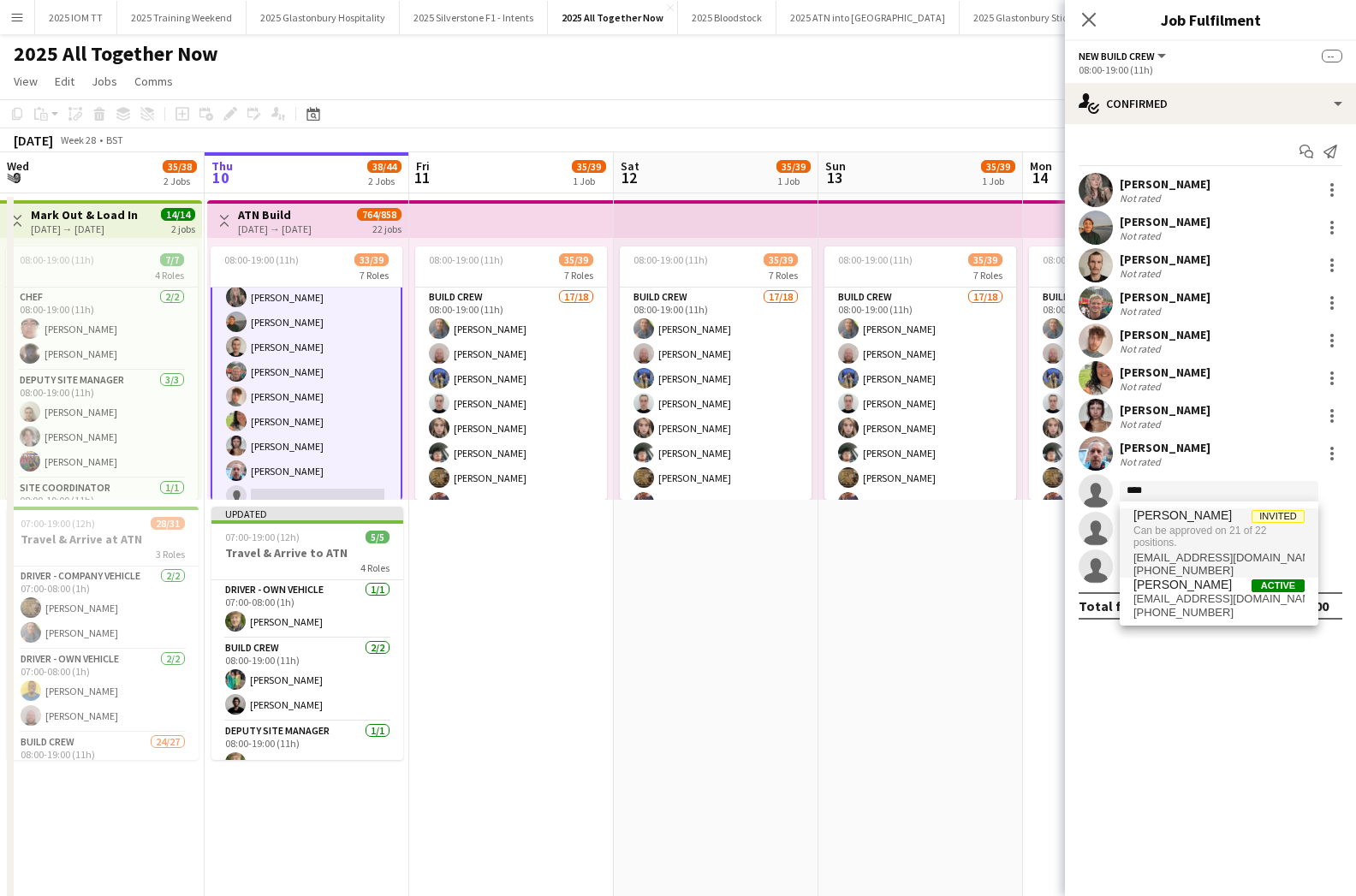 click on "Can be approved on 21 of 22 positions." at bounding box center (1219, 537) 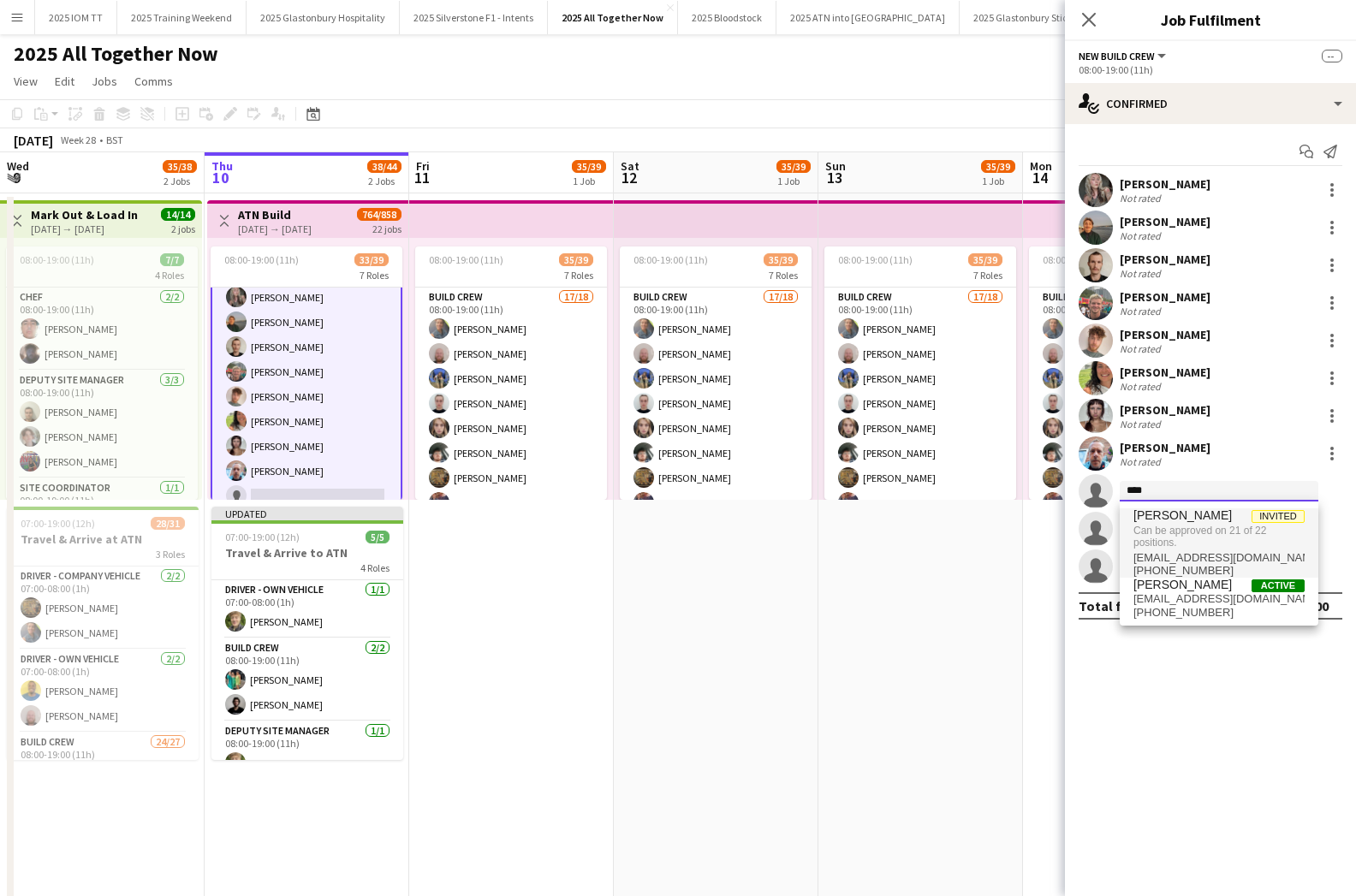 type 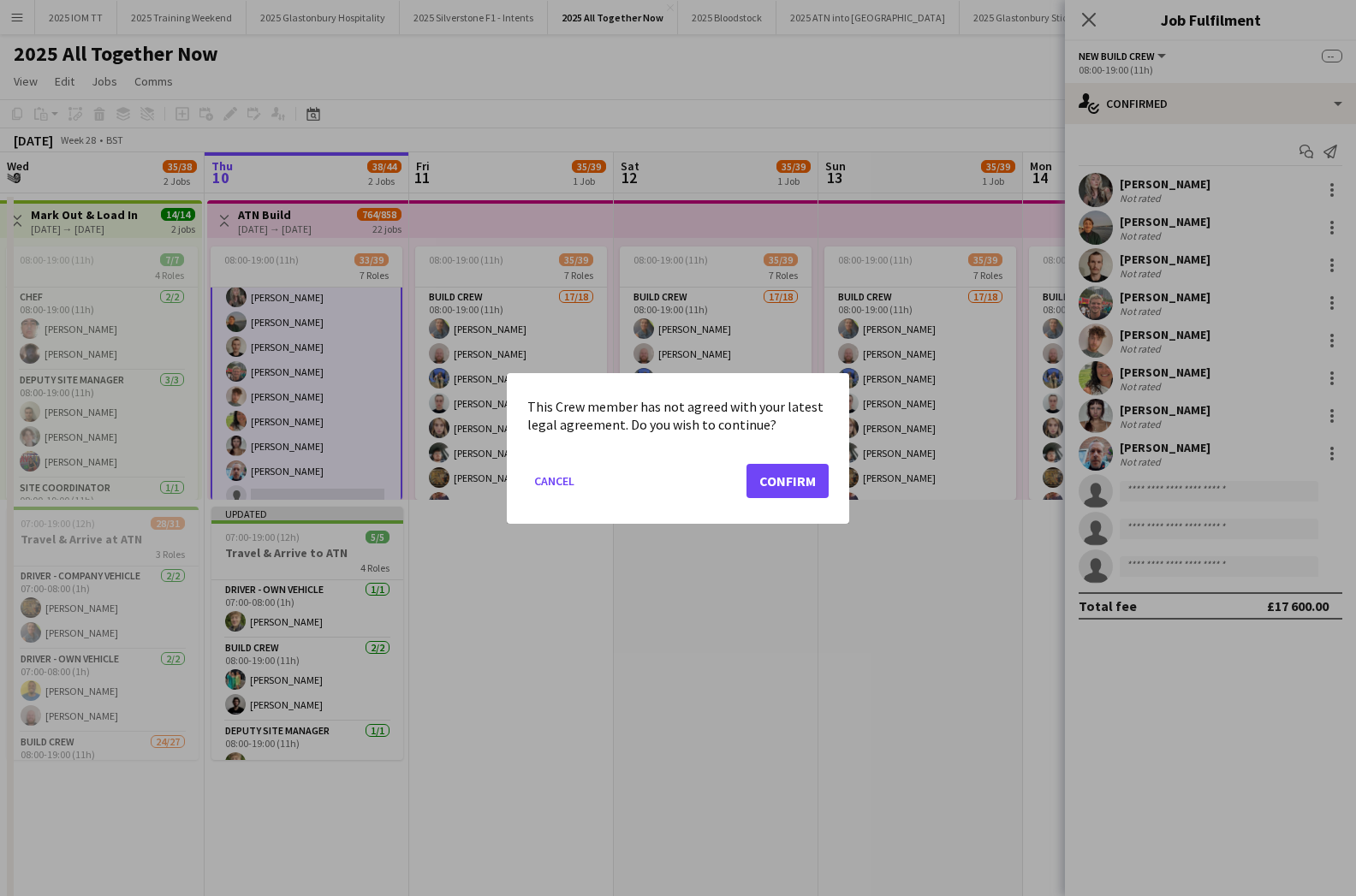 click on "Confirm" 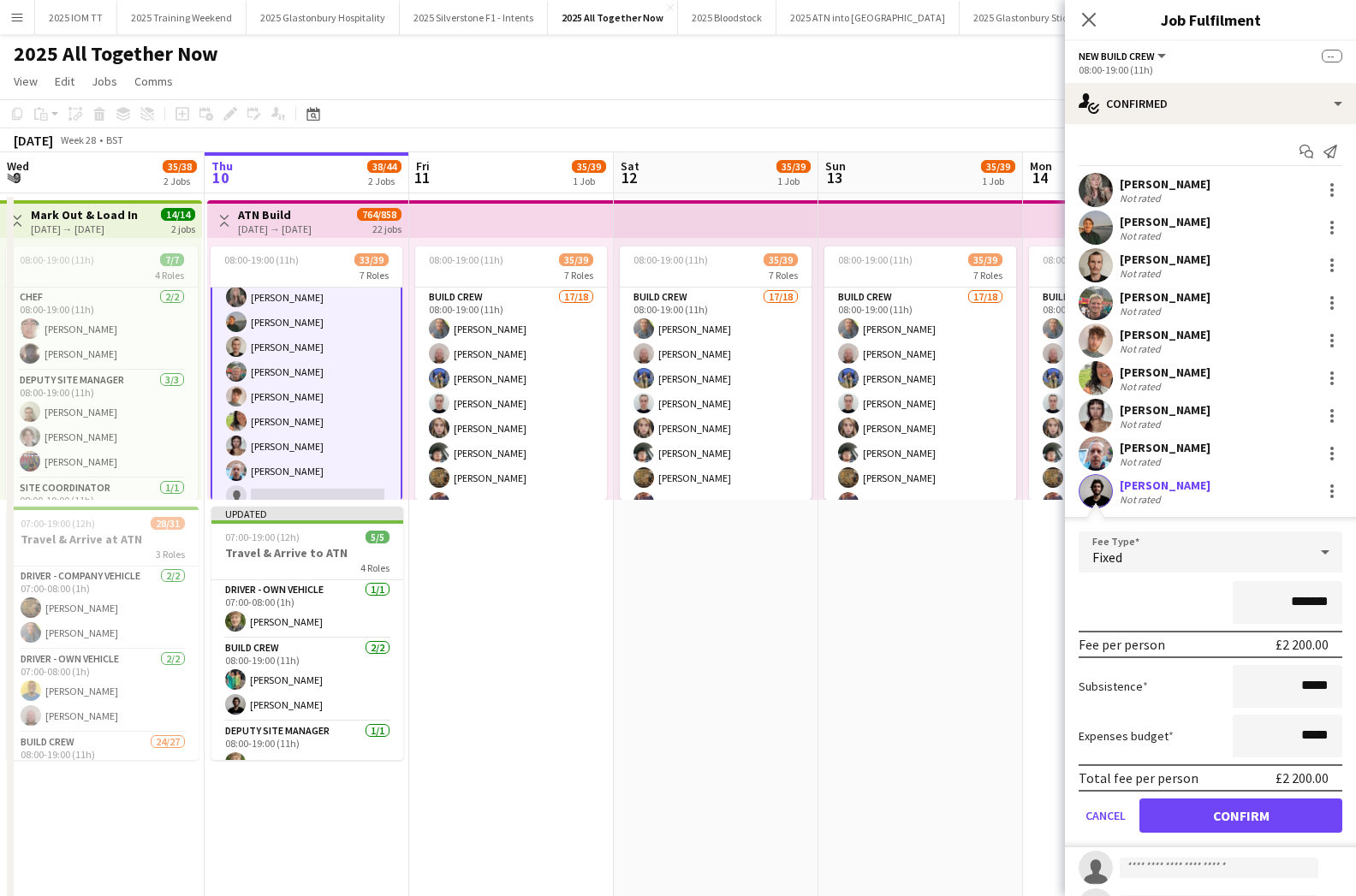 click on "Confirm" at bounding box center [1240, 816] 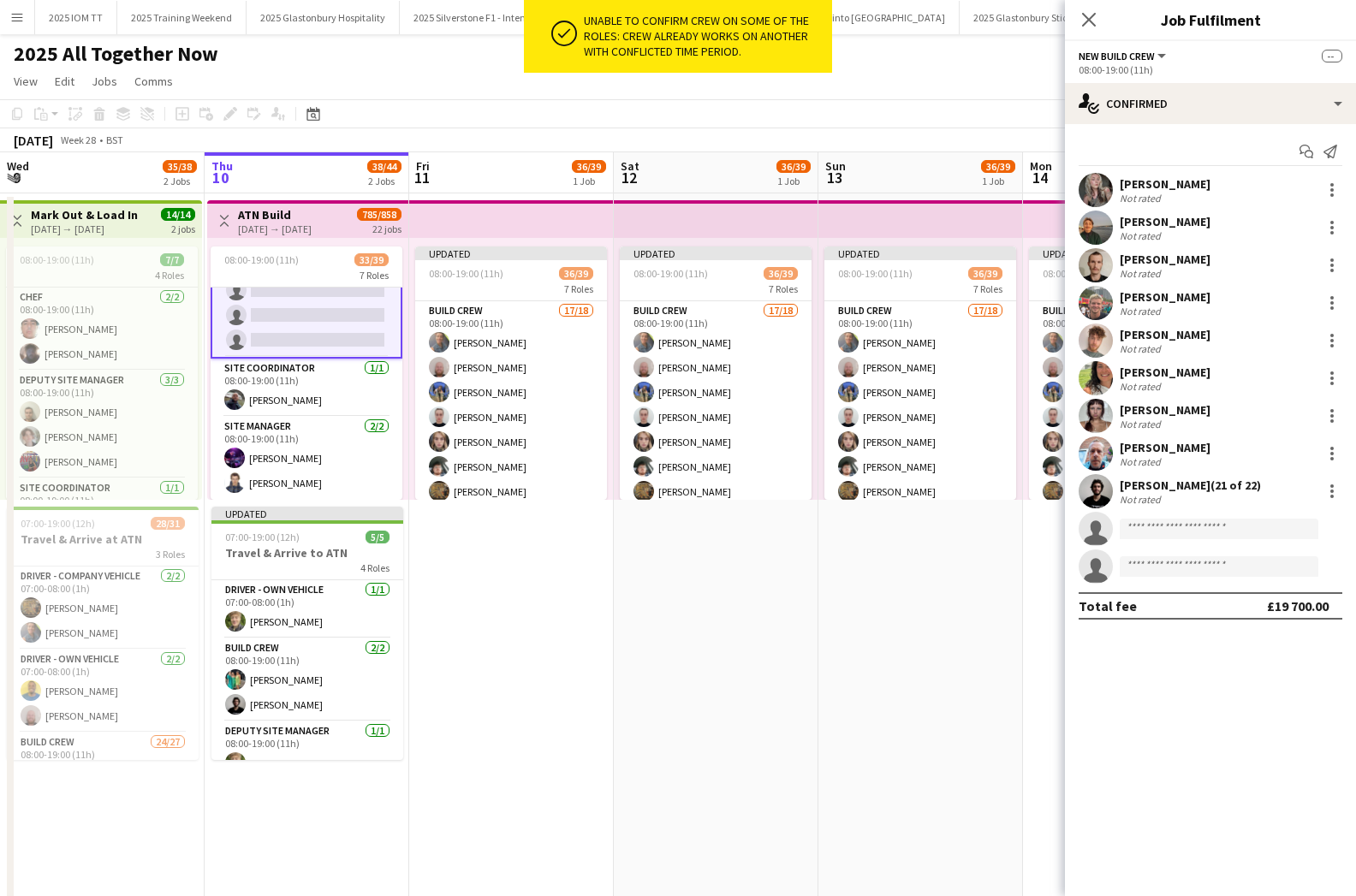 scroll, scrollTop: 995, scrollLeft: 0, axis: vertical 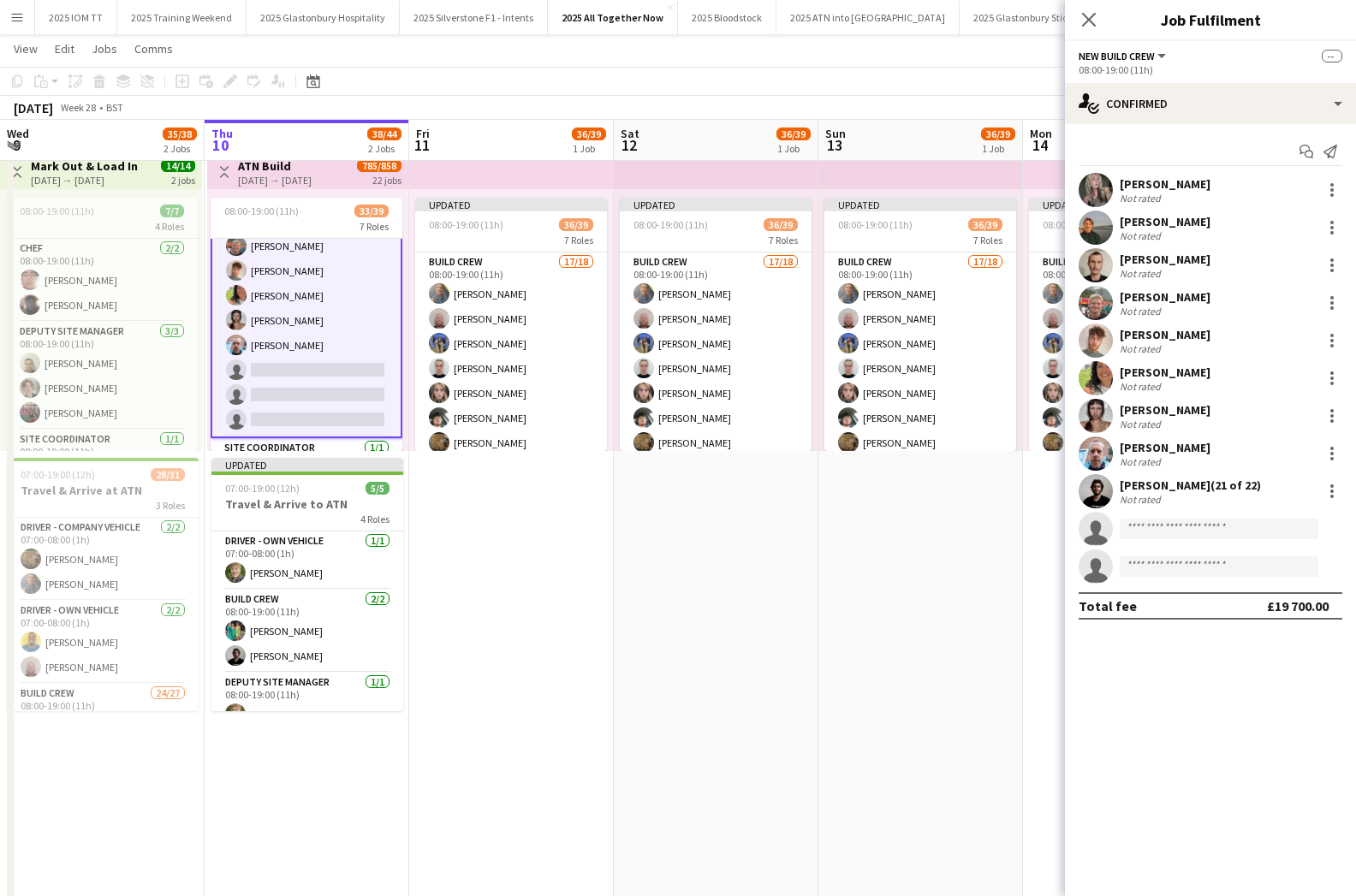 click on "Updated   08:00-19:00 (11h)    36/39   7 Roles   Build Crew   17/18   08:00-19:00 (11h)
[PERSON_NAME] [PERSON_NAME] [PERSON_NAME] [PERSON_NAME] [PERSON_NAME] [PERSON_NAME] [PERSON_NAME] [PERSON_NAME] [PERSON_NAME] [DEMOGRAPHIC_DATA] [PERSON_NAME] [PERSON_NAME] [PERSON_NAME] [PERSON_NAME] [PERSON_NAME] [PERSON_NAME] [PERSON_NAME]
single-neutral-actions
Chef   [DATE]   08:00-19:00 (11h)
[PERSON_NAME] [PERSON_NAME]  Deputy site manager   [DATE]   08:00-19:00 (11h)
[PERSON_NAME] [PERSON_NAME] [PERSON_NAME]  Fork Lift Driver   [DATE]   08:00-19:00 (11h)
[PERSON_NAME]  New Build Crew   [DATE]   08:00-19:00 (11h)
[PERSON_NAME] [PERSON_NAME] [PERSON_NAME] [PERSON_NAME] [PERSON_NAME] [PERSON_NAME] [PERSON_NAME] [PERSON_NAME] [PERSON_NAME]
single-neutral-actions
single-neutral-actions
Site Coordinator    [DATE]   08:00-19:00 (11h)
[PERSON_NAME]  Site Manager   [DATE]   08:00-19:00 (11h)
[PERSON_NAME] [PERSON_NAME]" at bounding box center [511, 751] 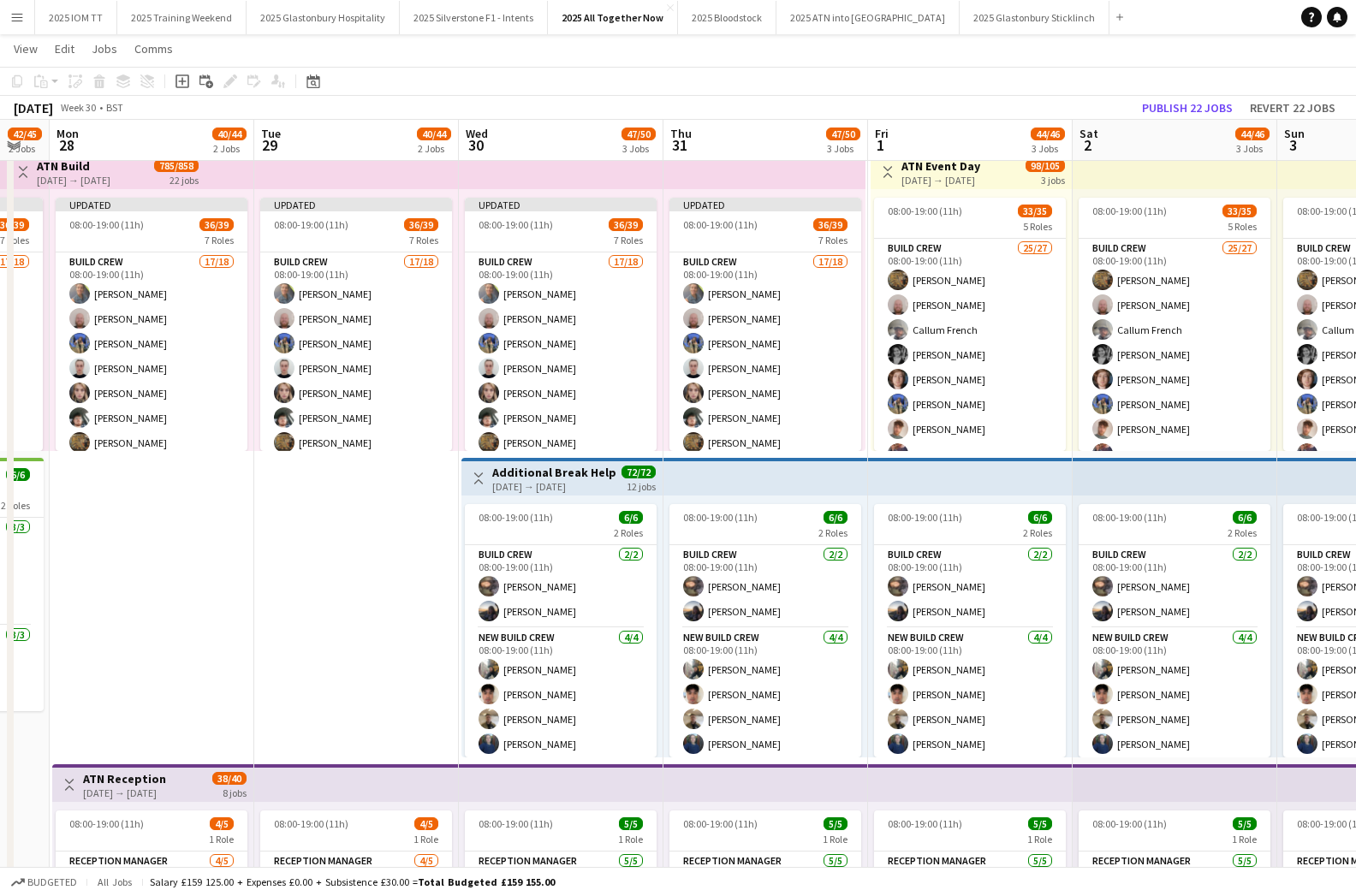scroll, scrollTop: 0, scrollLeft: 575, axis: horizontal 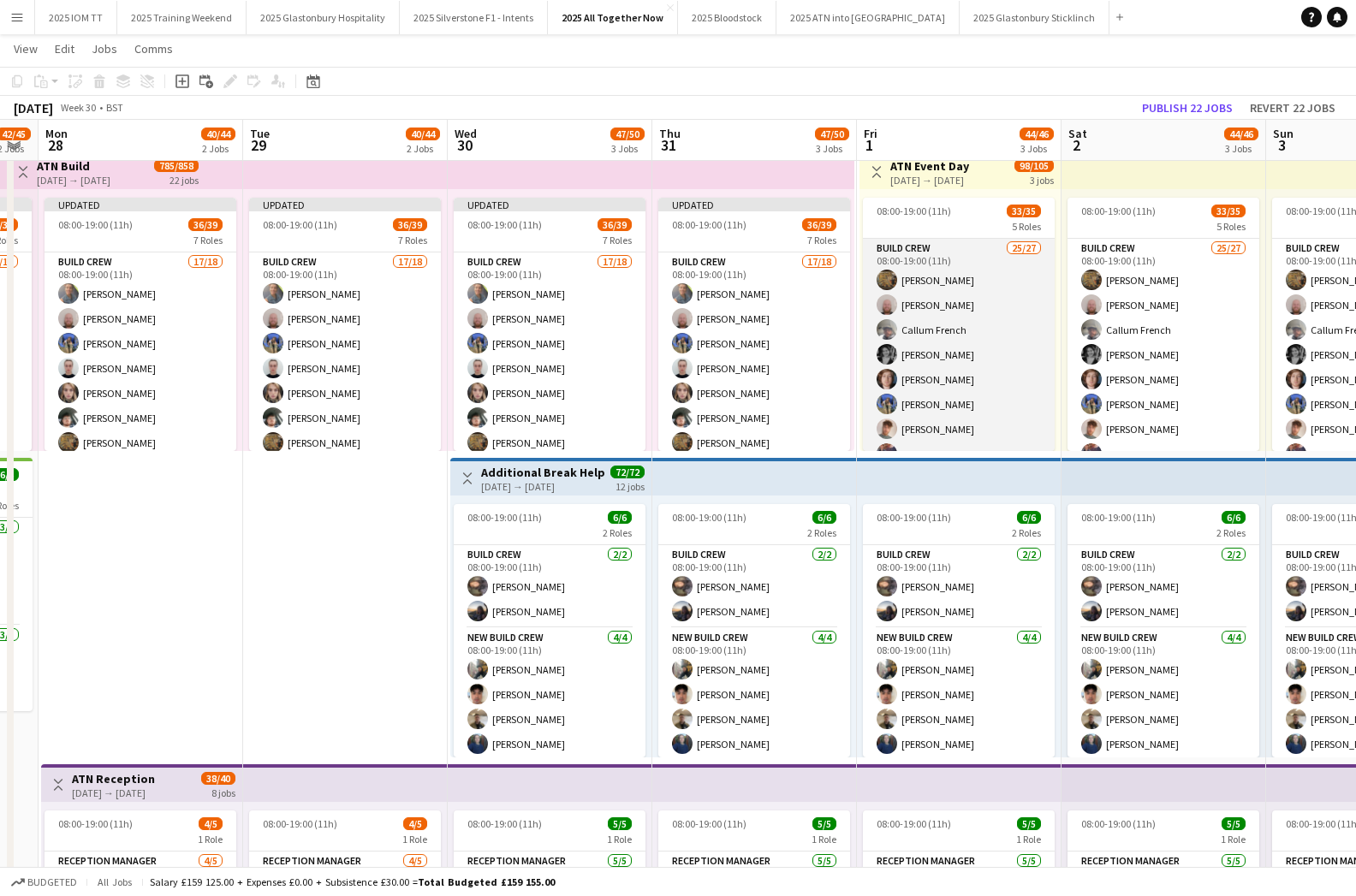 click on "Build Crew   25/27   08:00-19:00 (11h)
[PERSON_NAME] [PERSON_NAME] [PERSON_NAME] [PERSON_NAME] [PERSON_NAME] [PERSON_NAME] [PERSON_NAME] [PERSON_NAME] [PERSON_NAME] [PERSON_NAME] [PERSON_NAME] [PERSON_NAME] [PERSON_NAME] [PERSON_NAME] [PERSON_NAME] [PERSON_NAME] [PERSON_NAME] [PERSON_NAME] [PERSON_NAME] [PERSON_NAME] [PERSON_NAME] [PERSON_NAME] [PERSON_NAME] [PERSON_NAME]
single-neutral-actions
single-neutral-actions" at bounding box center [959, 590] 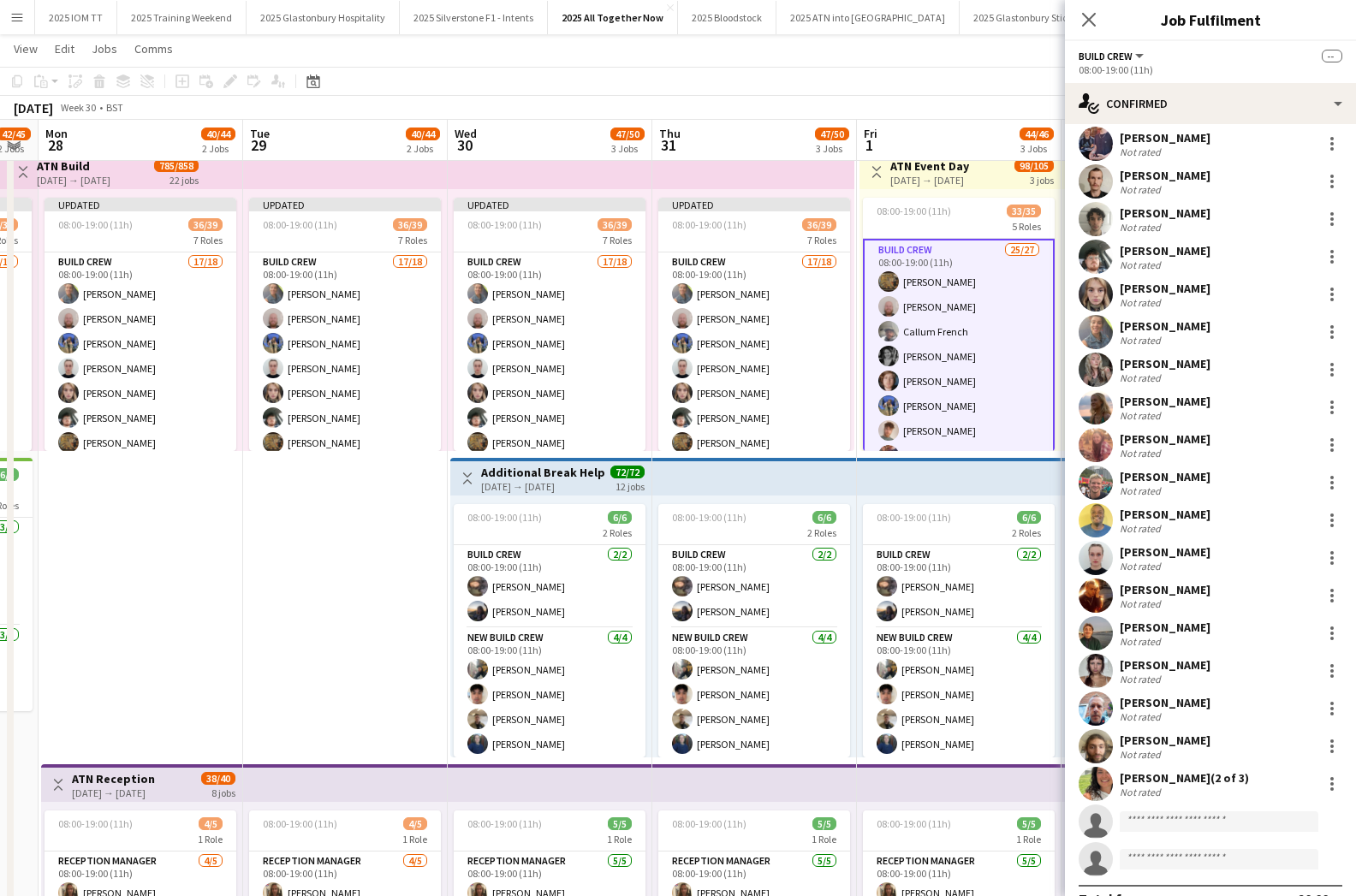 scroll, scrollTop: 350, scrollLeft: 0, axis: vertical 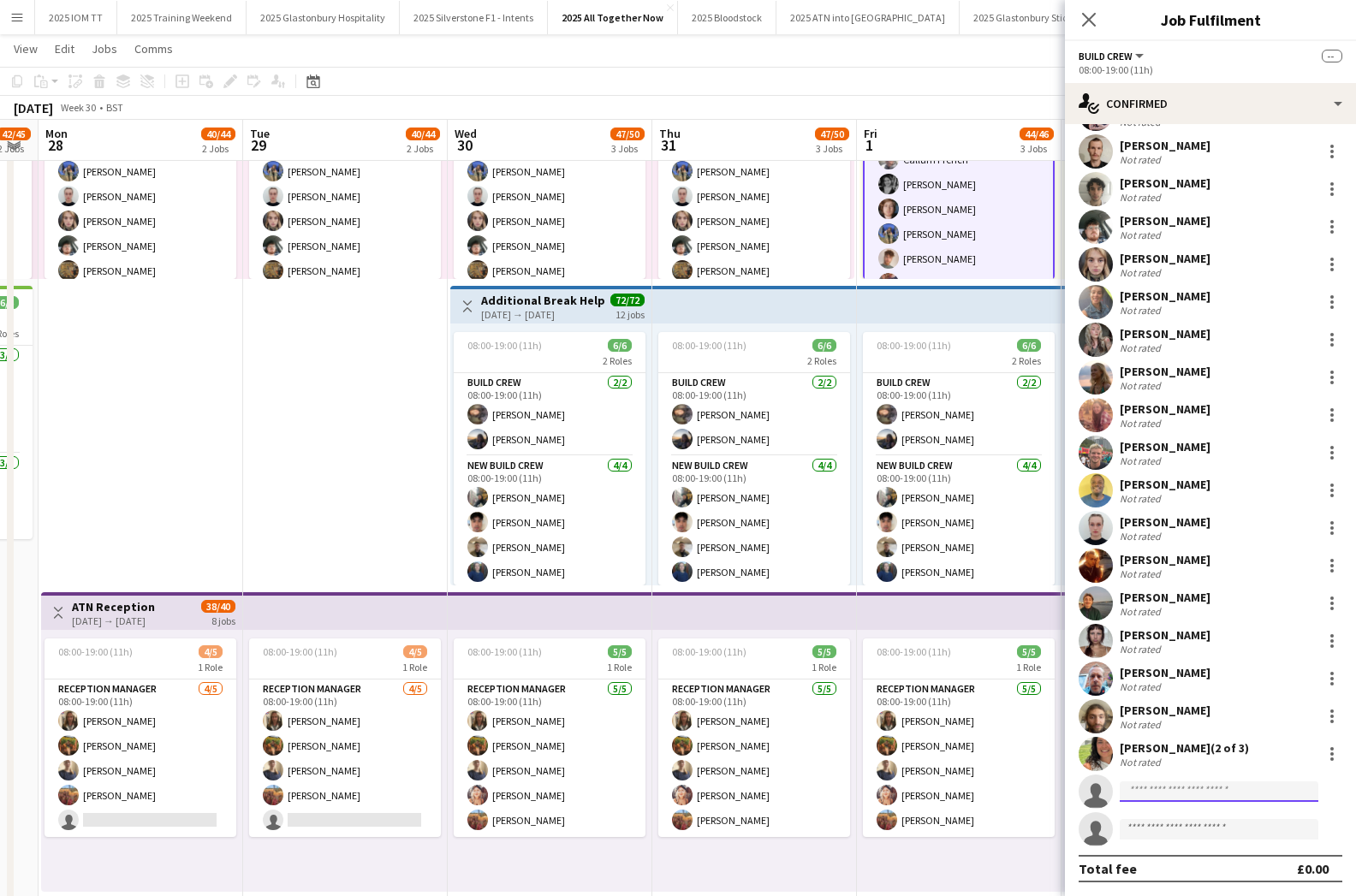 click 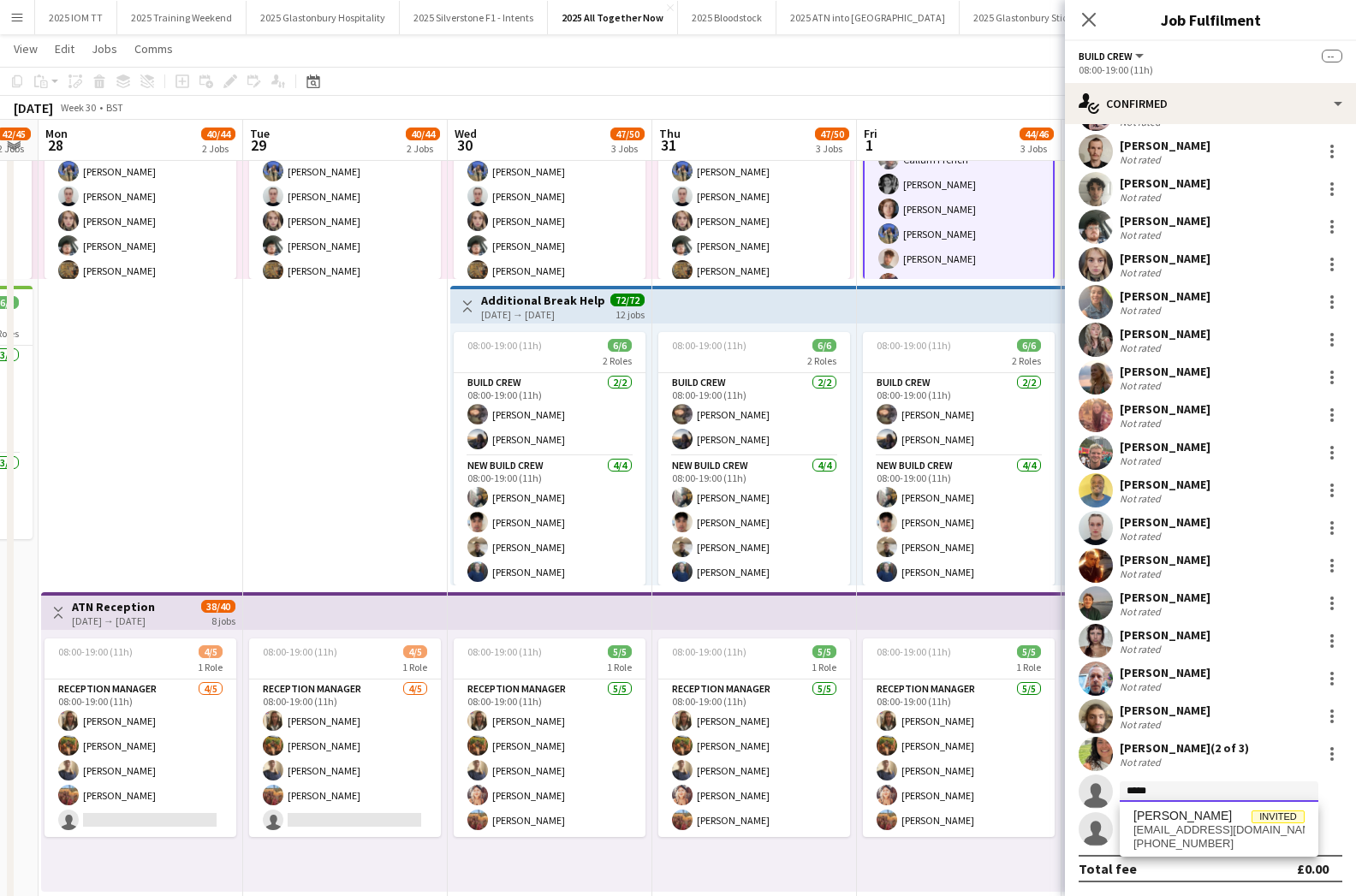type on "*****" 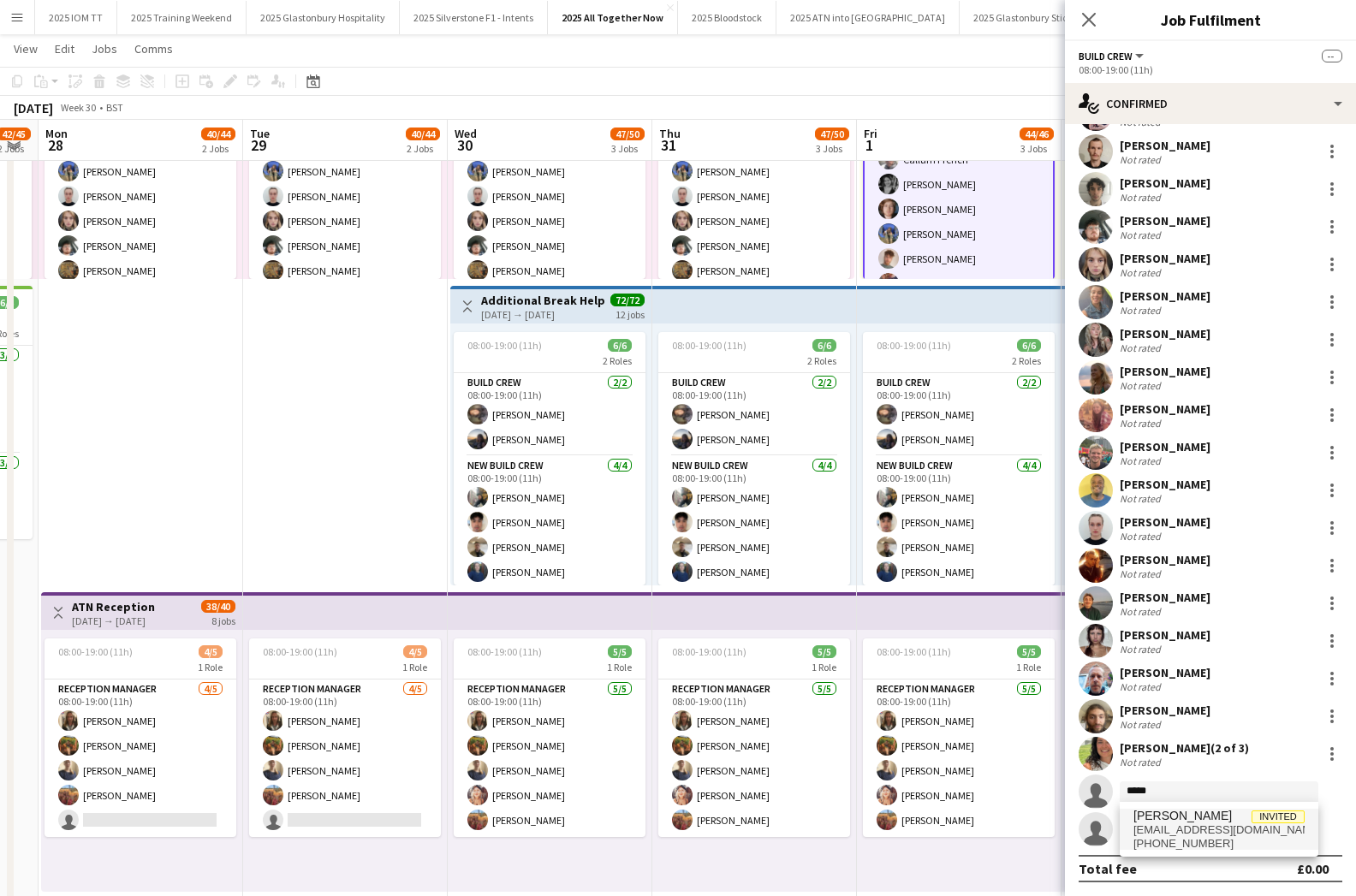 drag, startPoint x: 1213, startPoint y: 782, endPoint x: 1209, endPoint y: 828, distance: 46.173586 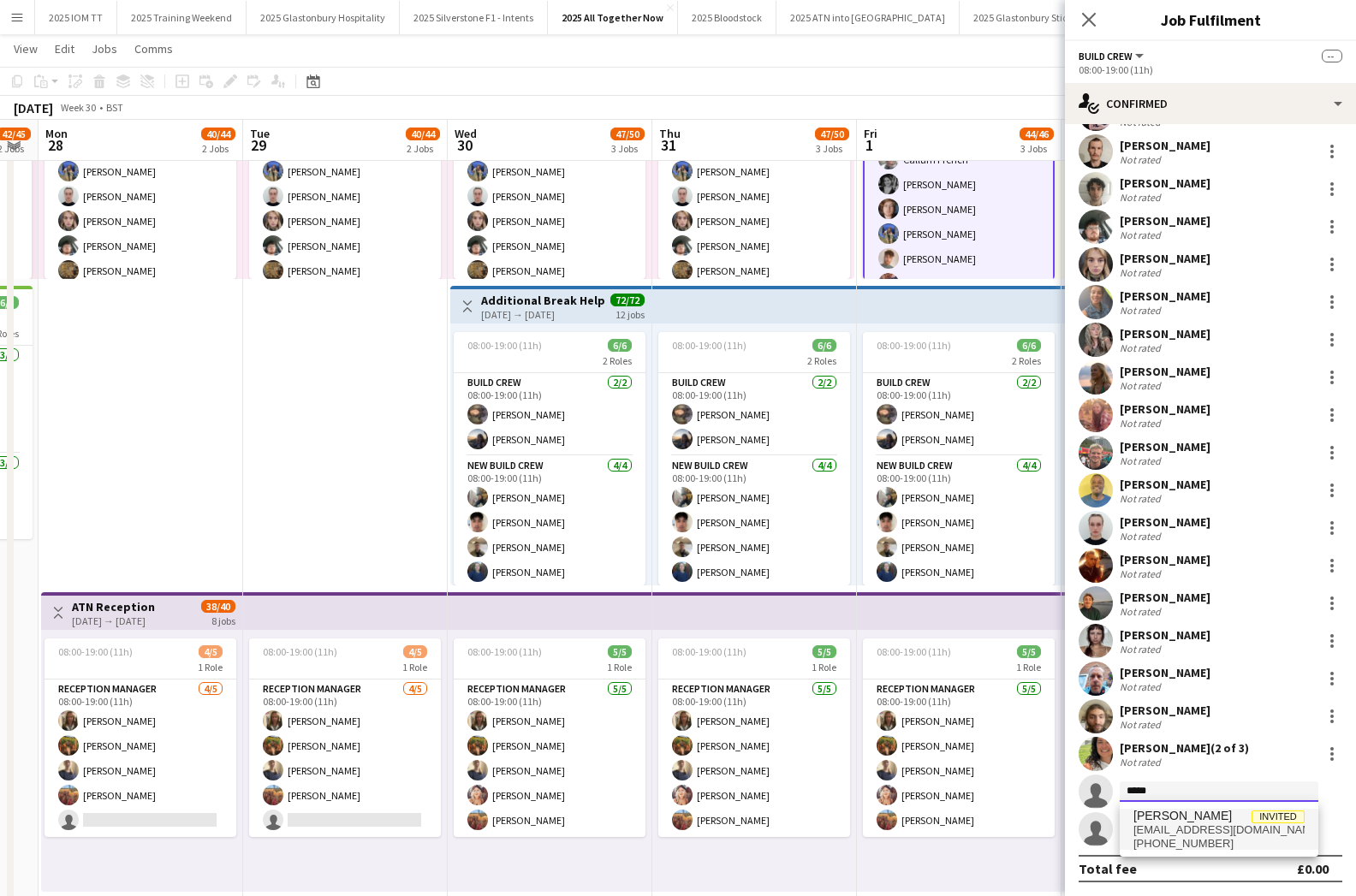 type 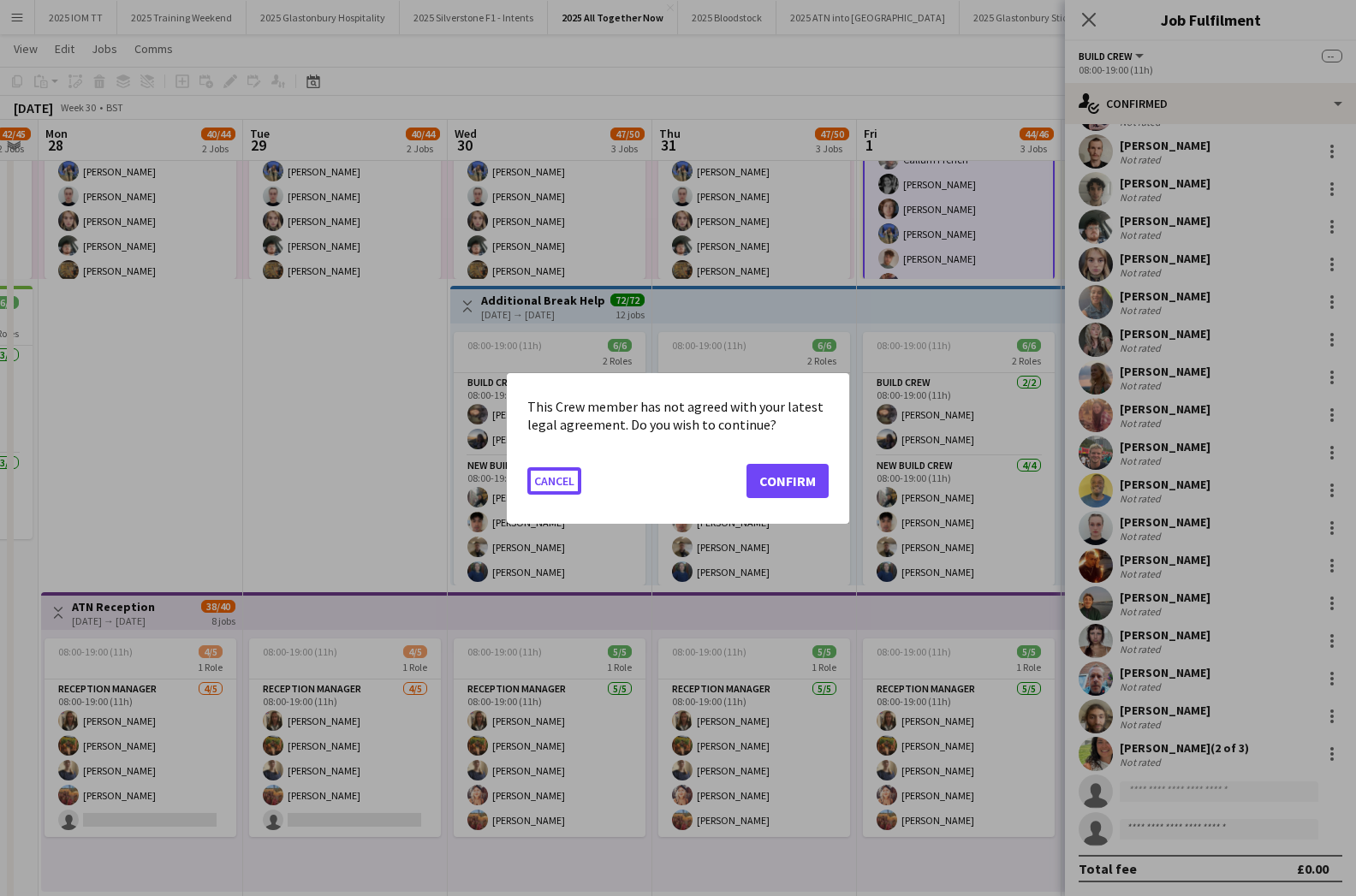 scroll, scrollTop: 0, scrollLeft: 0, axis: both 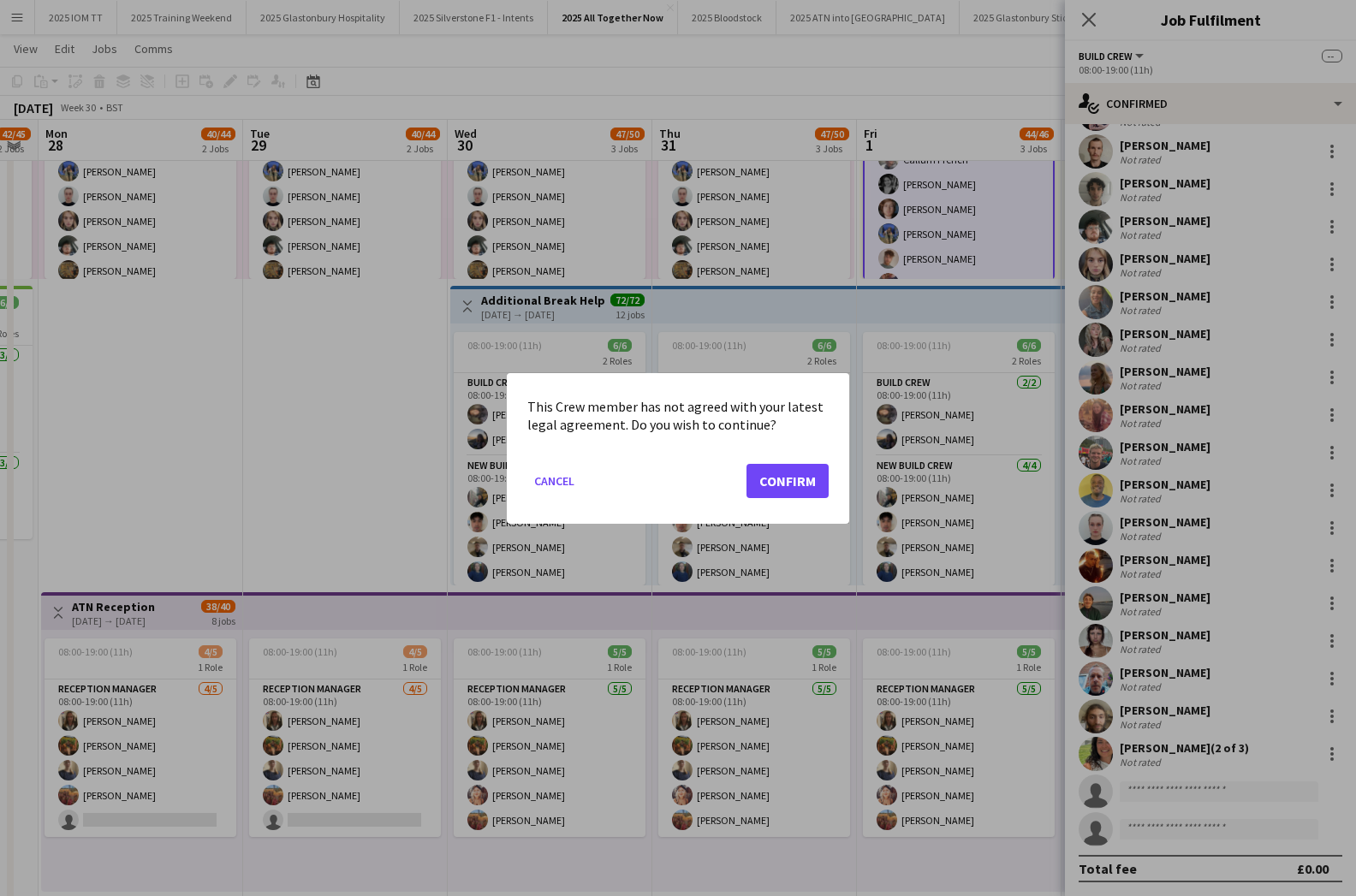 click on "Confirm" 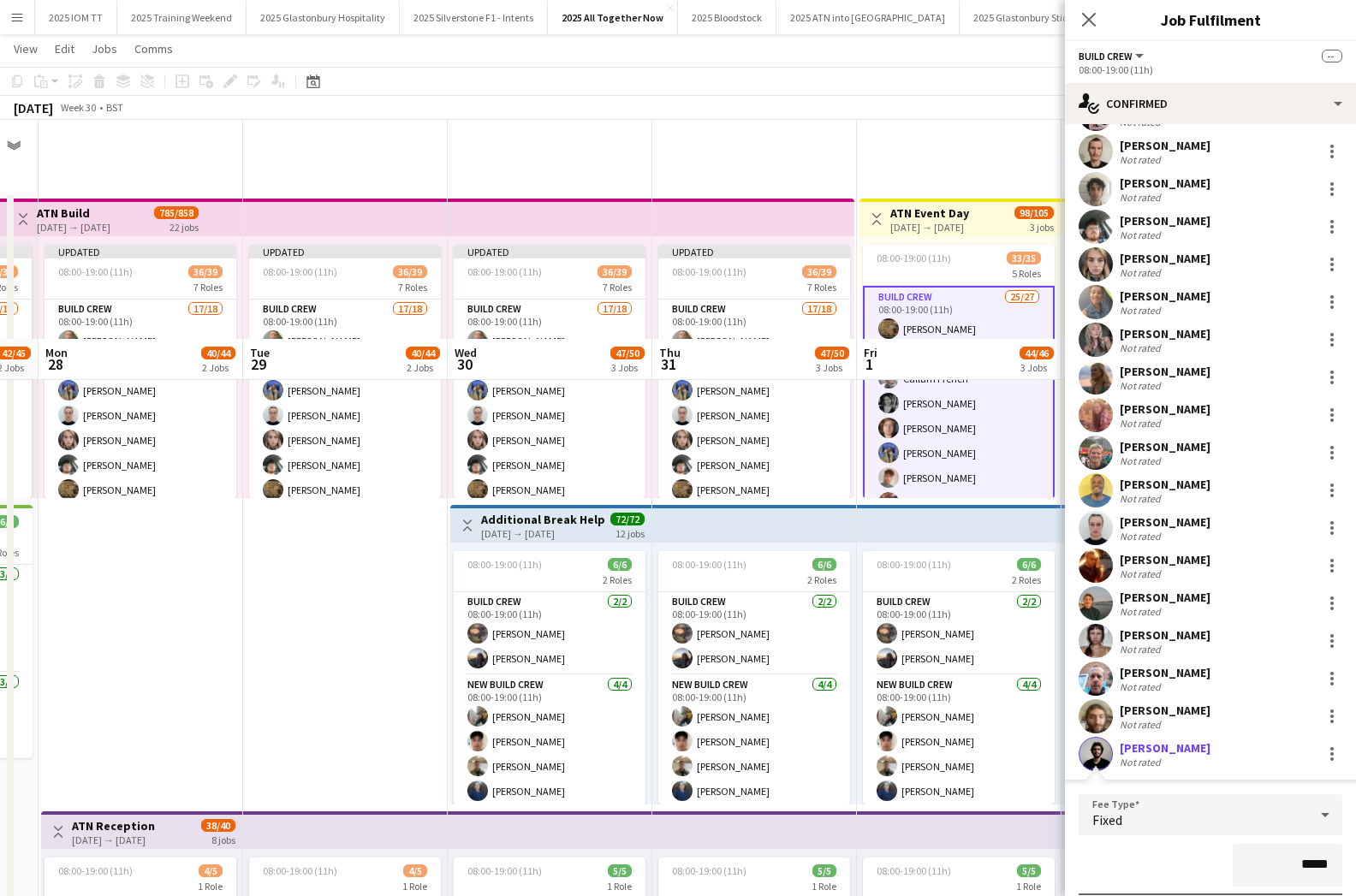 scroll, scrollTop: 219, scrollLeft: 0, axis: vertical 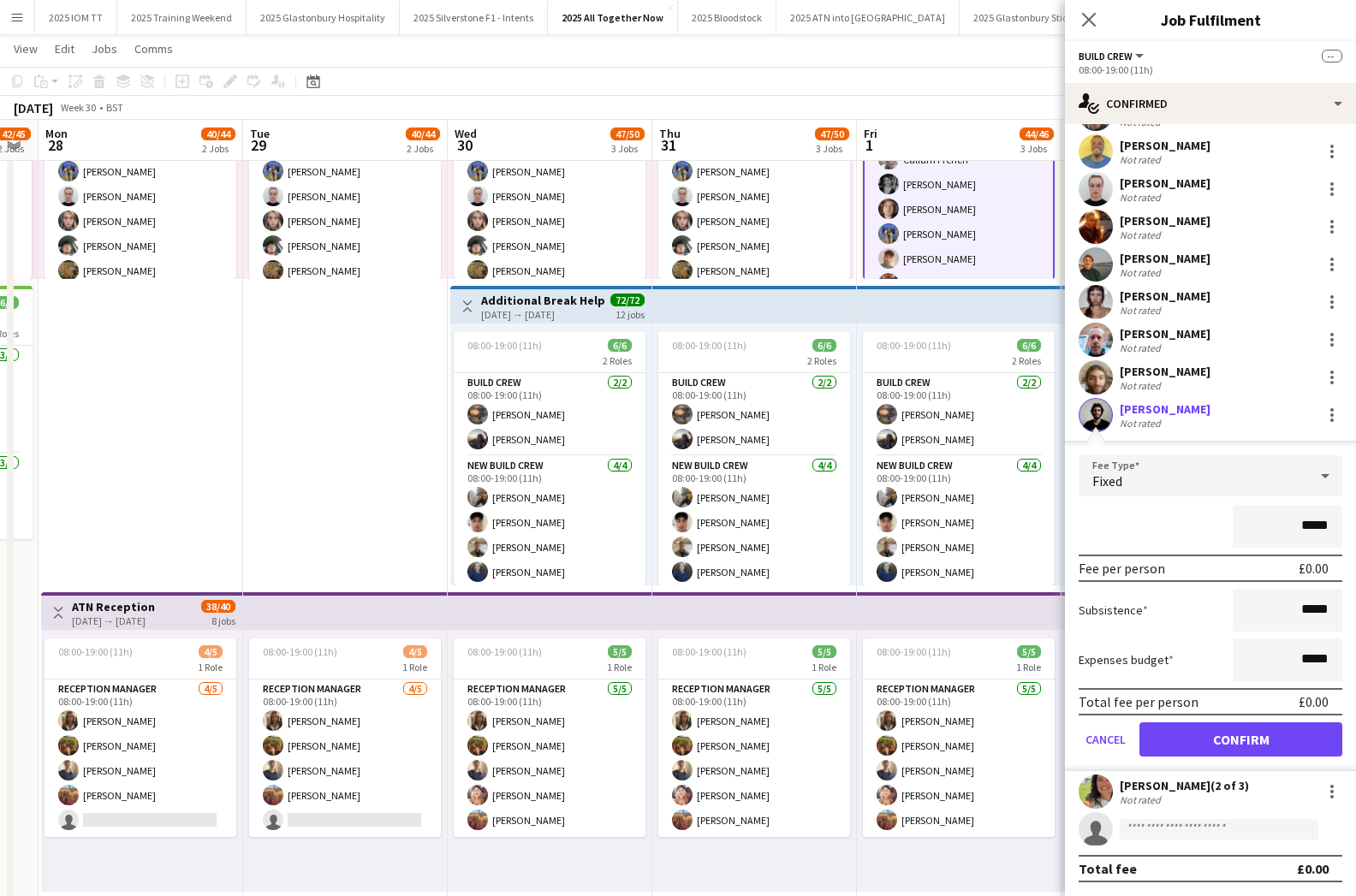 click on "Confirm" at bounding box center (1240, 739) 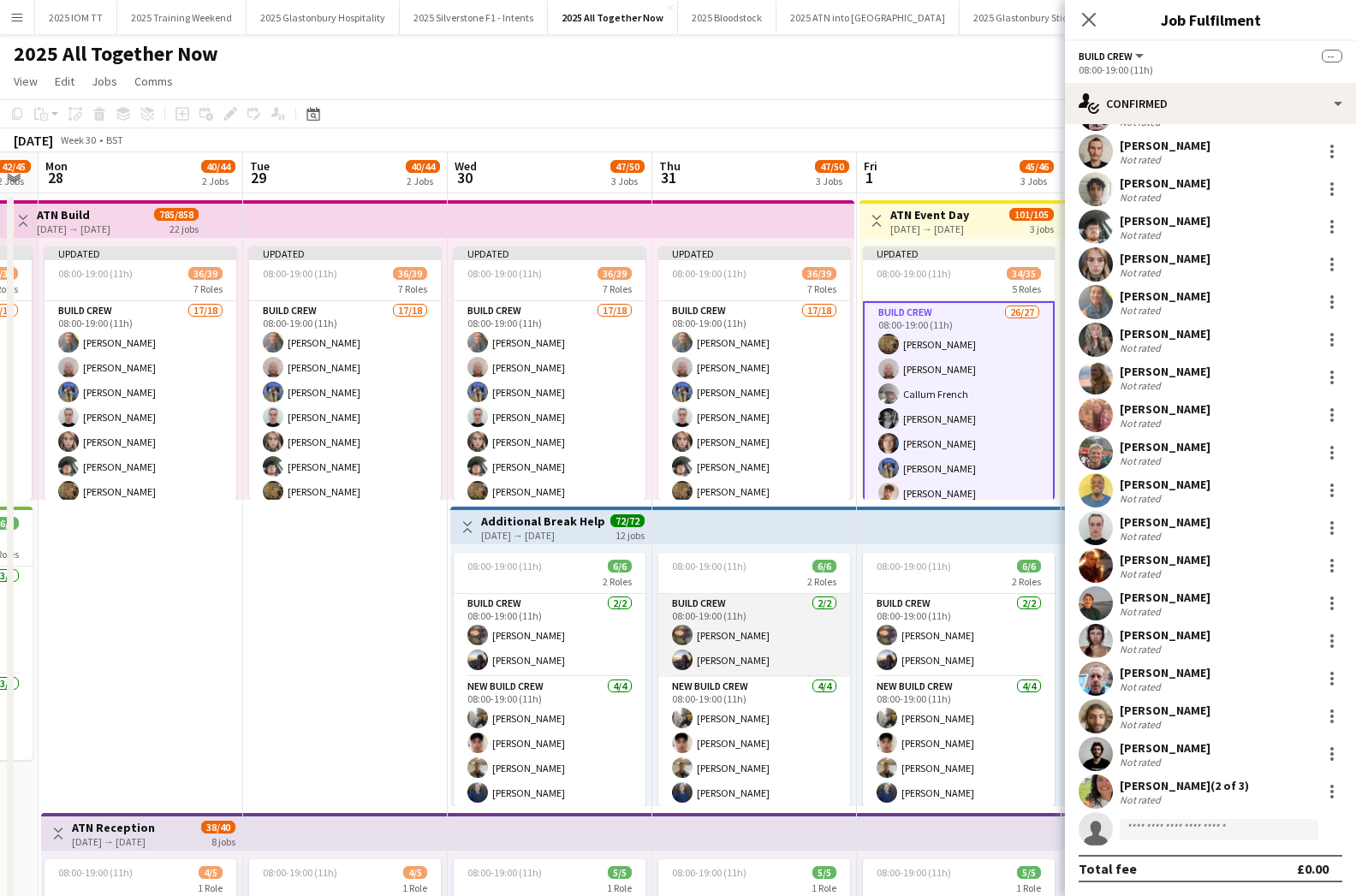 scroll, scrollTop: 0, scrollLeft: 0, axis: both 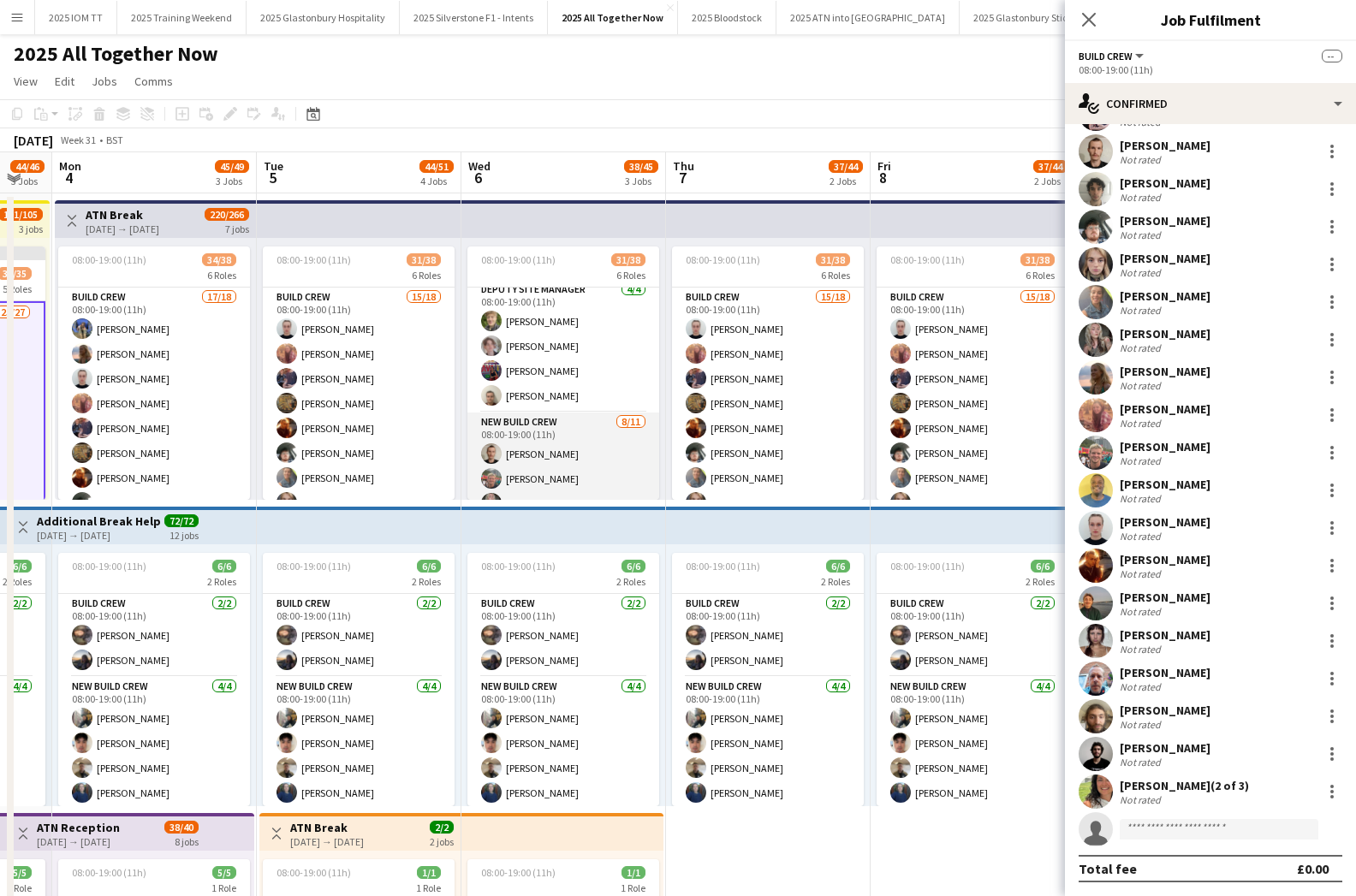 click on "New Build Crew   [DATE]   08:00-19:00 (11h)
[PERSON_NAME] [PERSON_NAME] [PERSON_NAME] [PERSON_NAME] [PERSON_NAME] [PERSON_NAME] [PERSON_NAME]
single-neutral-actions
single-neutral-actions
single-neutral-actions" at bounding box center (563, 566) 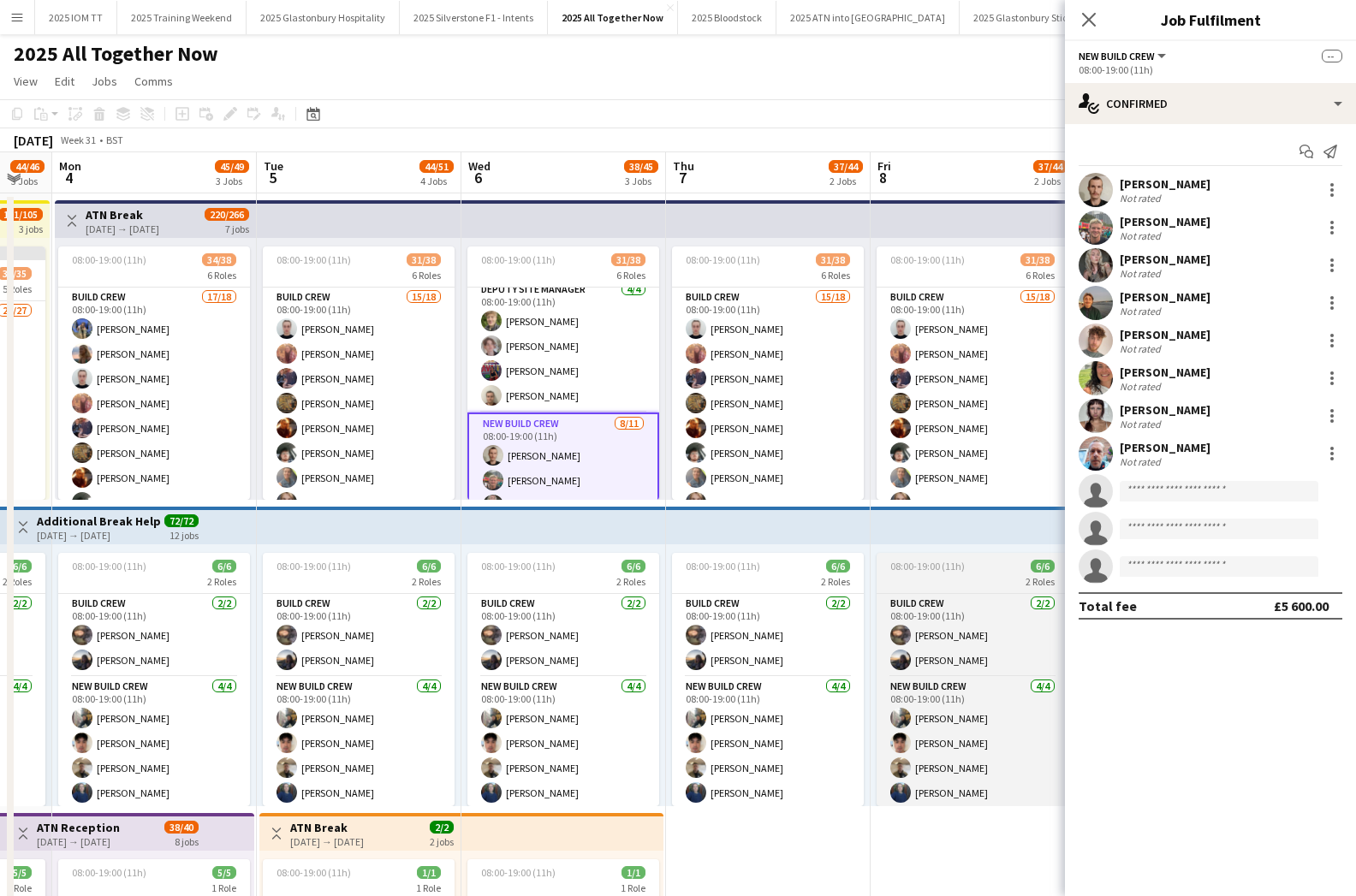 scroll, scrollTop: 0, scrollLeft: 0, axis: both 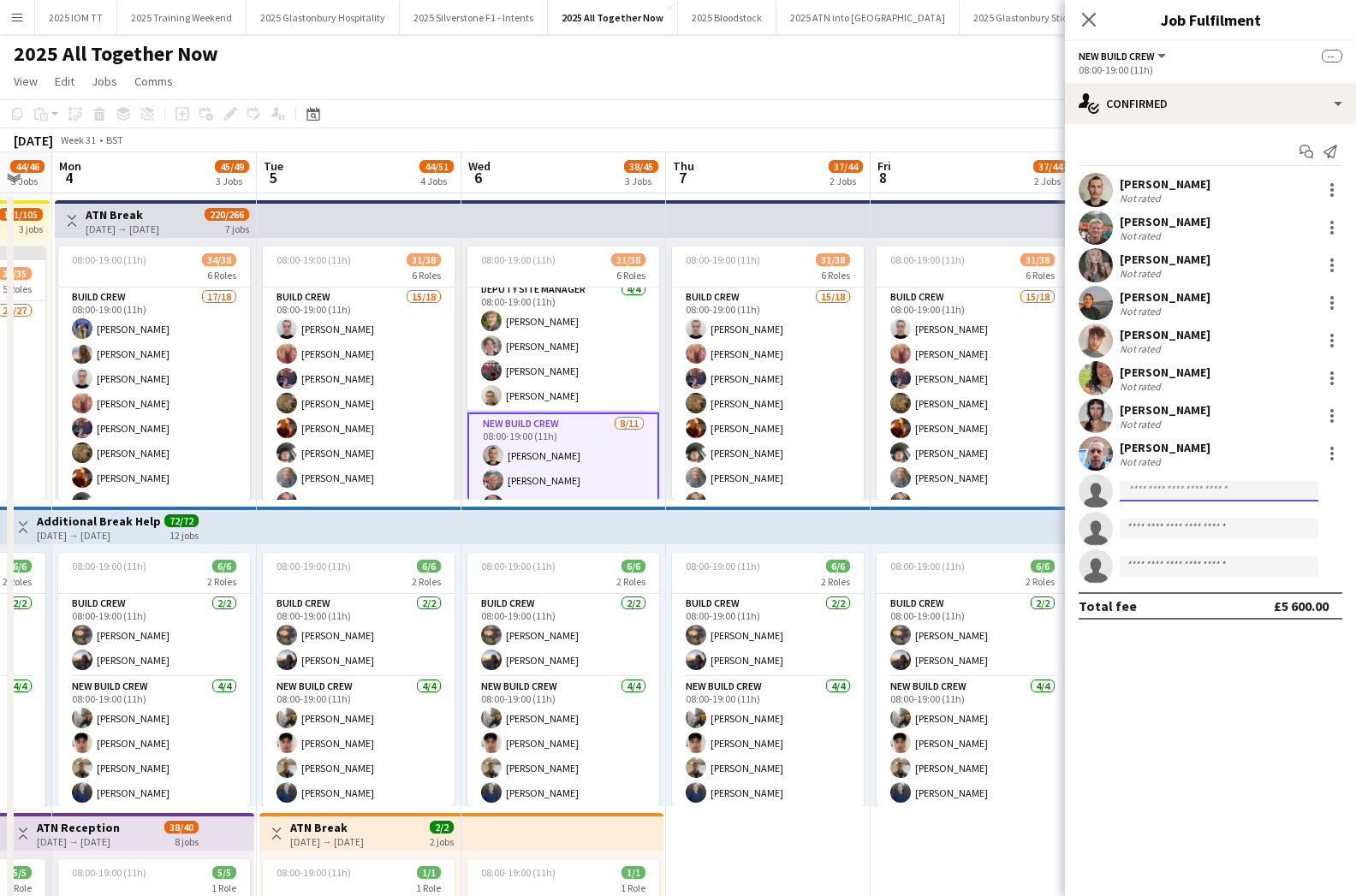 click 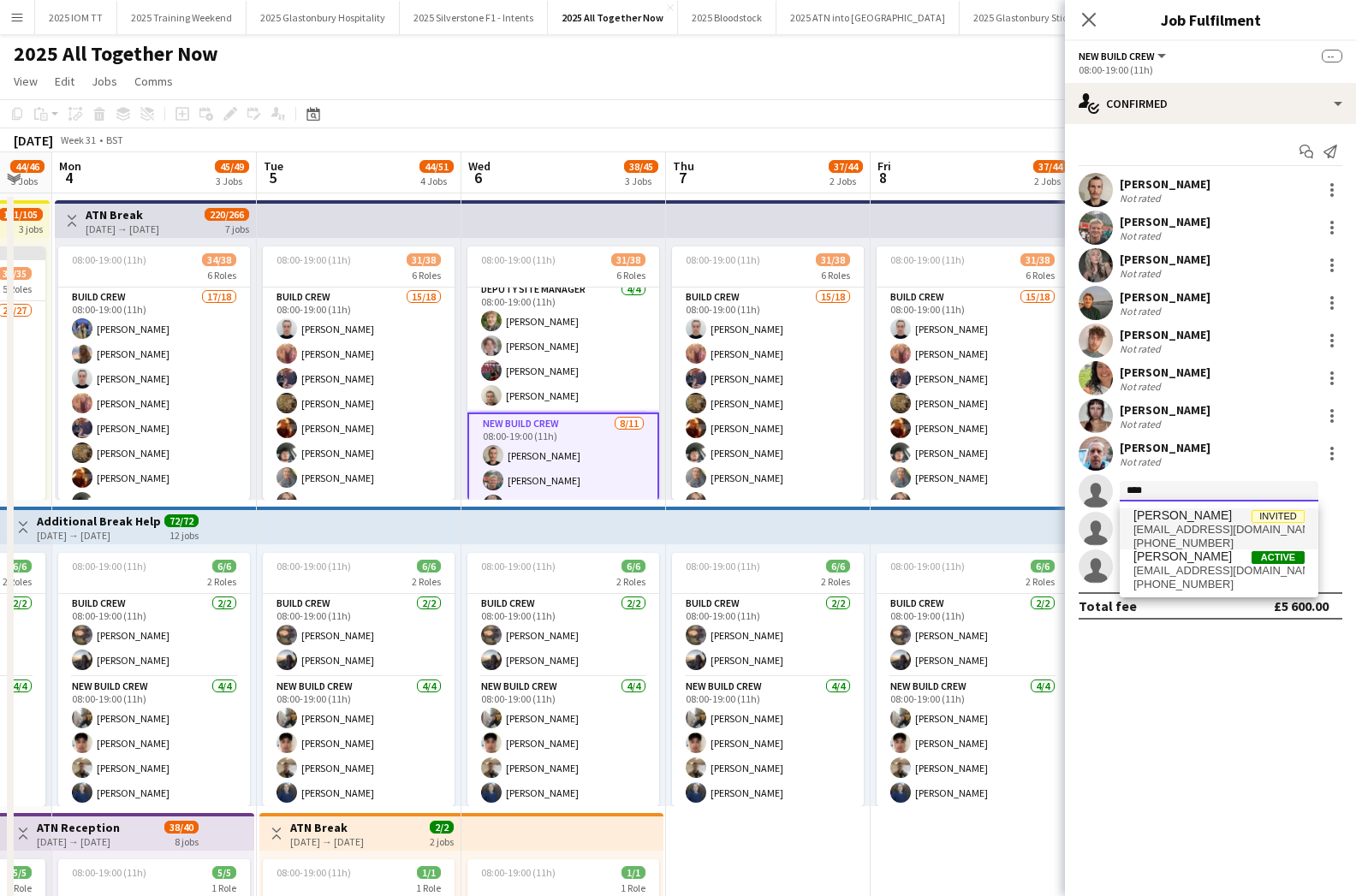type on "****" 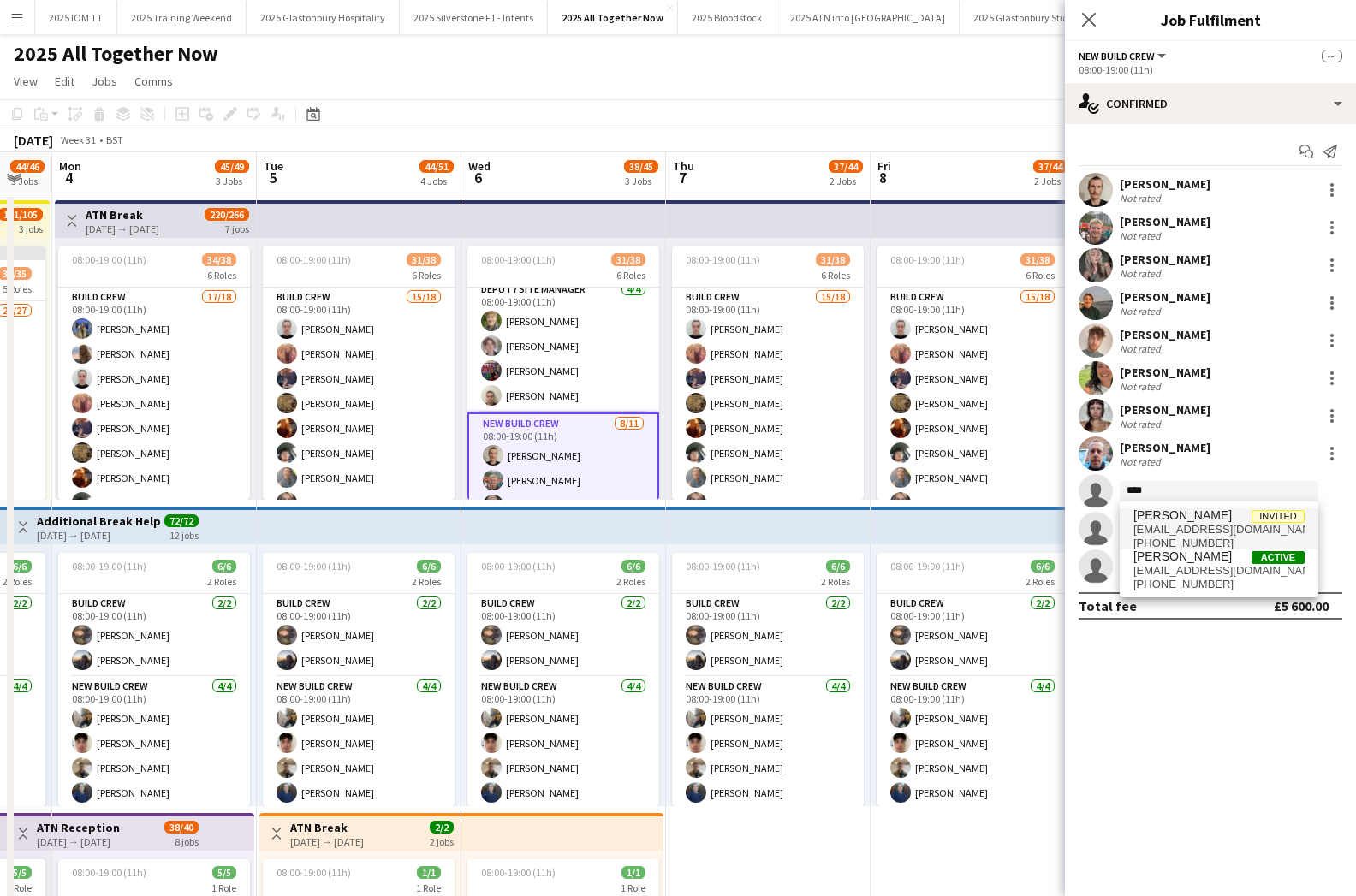 click on "[PHONE_NUMBER]" at bounding box center (1219, 543) 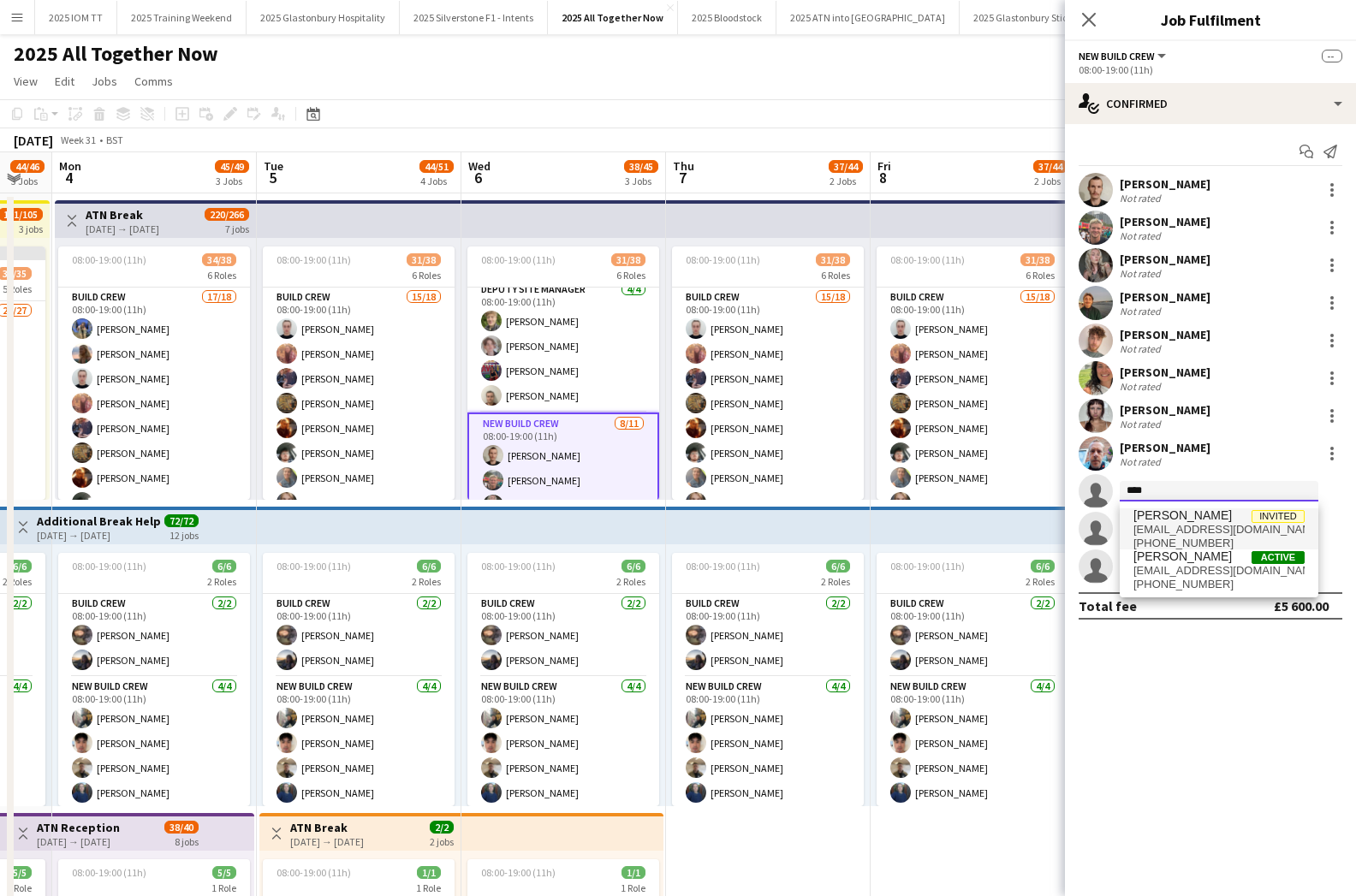 type 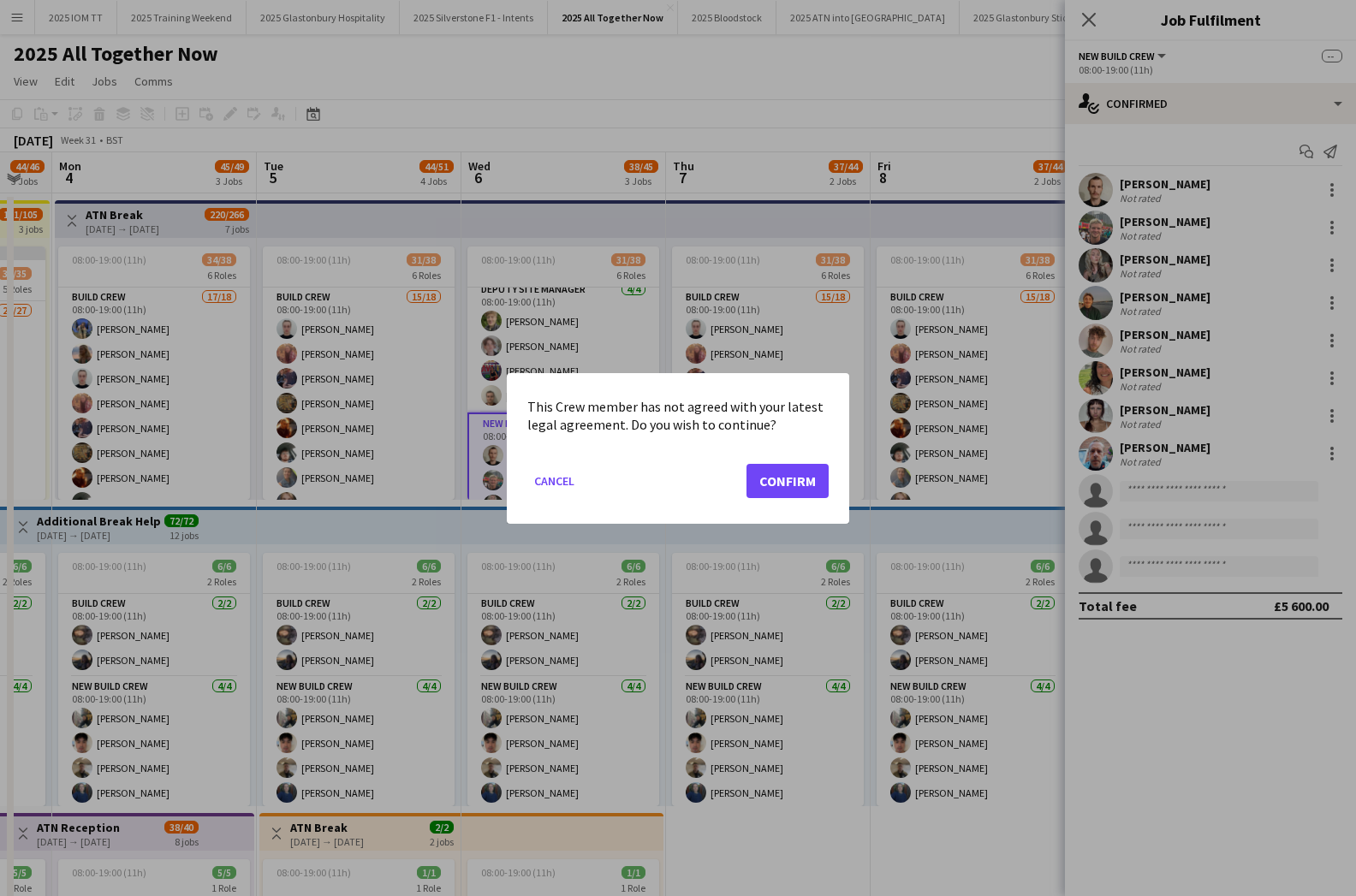 click on "Confirm" 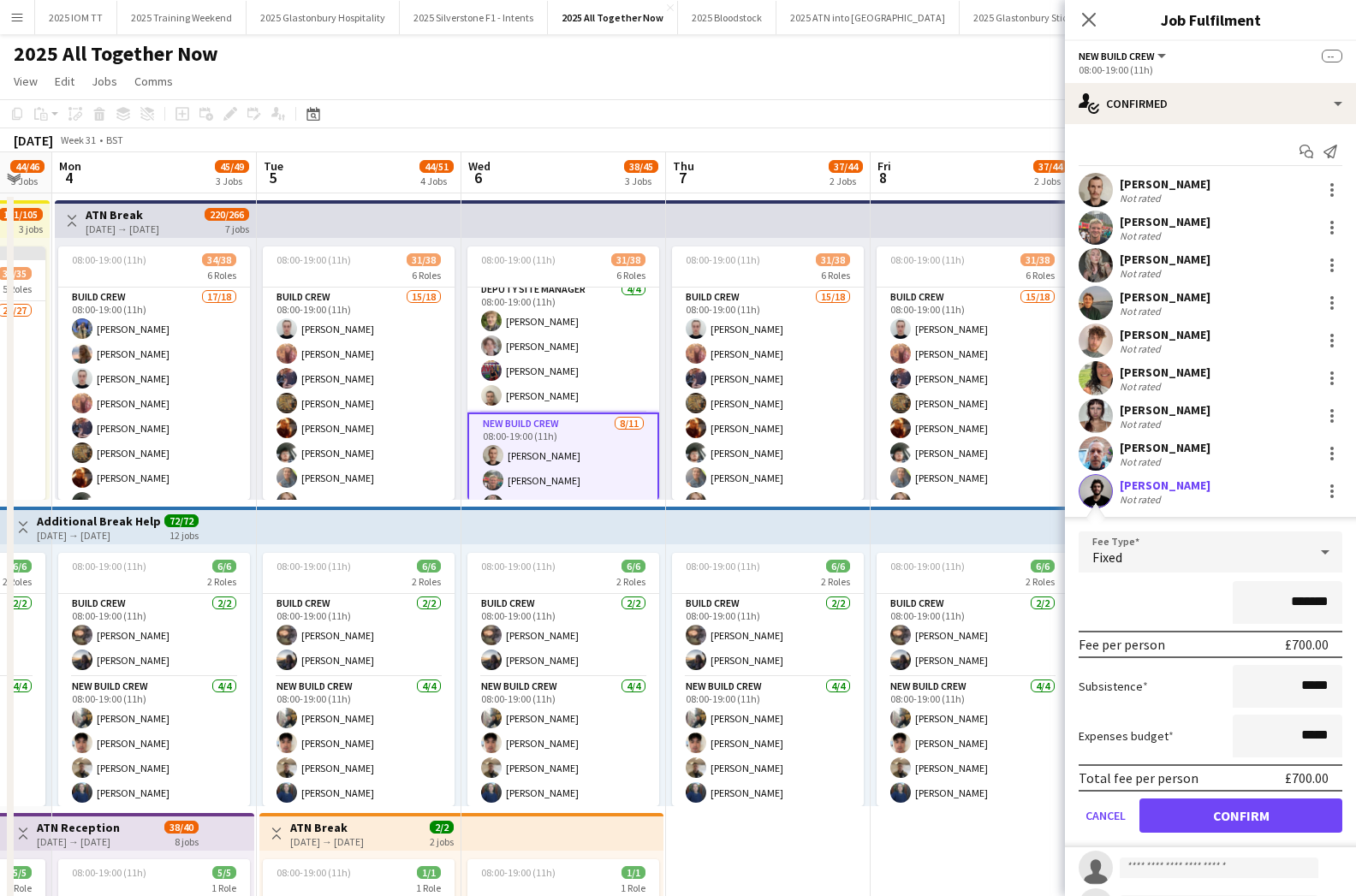 click on "Confirm" at bounding box center [1240, 816] 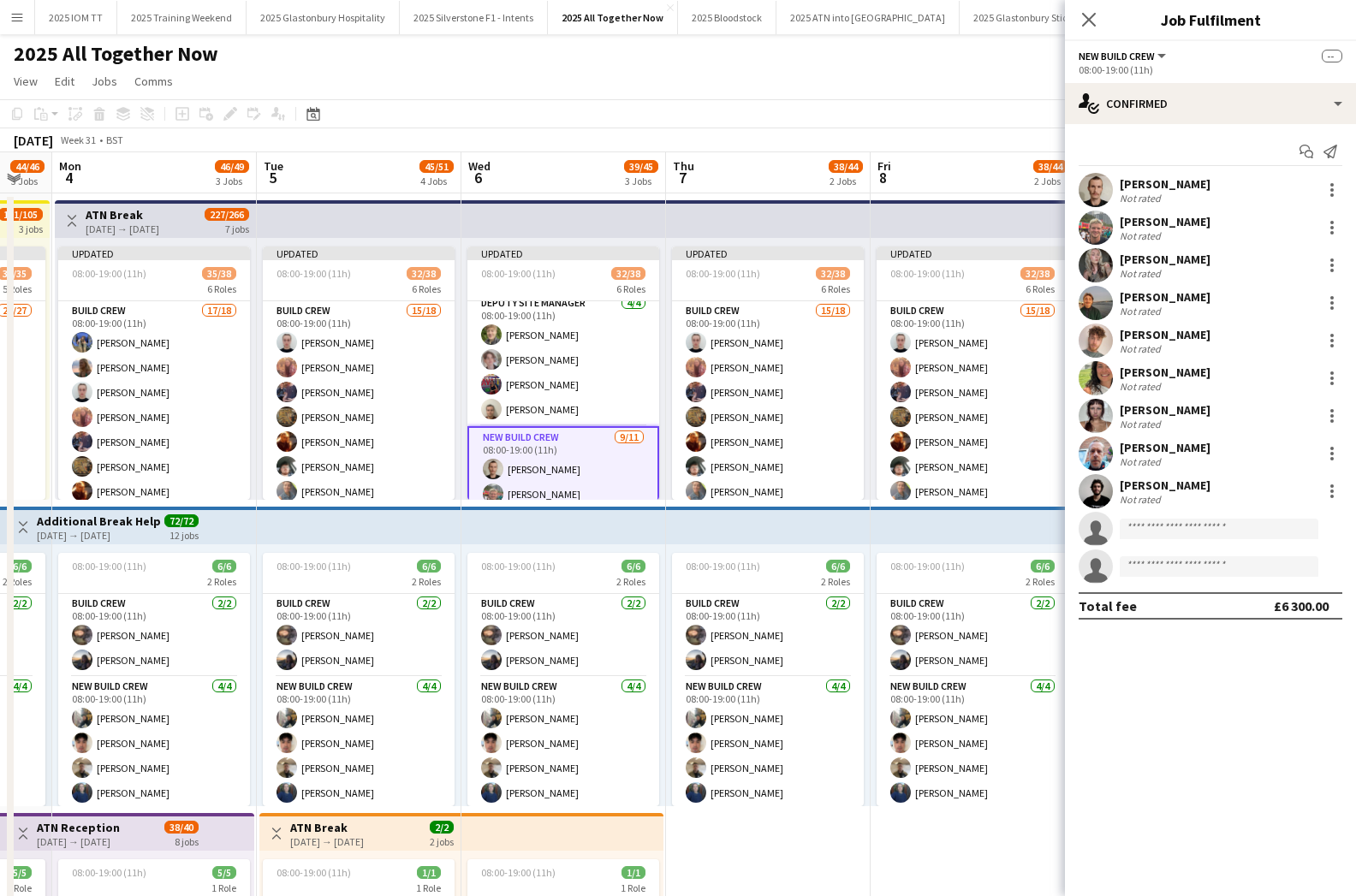 click on "View  Day view expanded Day view collapsed Month view Date picker Jump to [DATE] Expand Linked Jobs Collapse Linked Jobs  Edit  Copy
Command
C  Paste  Without Crew
Command
V With Crew
Command
Shift
V Paste as linked job  Group  Group Ungroup  Jobs  New Job Edit Job Delete Job New Linked Job Edit Linked Jobs Job fulfilment Promote Role Copy Role URL  Comms  Notify confirmed crew Create chat" 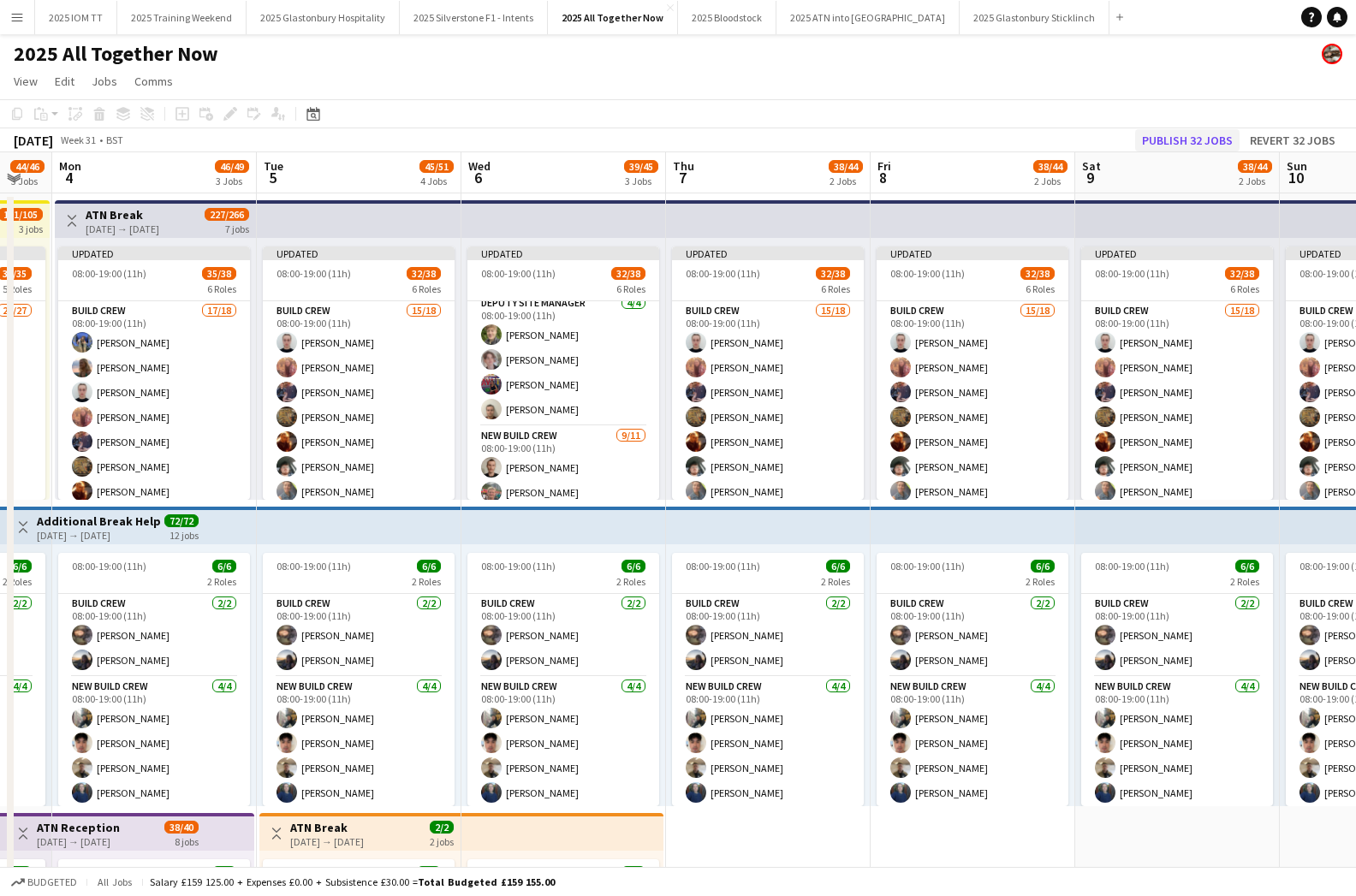 click on "Publish 32 jobs" 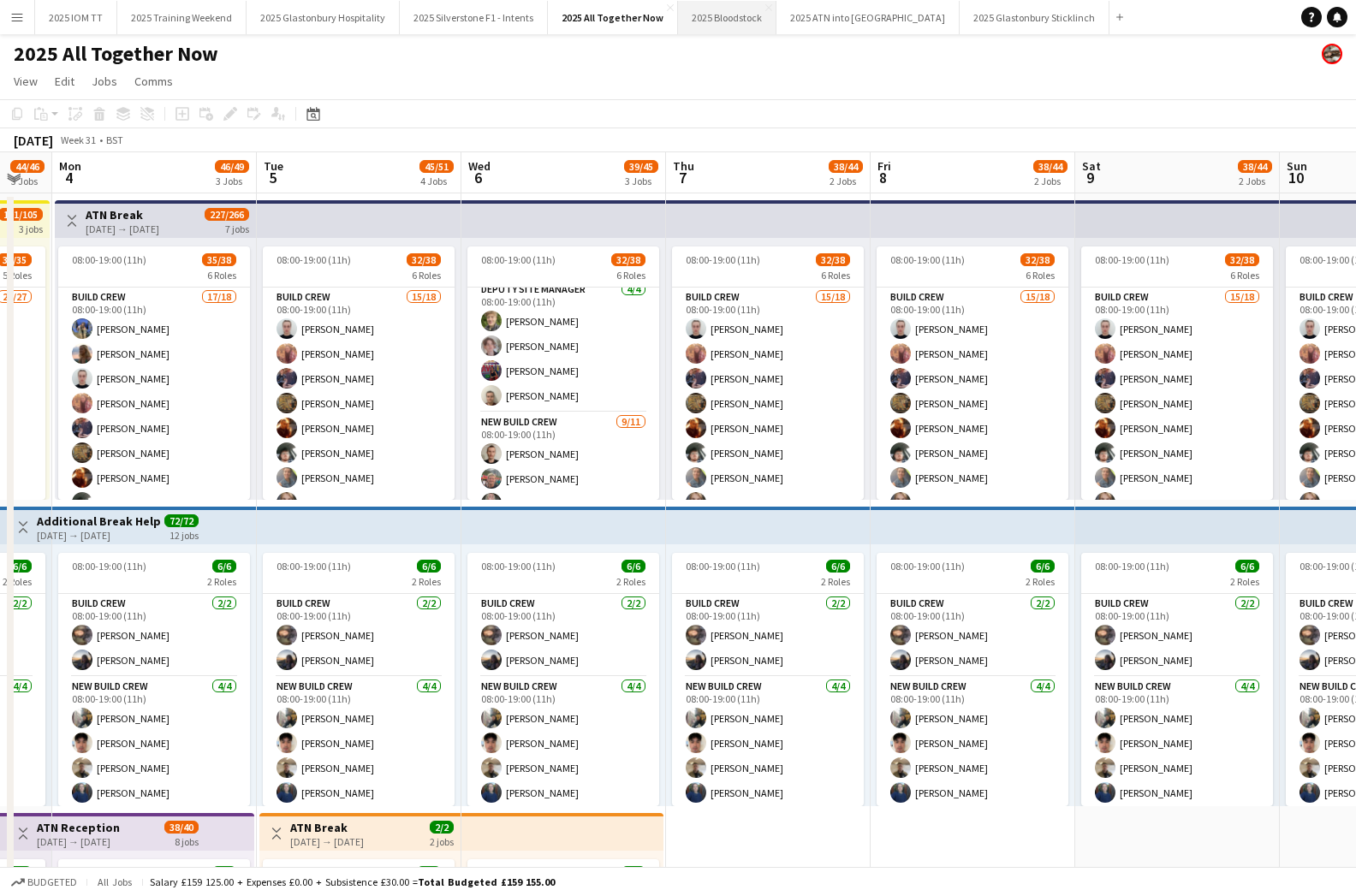 click on "2025 Bloodstock
Close" at bounding box center (727, 17) 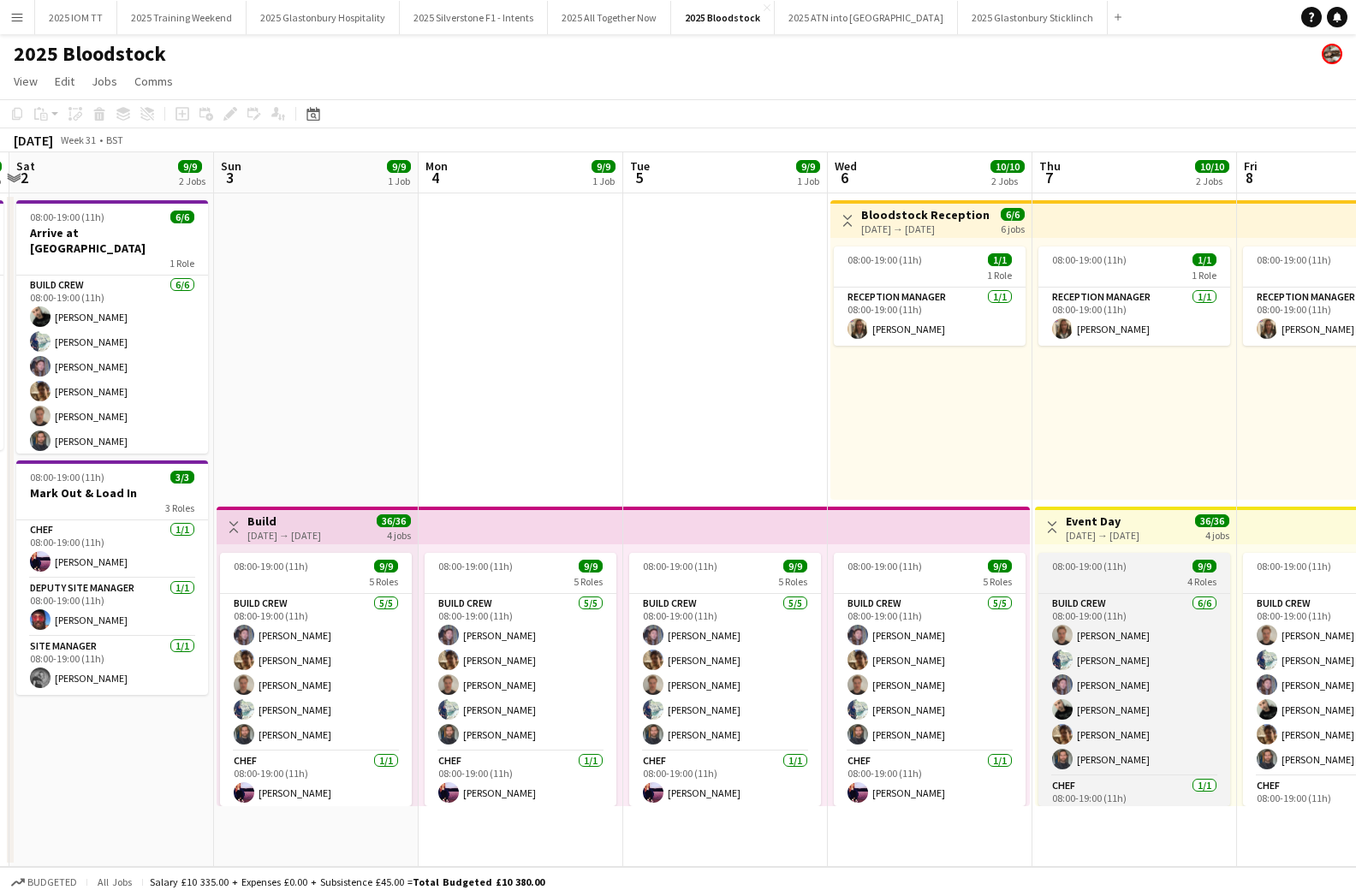 scroll, scrollTop: 0, scrollLeft: 391, axis: horizontal 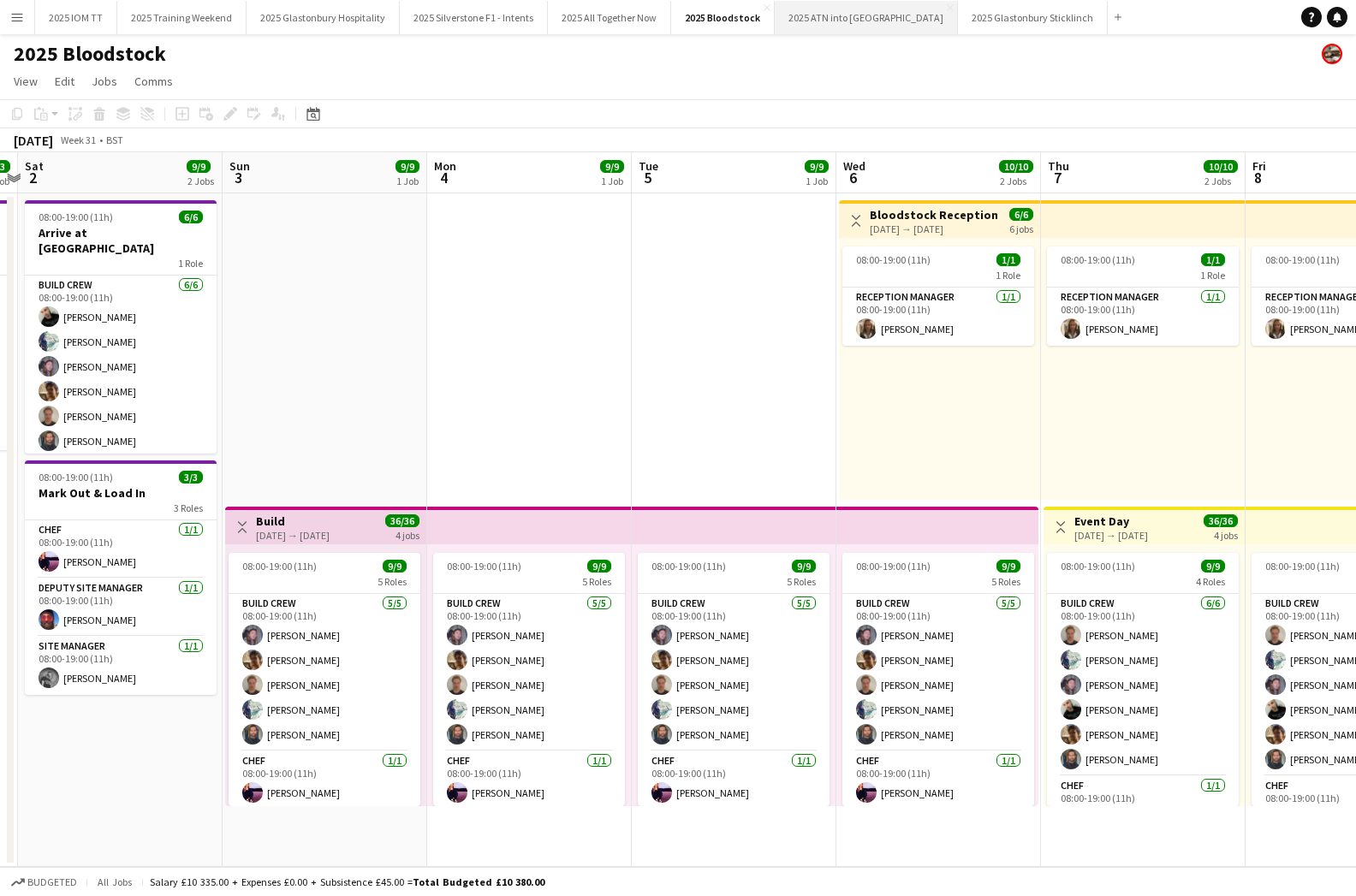click on "2025 ATN into WOH
Close" at bounding box center (866, 17) 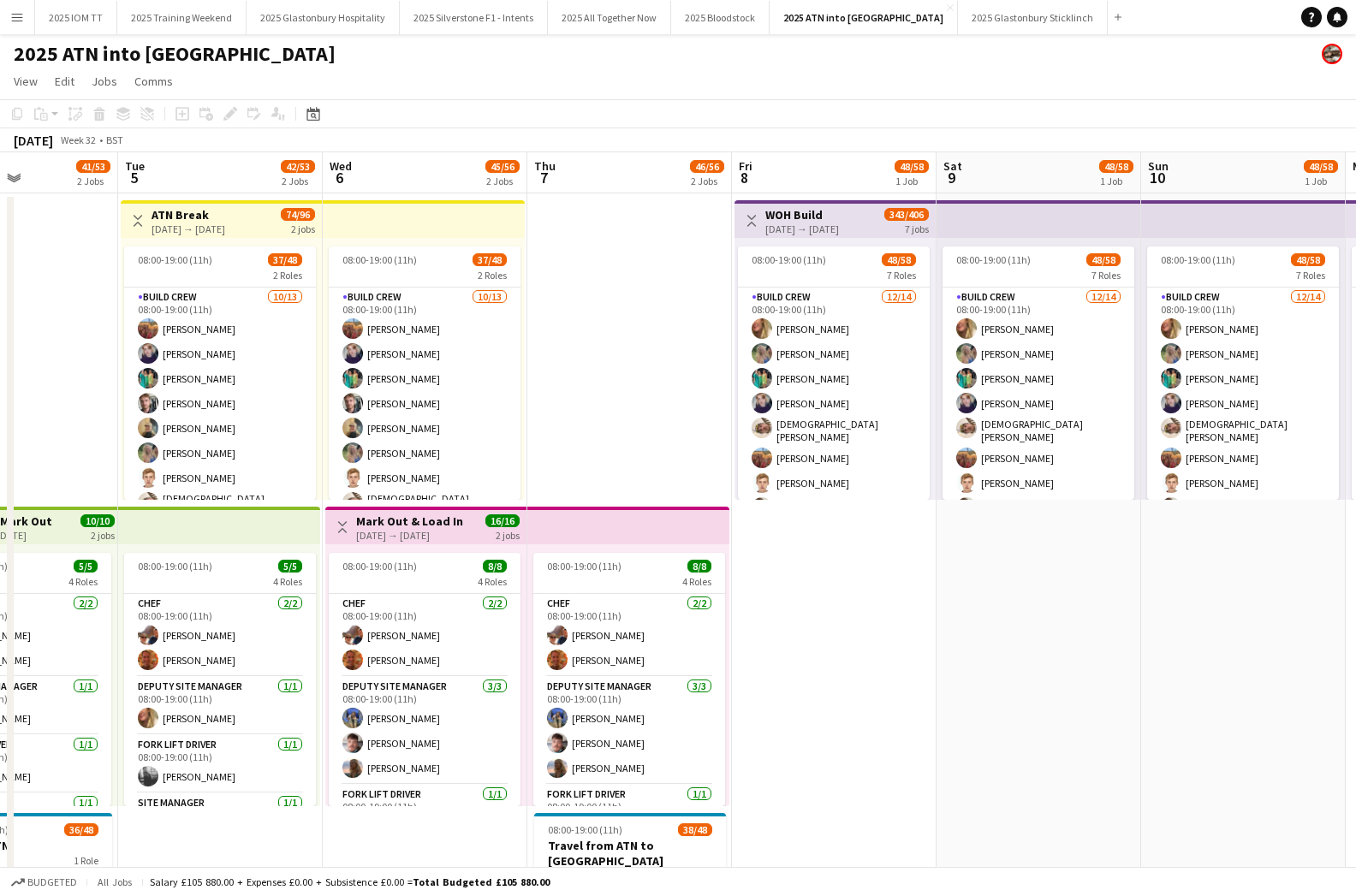 scroll, scrollTop: 0, scrollLeft: 705, axis: horizontal 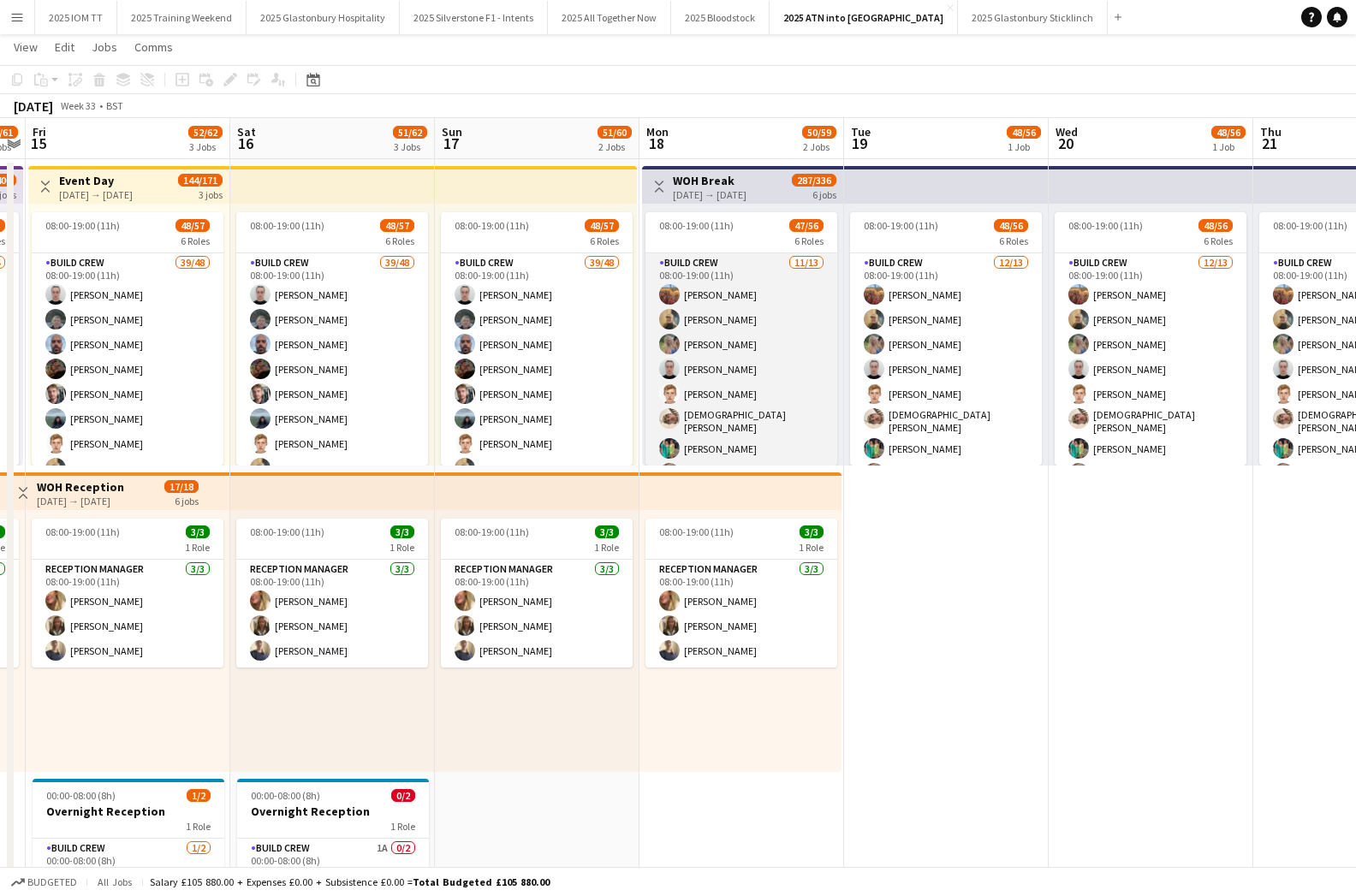 click on "Build Crew   [DATE]   08:00-19:00 (11h)
[PERSON_NAME] [PERSON_NAME] [PERSON_NAME] [PERSON_NAME] [PERSON_NAME] [PERSON_NAME] [PERSON_NAME] [PERSON_NAME] [PERSON_NAME] [PERSON_NAME]
single-neutral-actions
single-neutral-actions" at bounding box center [741, 434] 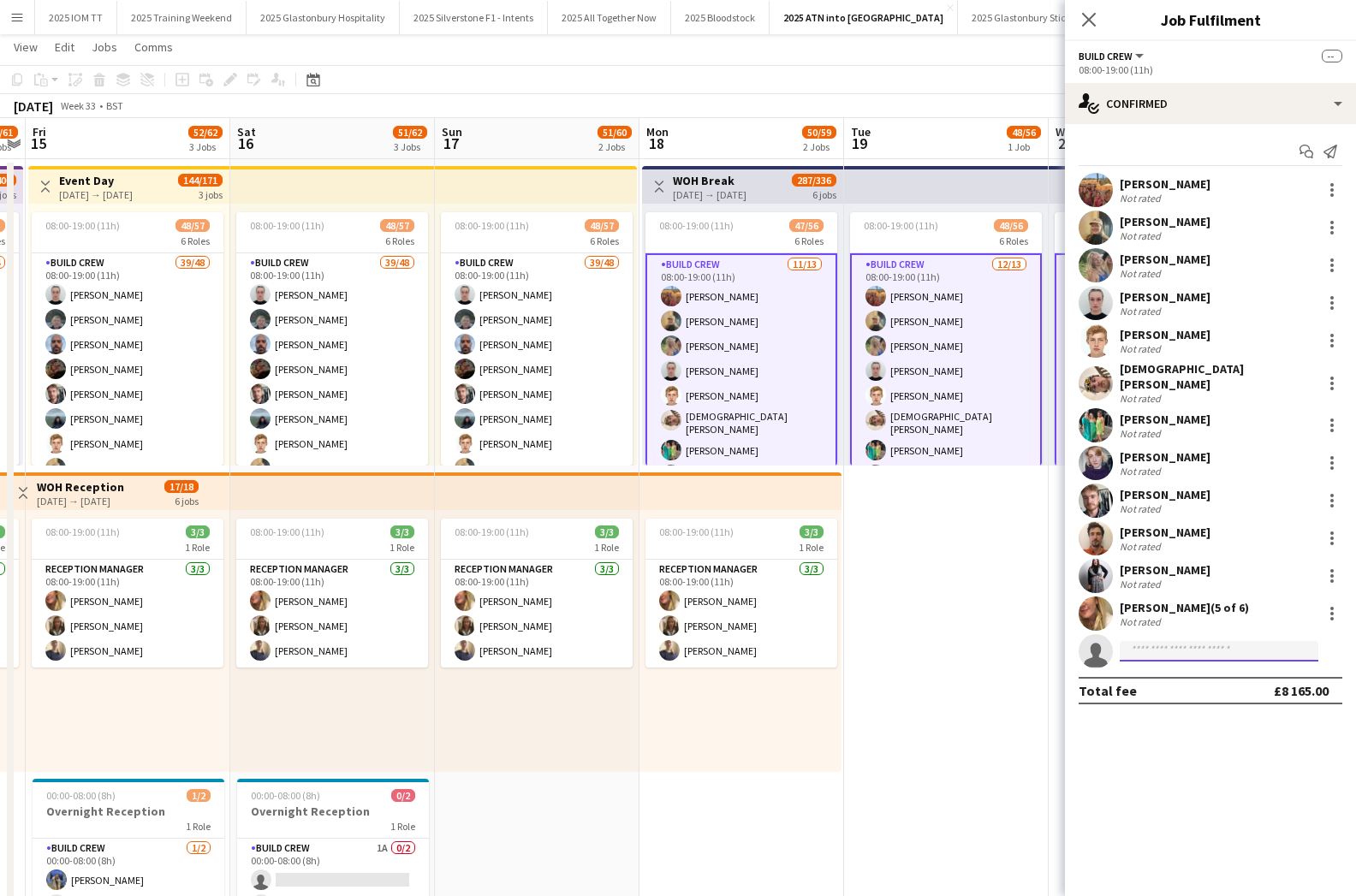 click 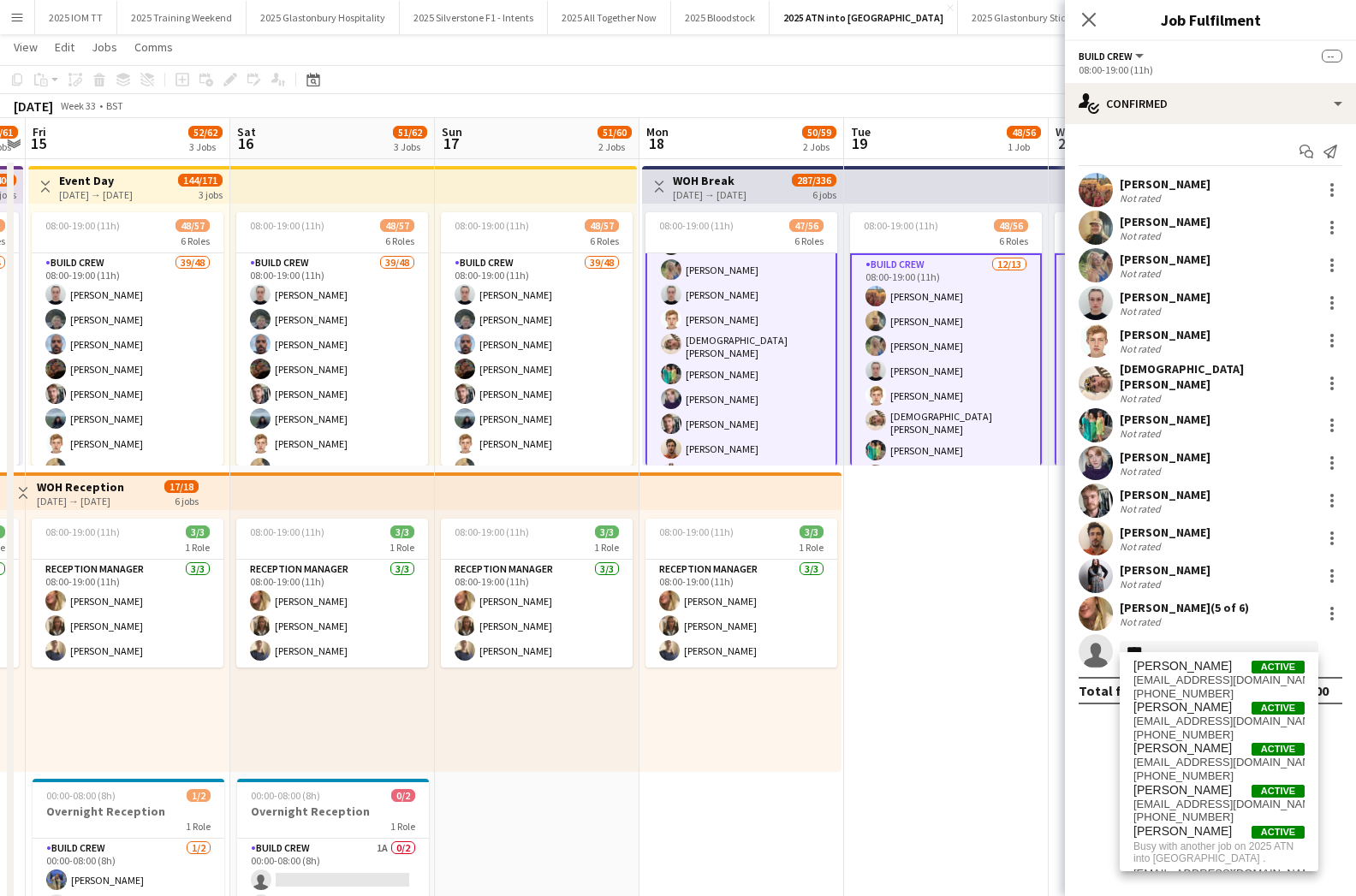 scroll, scrollTop: 78, scrollLeft: 0, axis: vertical 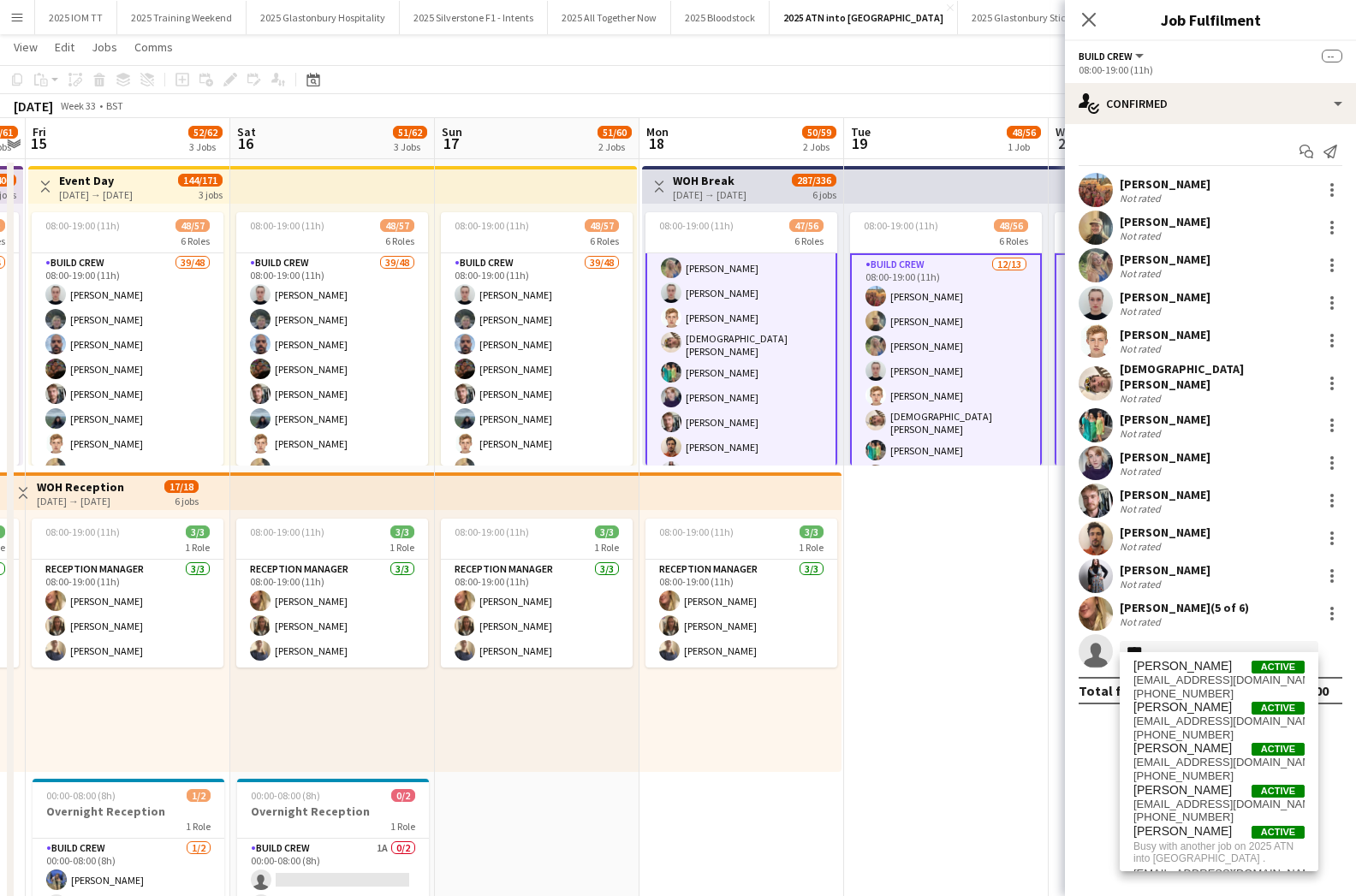 drag, startPoint x: 1142, startPoint y: 638, endPoint x: 1100, endPoint y: 638, distance: 42 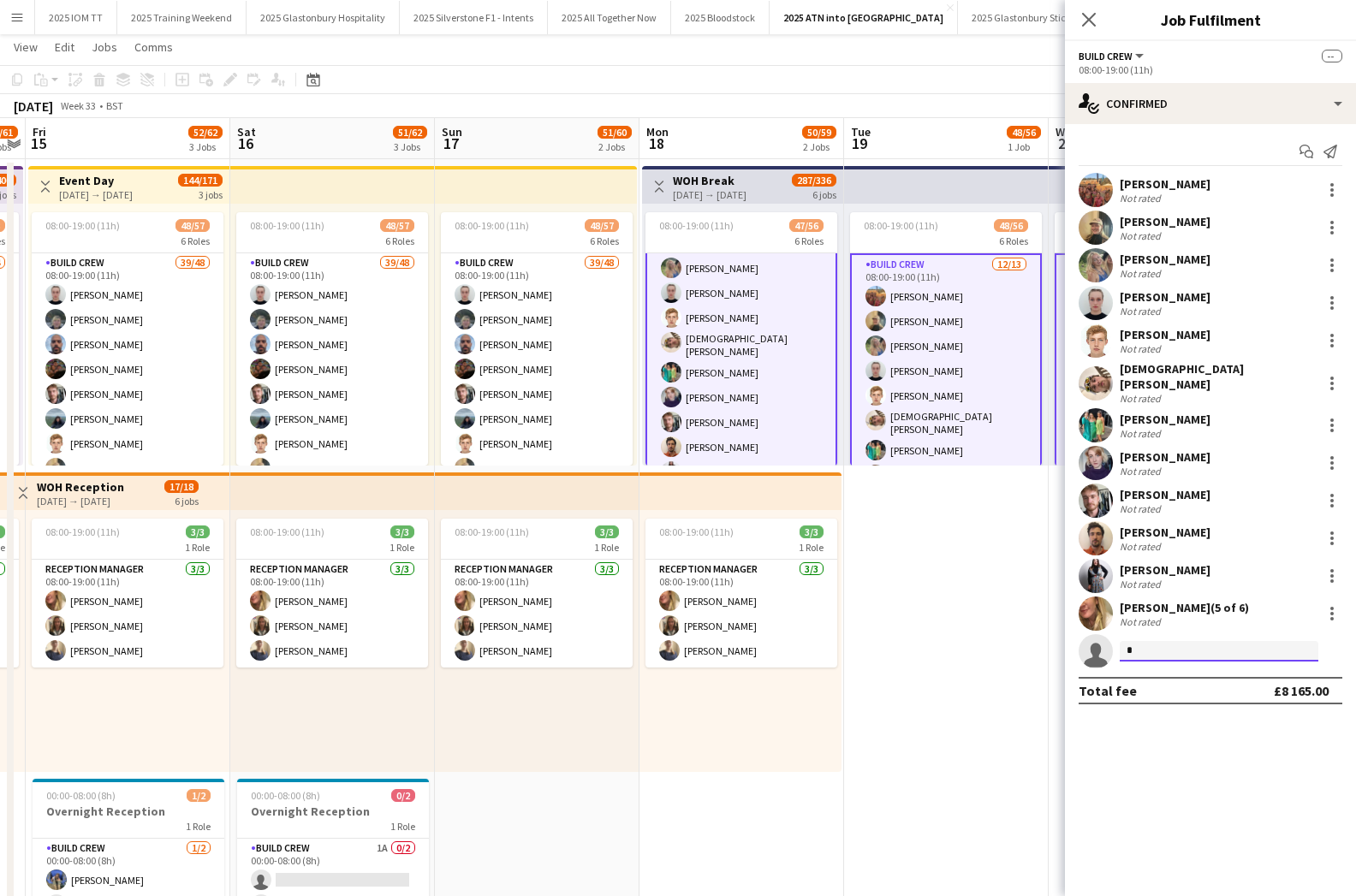 click on "*" 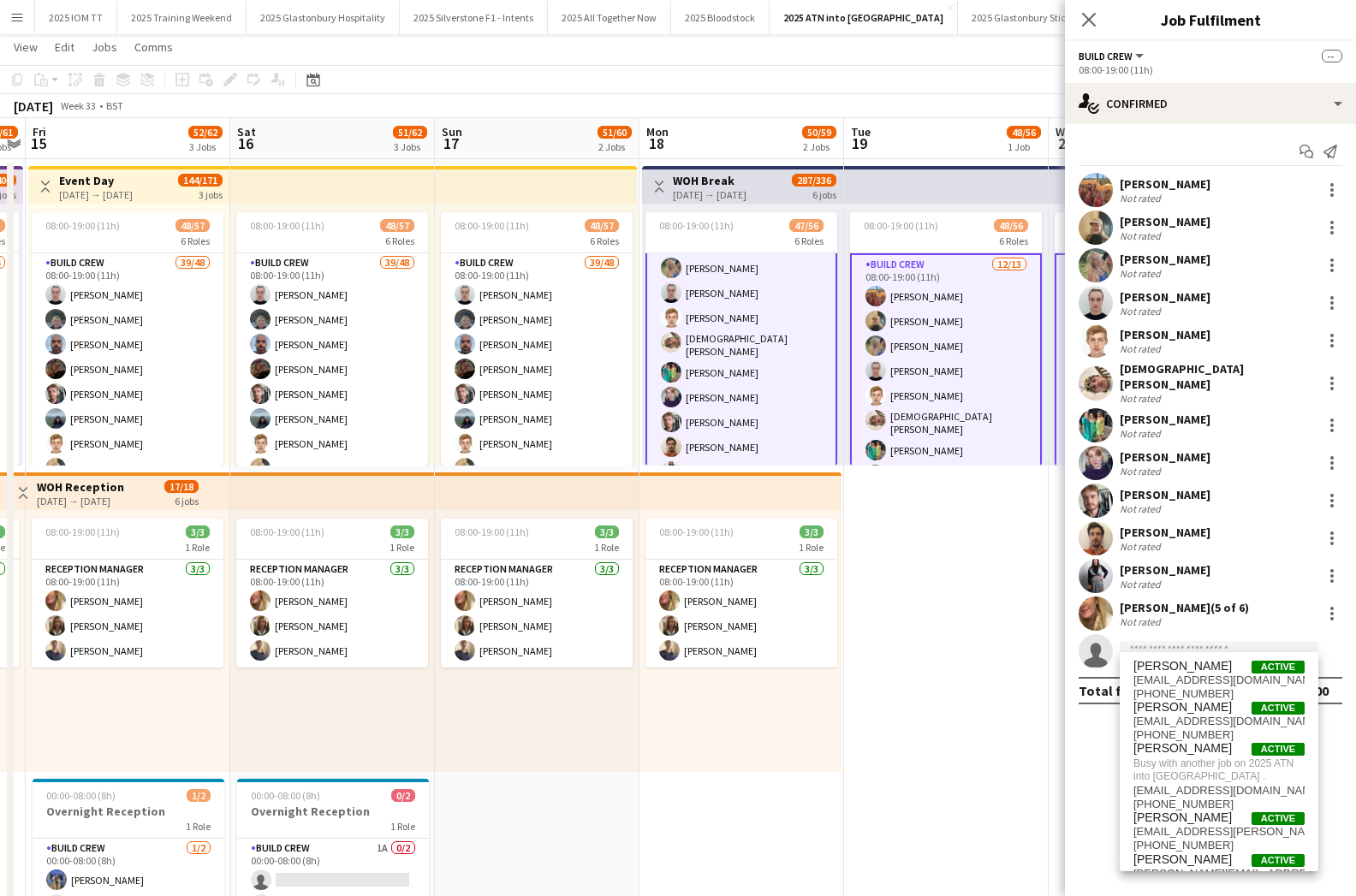 drag, startPoint x: 964, startPoint y: 613, endPoint x: 970, endPoint y: 599, distance: 15.231546 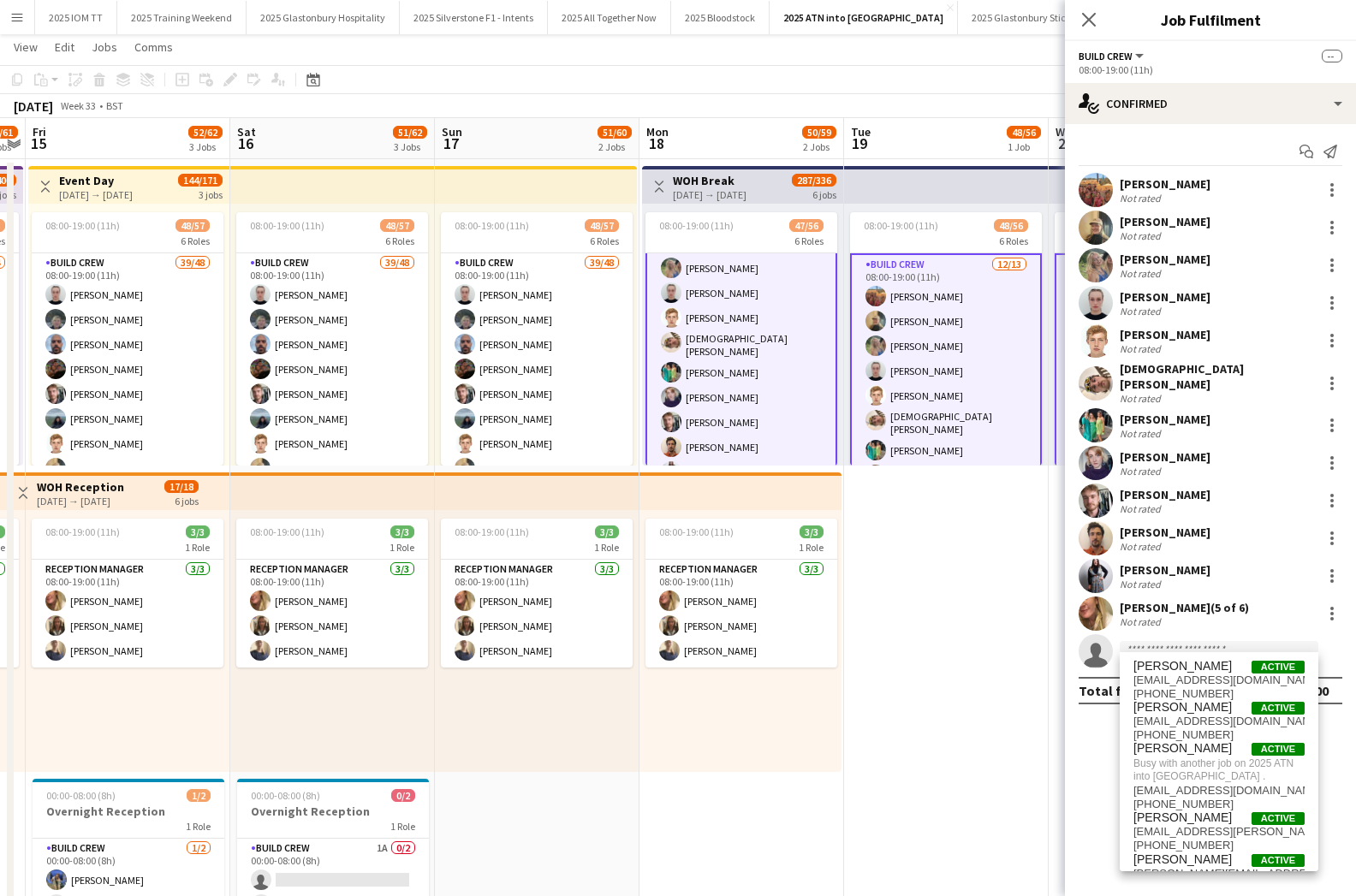 click on "08:00-19:00 (11h)    48/56   6 Roles   Build Crew   [DATE]   08:00-19:00 (11h)
[PERSON_NAME] [PERSON_NAME] [PERSON_NAME] [PERSON_NAME] [PERSON_NAME] [PERSON_NAME] [PERSON_NAME] [PERSON_NAME] [PERSON_NAME] [PERSON_NAME] [PERSON_NAME]
single-neutral-actions
Chef   [DATE]   08:00-19:00 (11h)
[PERSON_NAME] [PERSON_NAME]  Deputy site manager   [DATE]   08:00-19:00 (11h)
[PERSON_NAME] [PERSON_NAME] [PERSON_NAME]  New Build Crew   28/35   08:00-19:00 (11h)
[PERSON_NAME] [PERSON_NAME] [PERSON_NAME] [PERSON_NAME] [PERSON_NAME] [PERSON_NAME] Aiden Matterface [PERSON_NAME] [PERSON_NAME] [PERSON_NAME] [PERSON_NAME] [PERSON_NAME] [PERSON_NAME] [PERSON_NAME] [PERSON_NAME] [PERSON_NAME] [PERSON_NAME] [PERSON_NAME] [PERSON_NAME] [PERSON_NAME] [PERSON_NAME] [PERSON_NAME] [PERSON_NAME] [PERSON_NAME] [PERSON_NAME] [PERSON_NAME] [PERSON_NAME] ! [PERSON_NAME]
single-neutral-actions
single-neutral-actions" at bounding box center [946, 613] 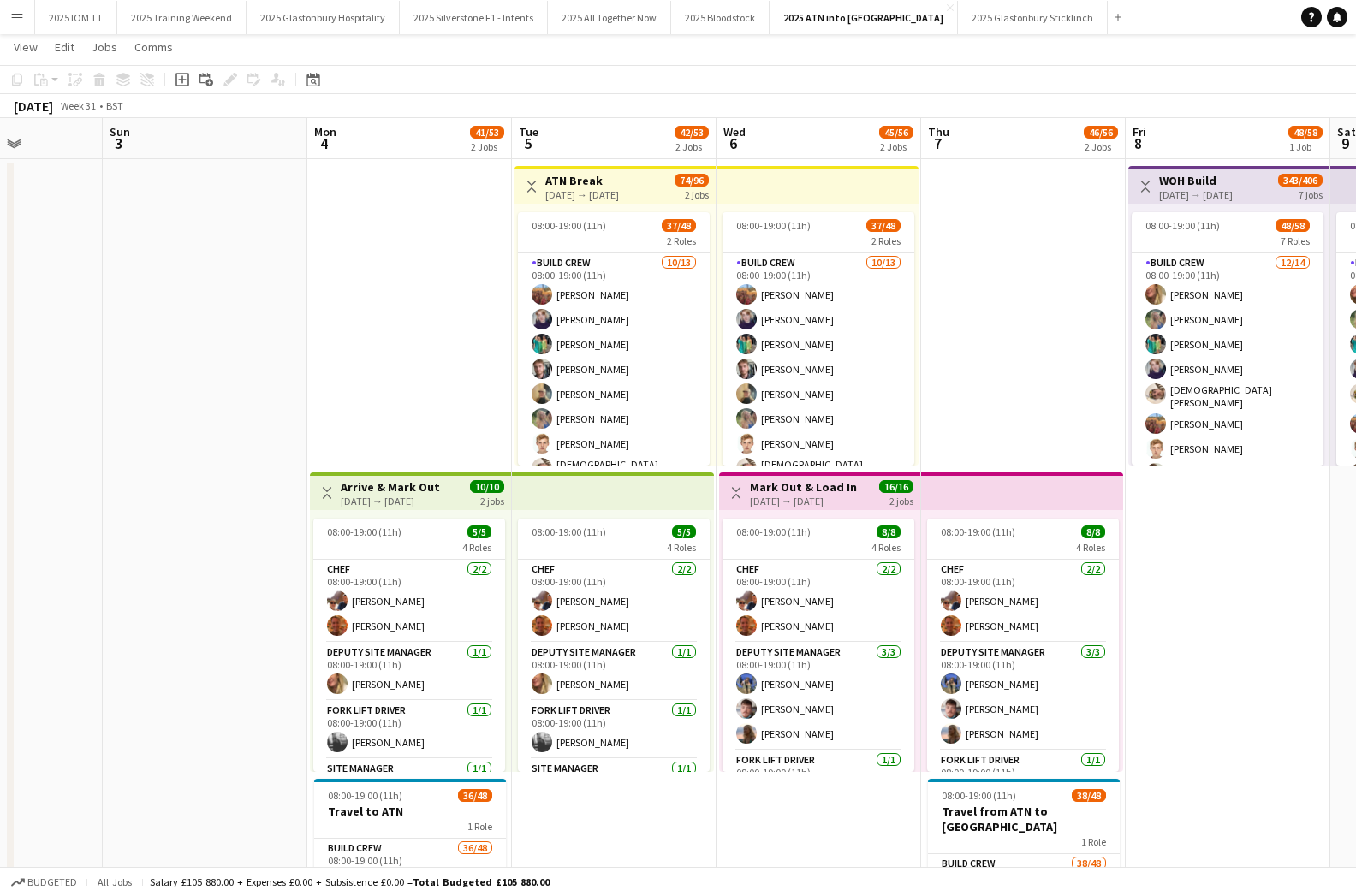 scroll, scrollTop: 0, scrollLeft: 608, axis: horizontal 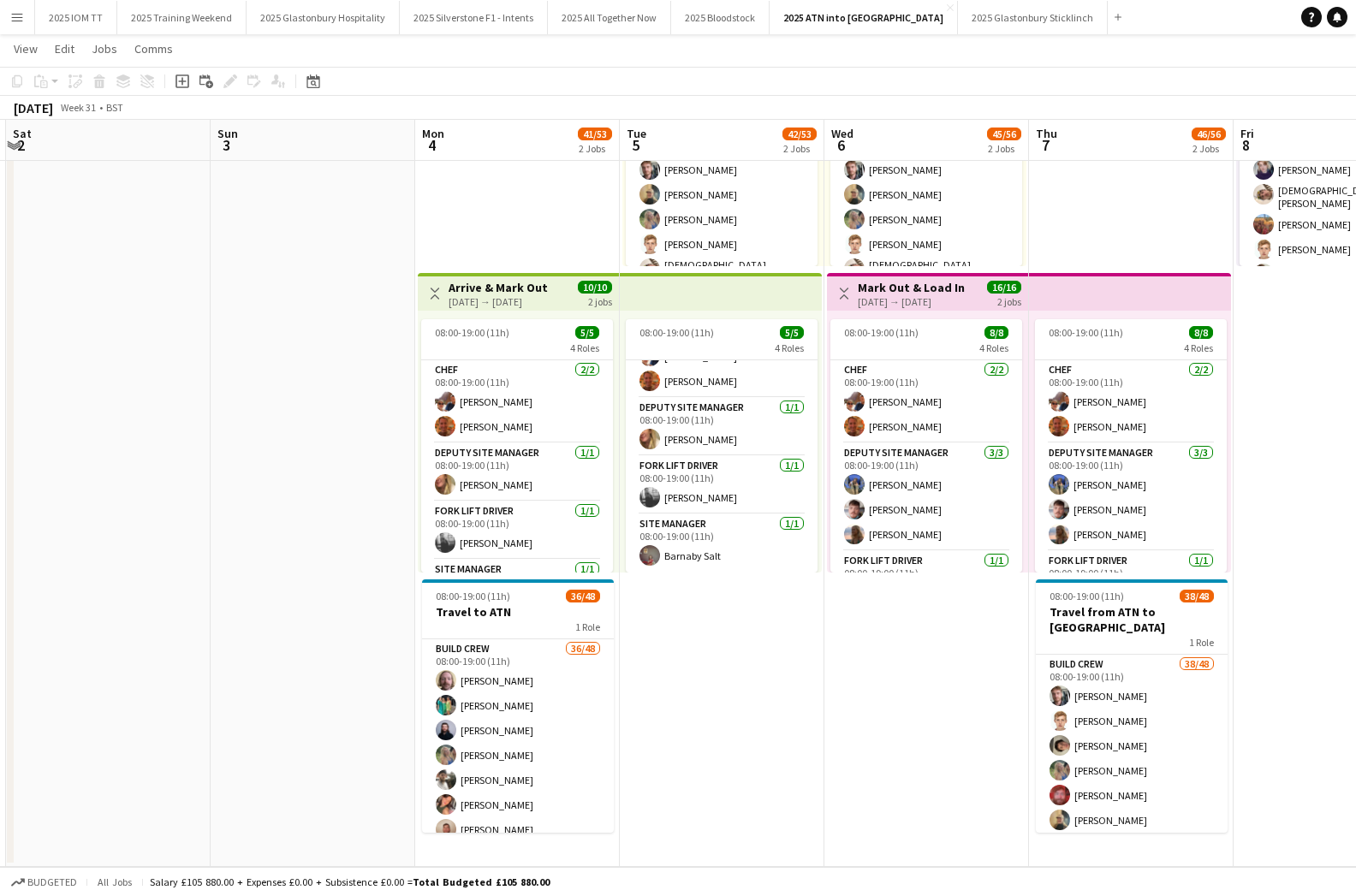 drag, startPoint x: 543, startPoint y: 739, endPoint x: 775, endPoint y: 706, distance: 234.33523 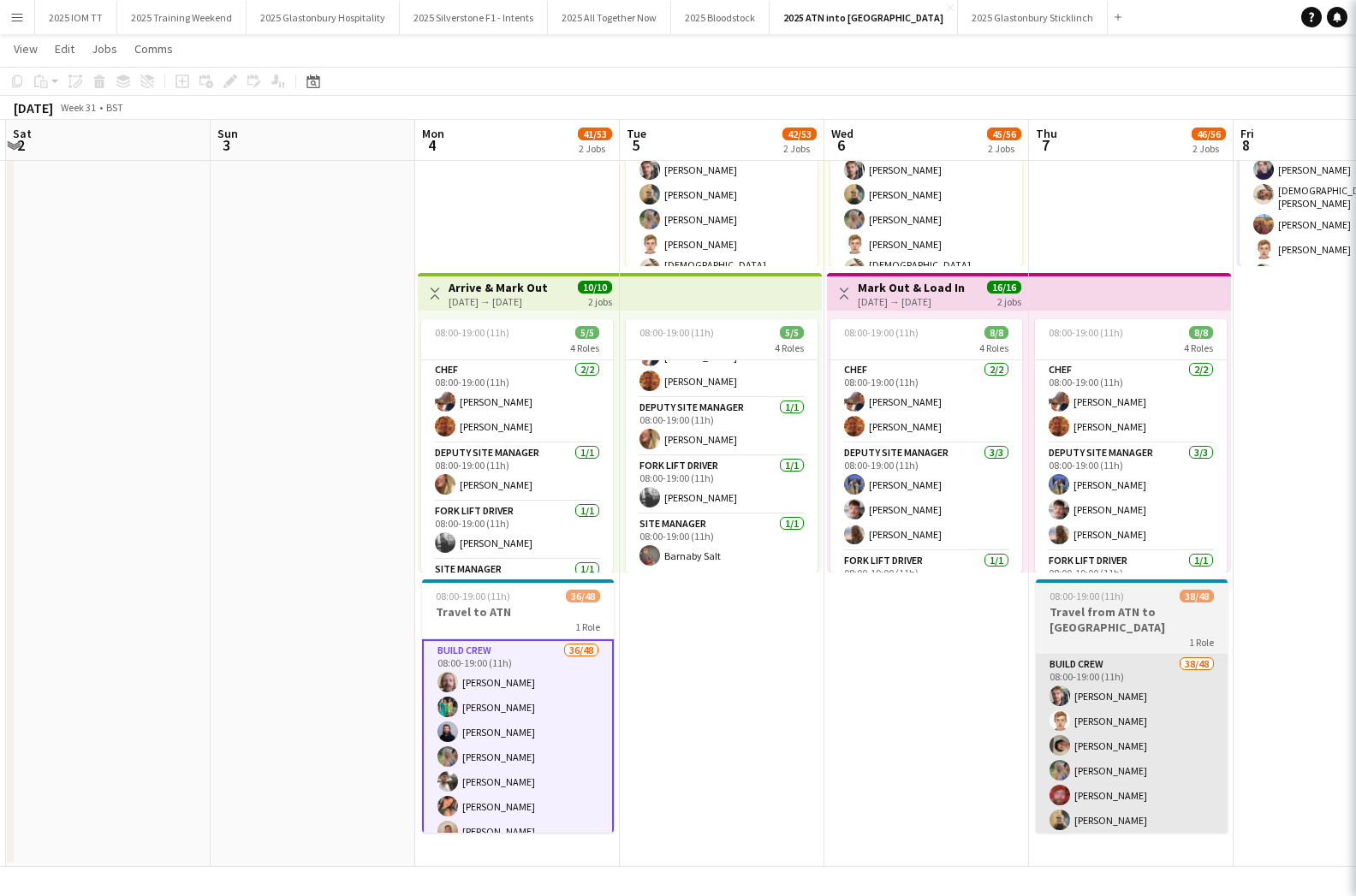 scroll, scrollTop: 0, scrollLeft: 610, axis: horizontal 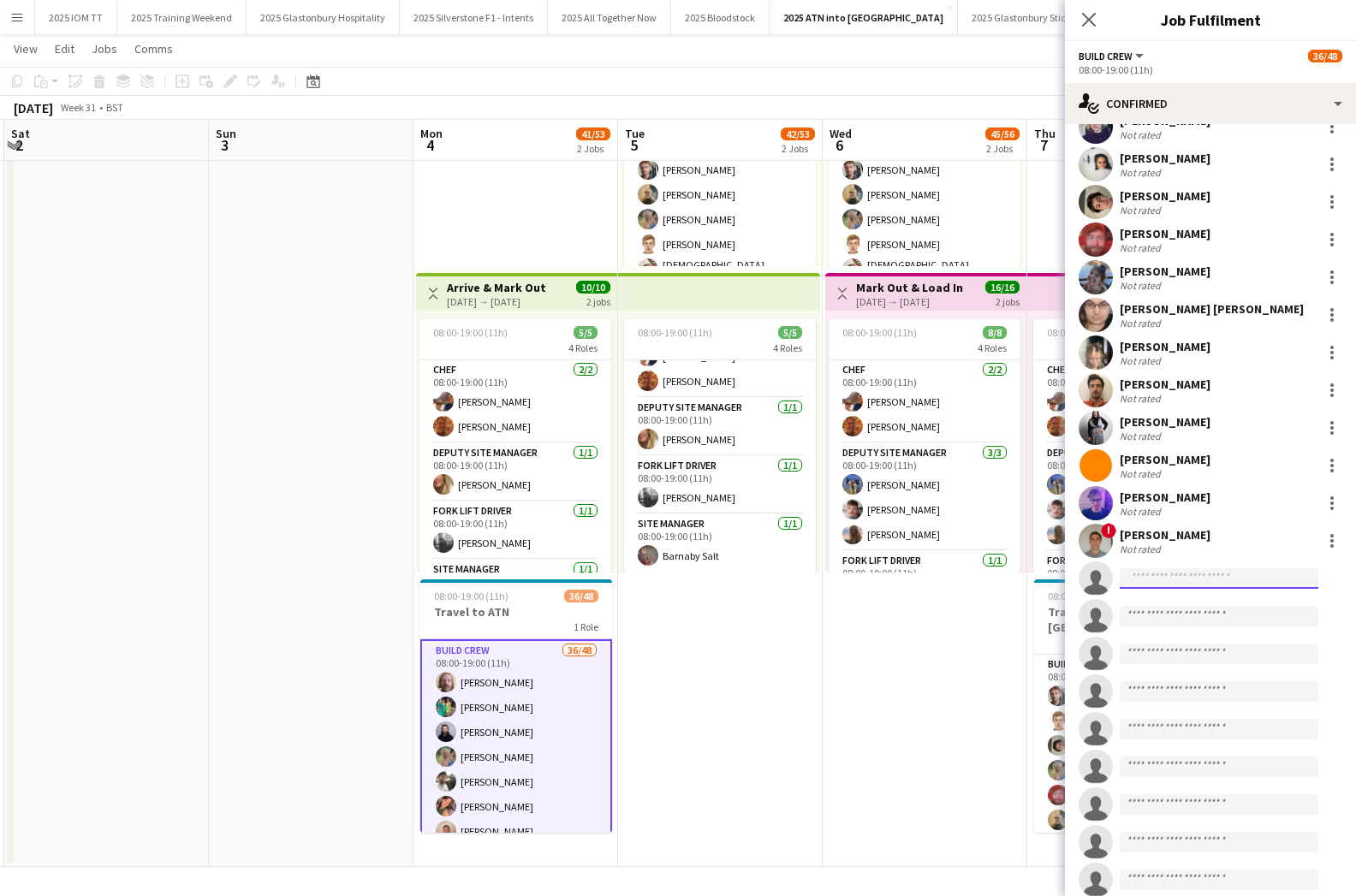 click 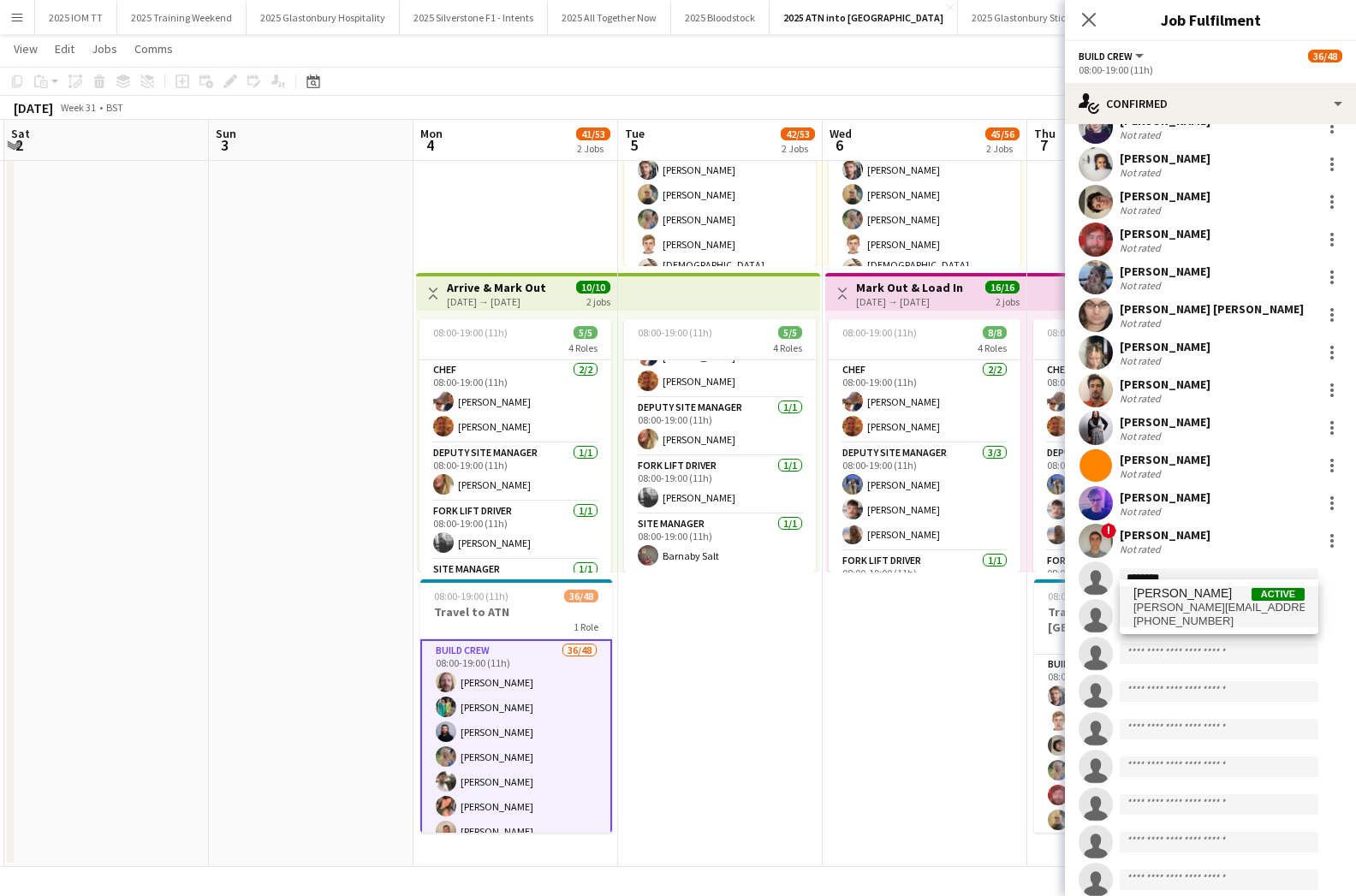type on "********" 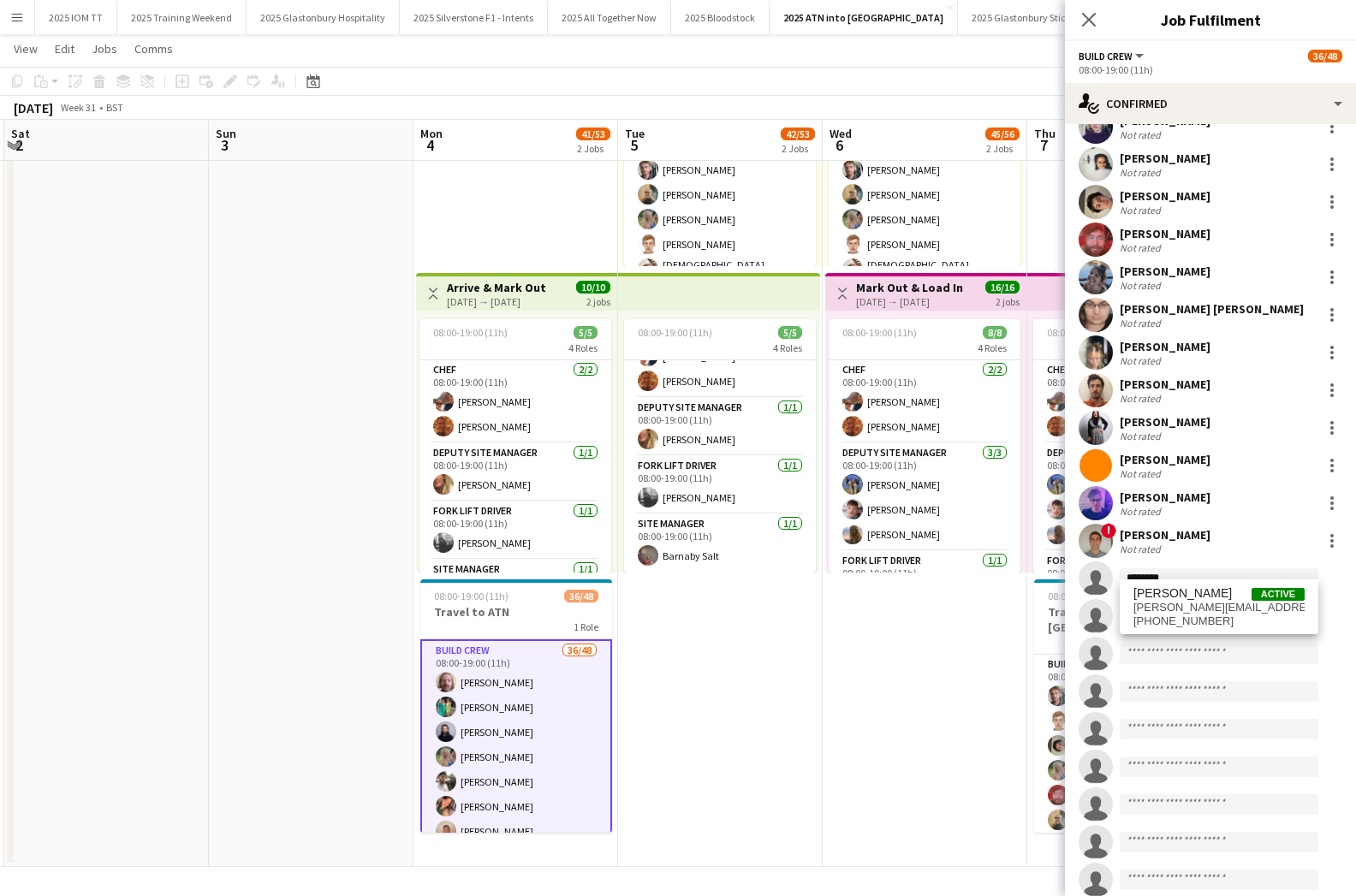 click on "[PERSON_NAME][EMAIL_ADDRESS][DOMAIN_NAME]" at bounding box center [1219, 608] 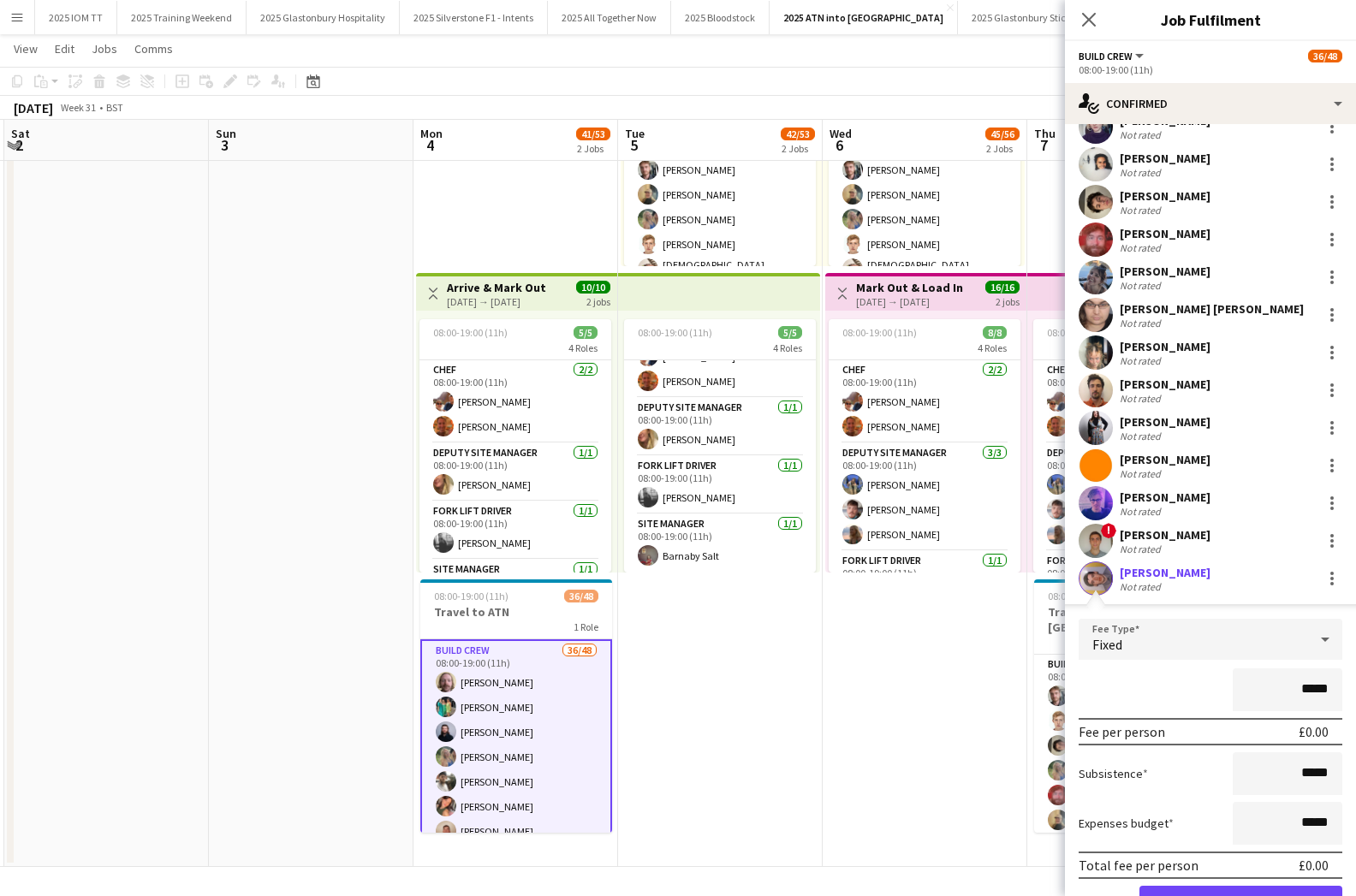 click on "Confirm" at bounding box center [1240, 903] 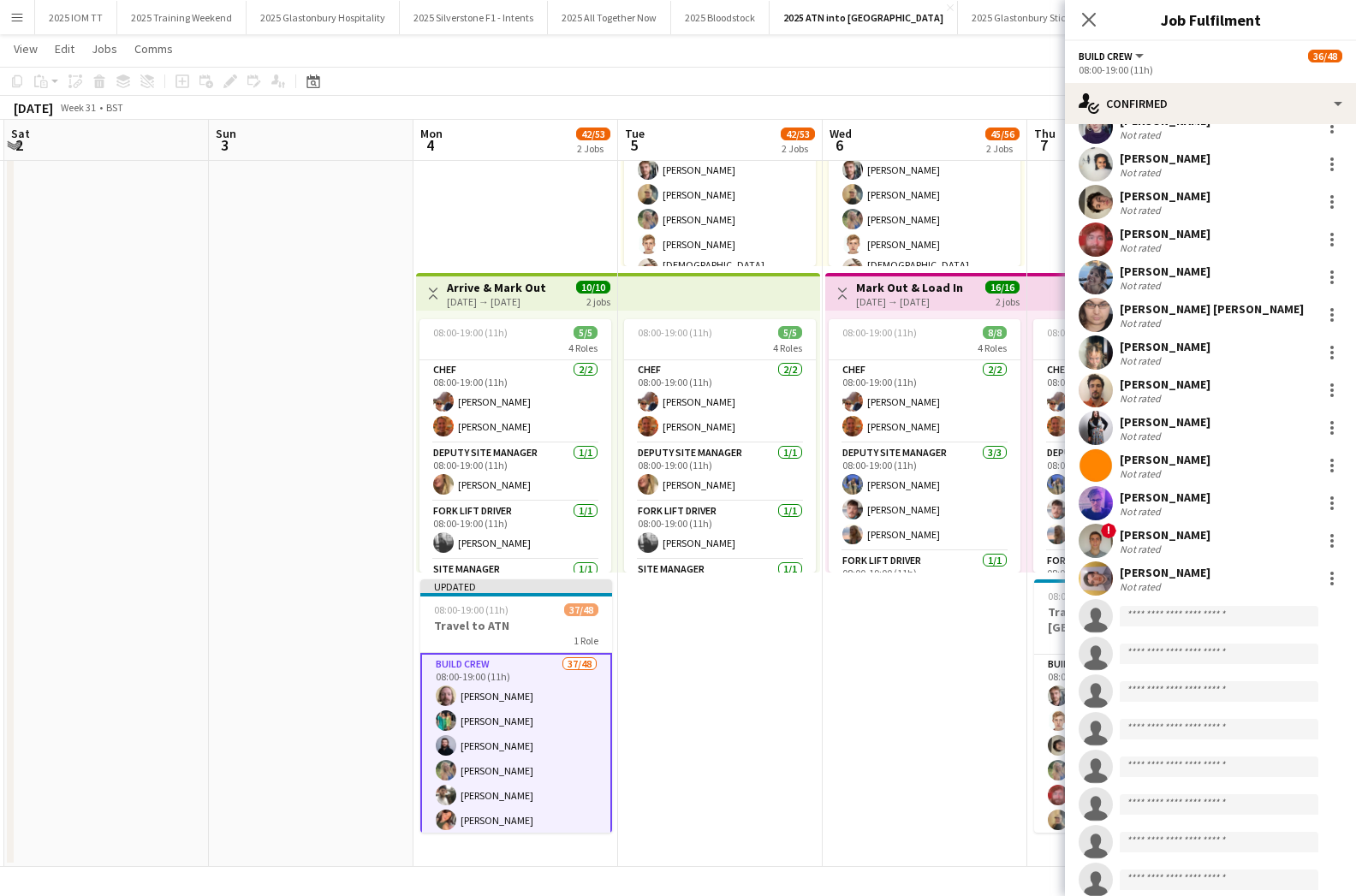 scroll, scrollTop: 0, scrollLeft: 0, axis: both 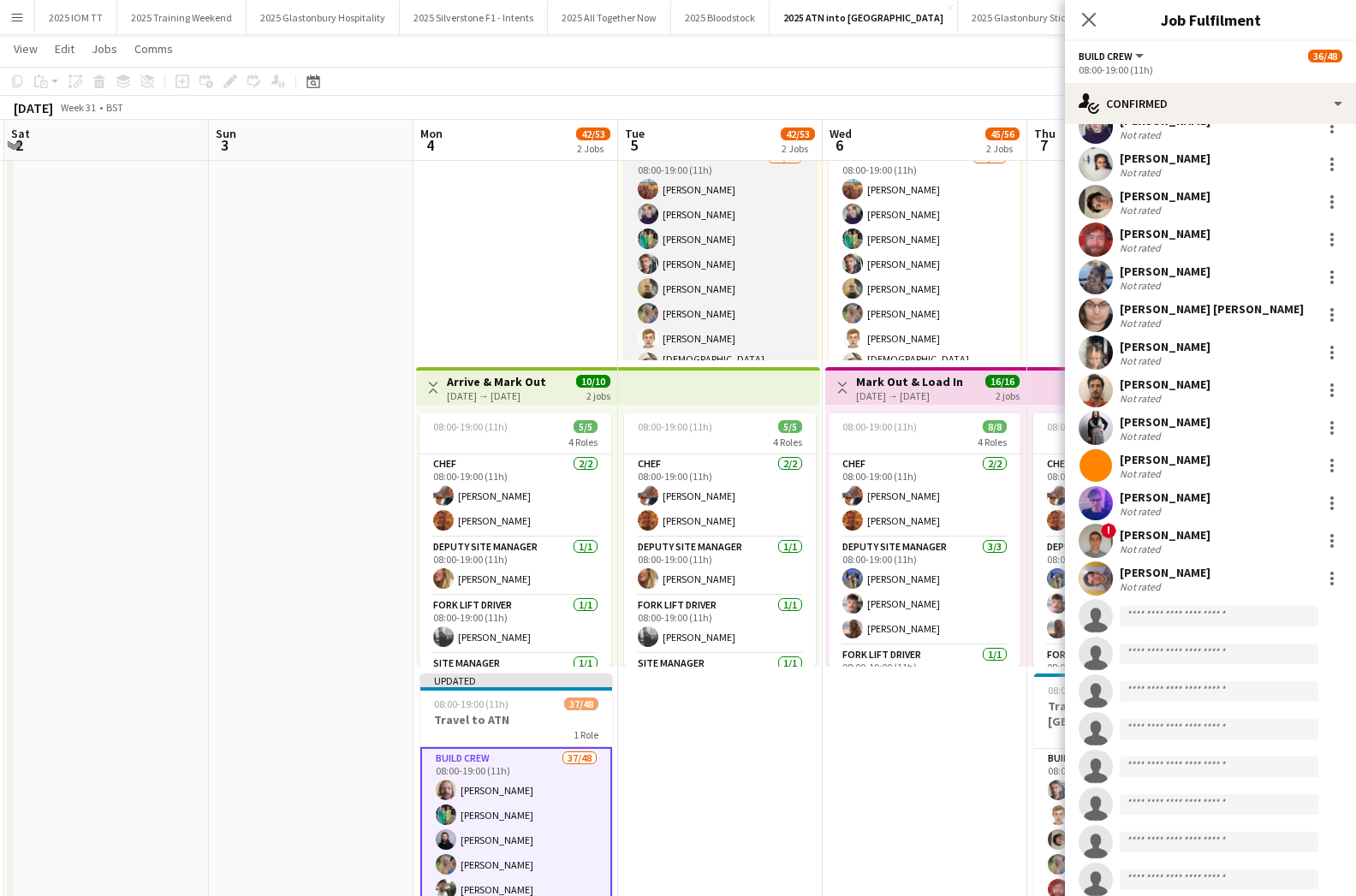 click on "Build Crew   [DATE]   08:00-19:00 (11h)
[PERSON_NAME] [PERSON_NAME] [PERSON_NAME] [PERSON_NAME] [PERSON_NAME] [PERSON_NAME] [PERSON_NAME] [PERSON_NAME] [PERSON_NAME] [PERSON_NAME]
single-neutral-actions
single-neutral-actions
single-neutral-actions" at bounding box center [720, 329] 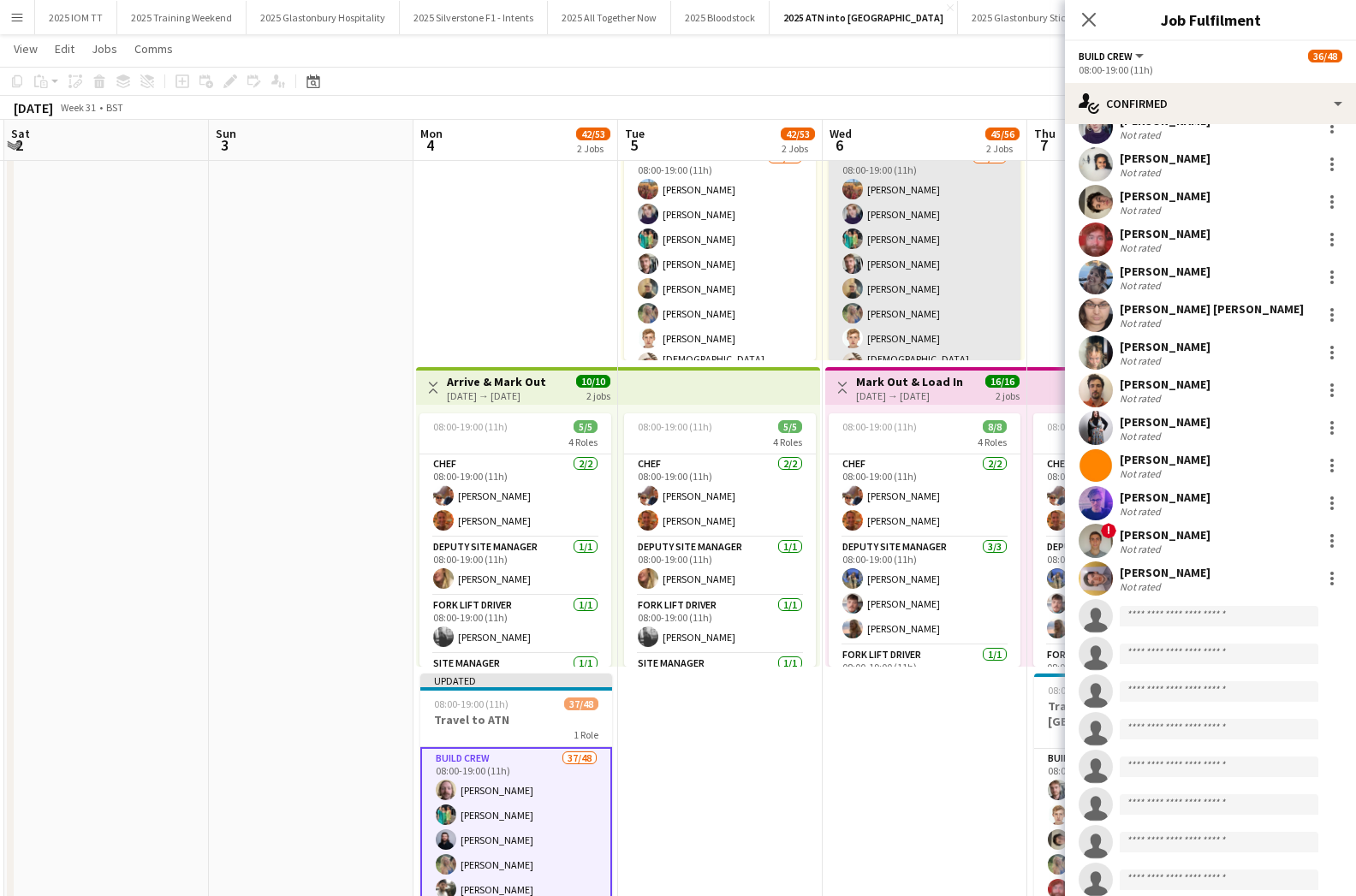 scroll, scrollTop: 0, scrollLeft: 0, axis: both 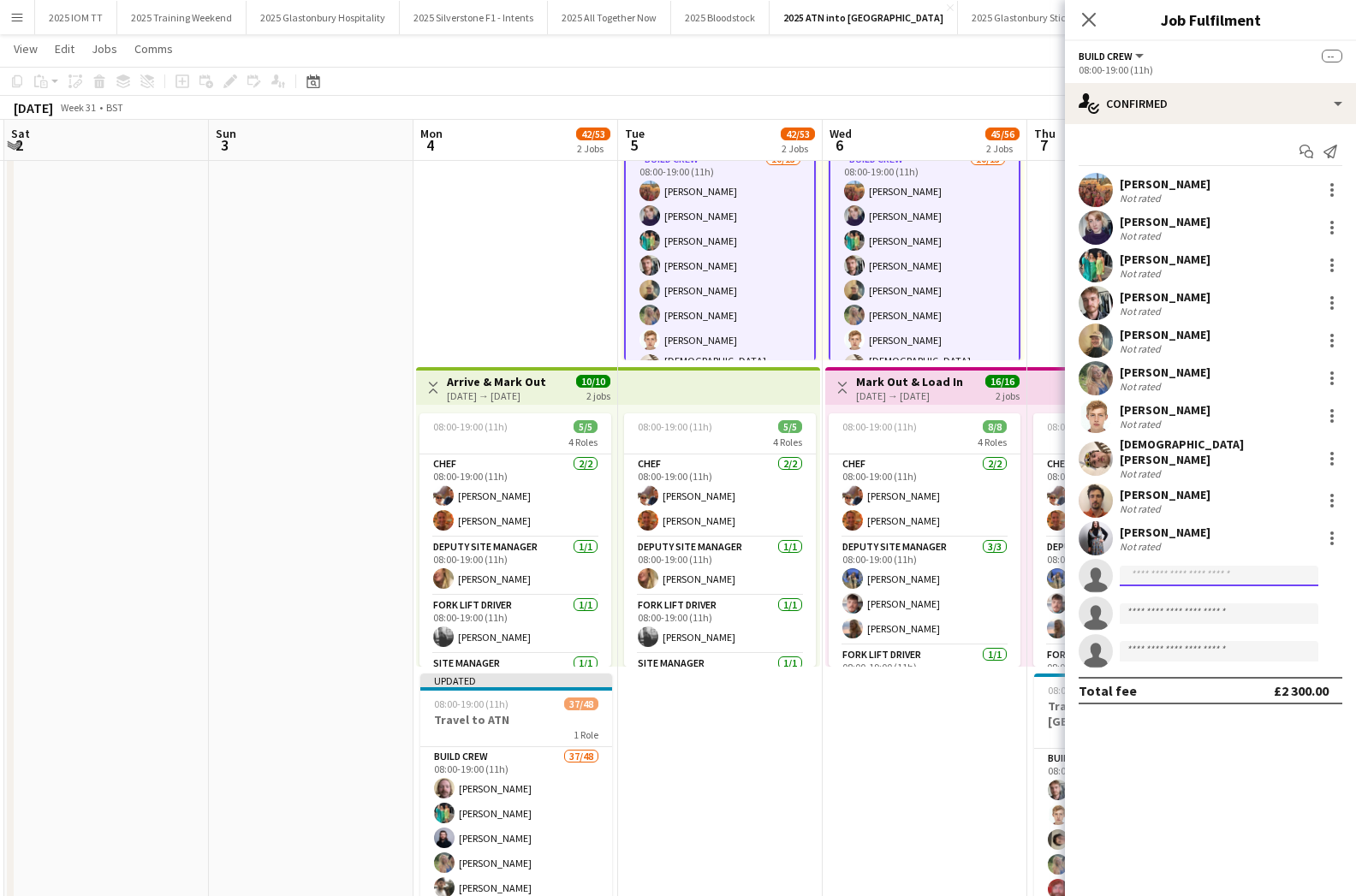 click 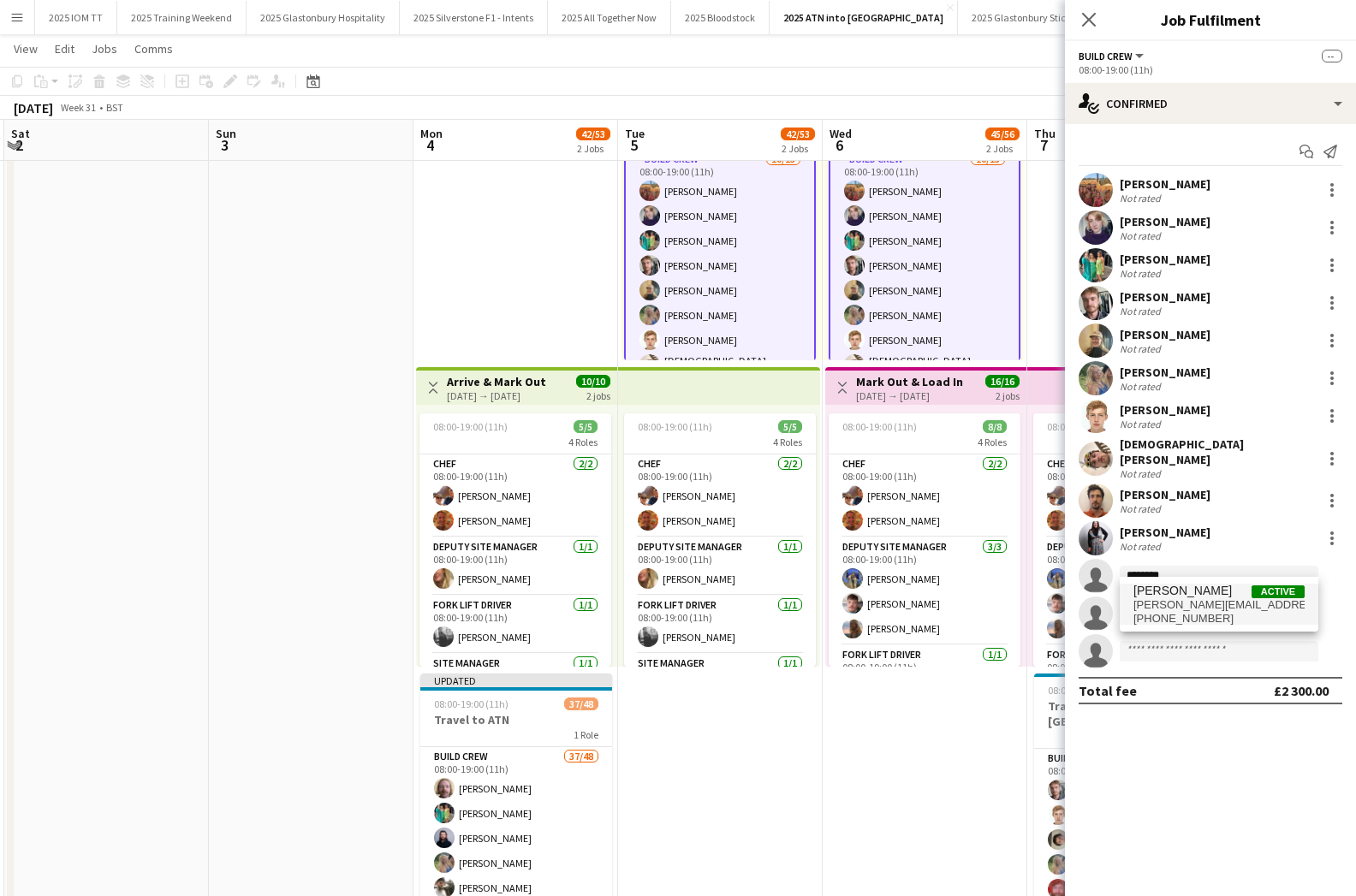 type on "********" 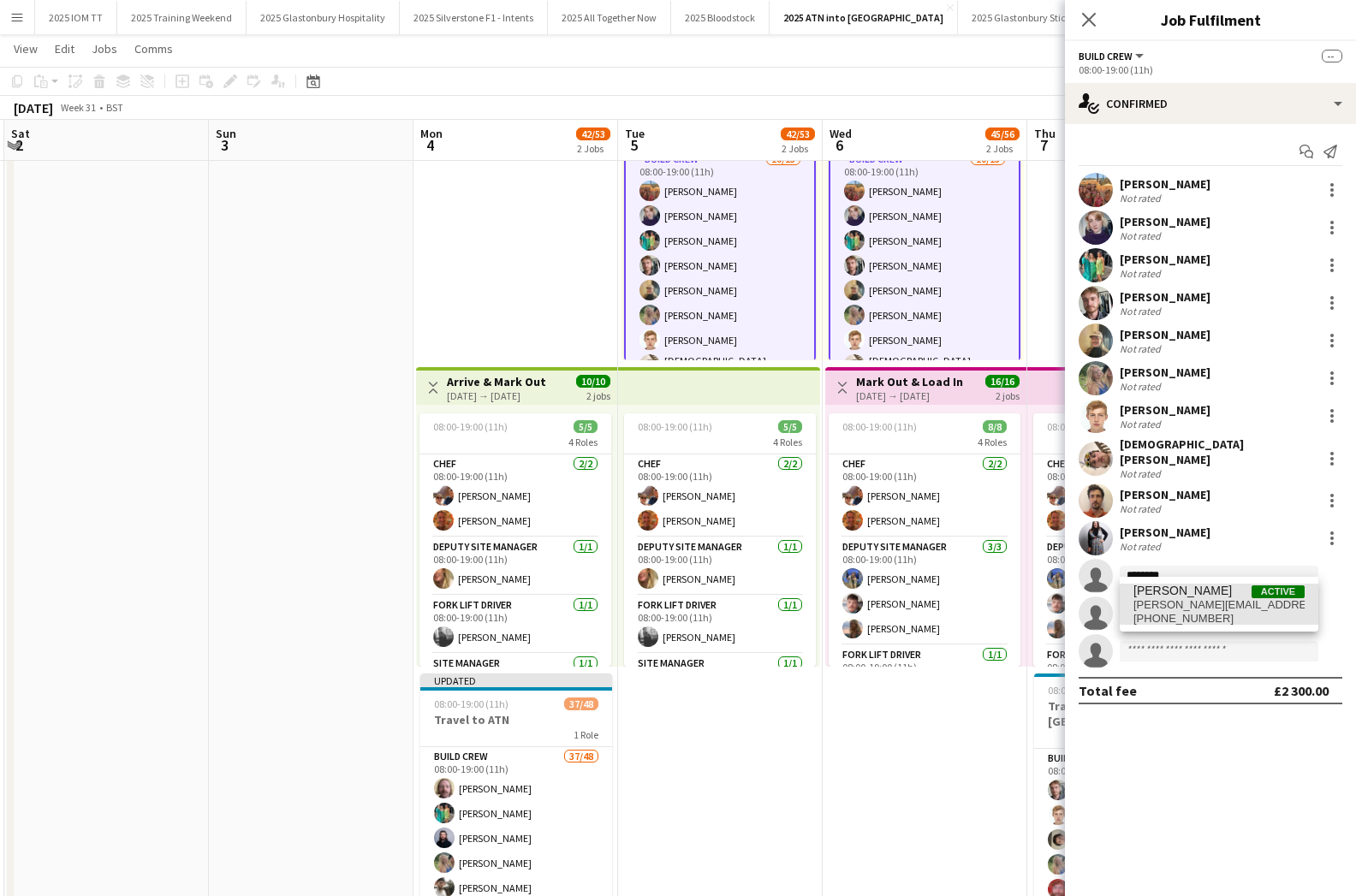click on "[PERSON_NAME]" at bounding box center [1182, 590] 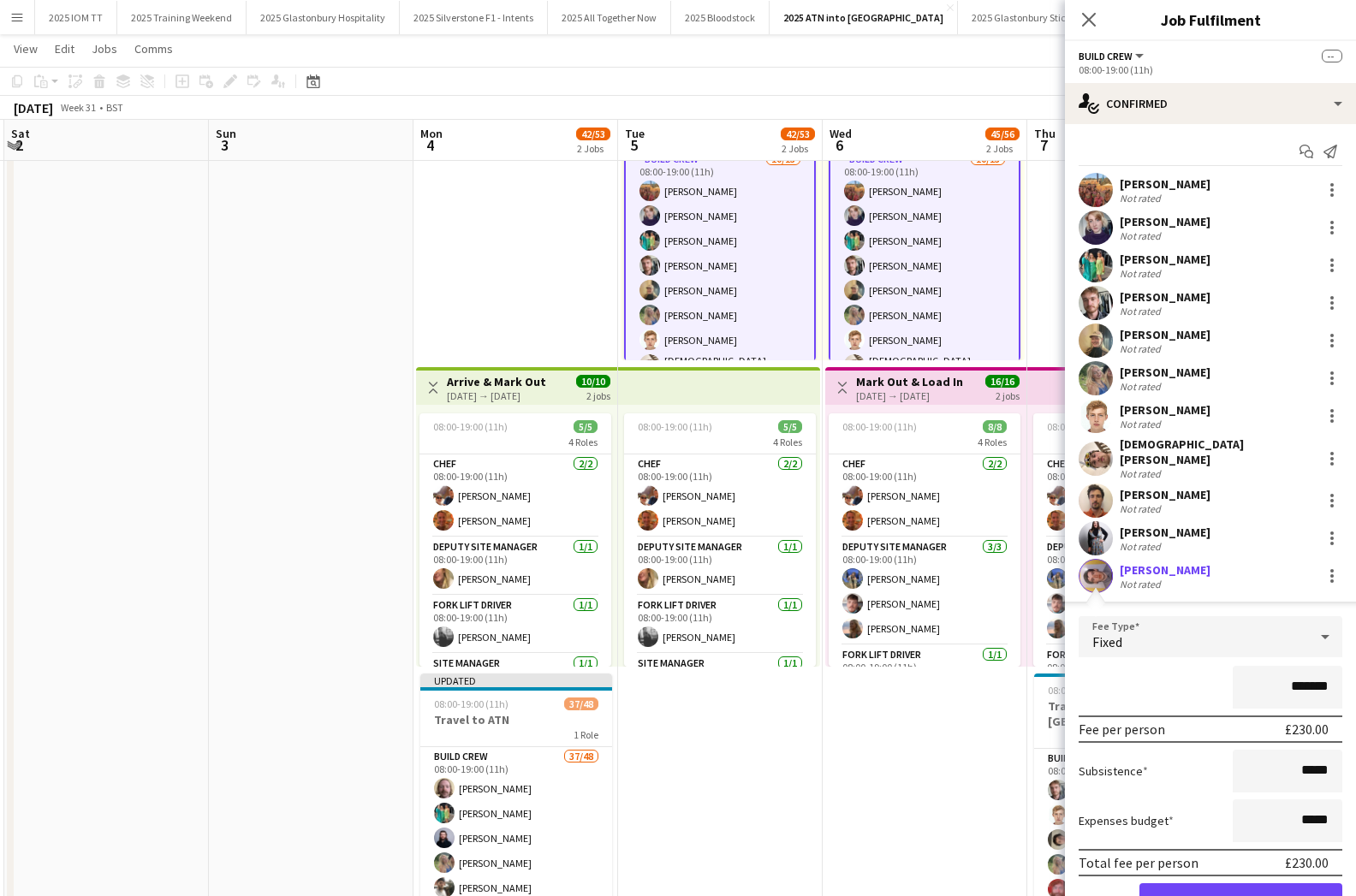 click on "Confirm" at bounding box center (1240, 900) 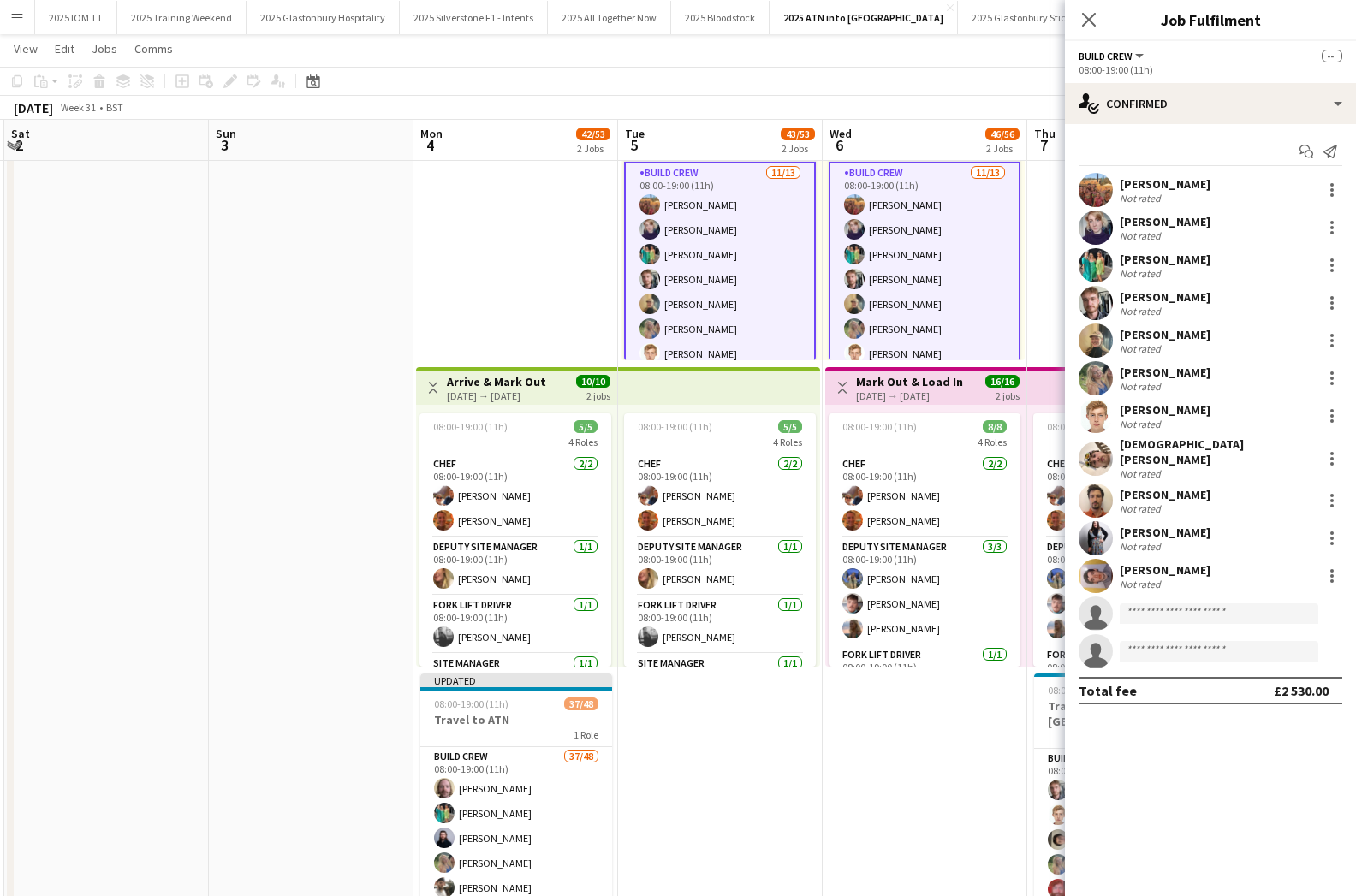 click on "Updated   08:00-19:00 (11h)    38/48   2 Roles   Build Crew   [DATE]   08:00-19:00 (11h)
[PERSON_NAME] [PERSON_NAME] [PERSON_NAME] [PERSON_NAME] [PERSON_NAME] [PERSON_NAME] [PERSON_NAME] [PERSON_NAME] [PERSON_NAME] [PERSON_NAME] [PERSON_NAME]
single-neutral-actions
single-neutral-actions
New Build Crew   27/35   08:00-19:00 (11h)
[PERSON_NAME] [PERSON_NAME] [PERSON_NAME] [PERSON_NAME] [PERSON_NAME] [PERSON_NAME] [PERSON_NAME] [PERSON_NAME] [PERSON_NAME] [PERSON_NAME] [PERSON_NAME] [PERSON_NAME] [PERSON_NAME] [PERSON_NAME] [PERSON_NAME] [PERSON_NAME] [PERSON_NAME] [PERSON_NAME] [PERSON_NAME] [PERSON_NAME] [PERSON_NAME] [PERSON_NAME] [PERSON_NAME] [PERSON_NAME] [PERSON_NAME] [PERSON_NAME] [PERSON_NAME] ! [PERSON_NAME]
single-neutral-actions
single-neutral-actions
single-neutral-actions
single-neutral-actions" at bounding box center (925, 507) 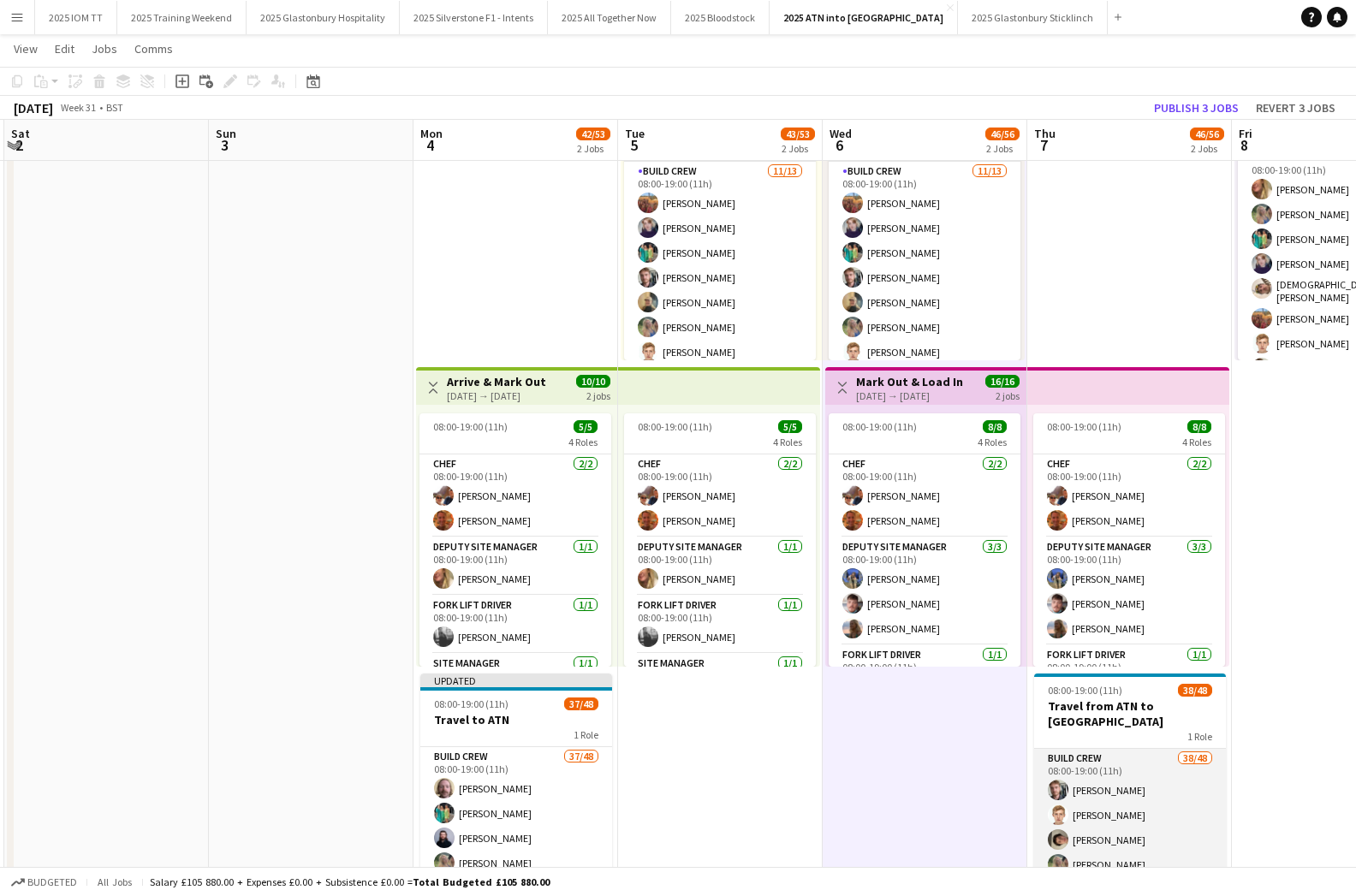 drag, startPoint x: 1109, startPoint y: 801, endPoint x: 1147, endPoint y: 791, distance: 39.293765 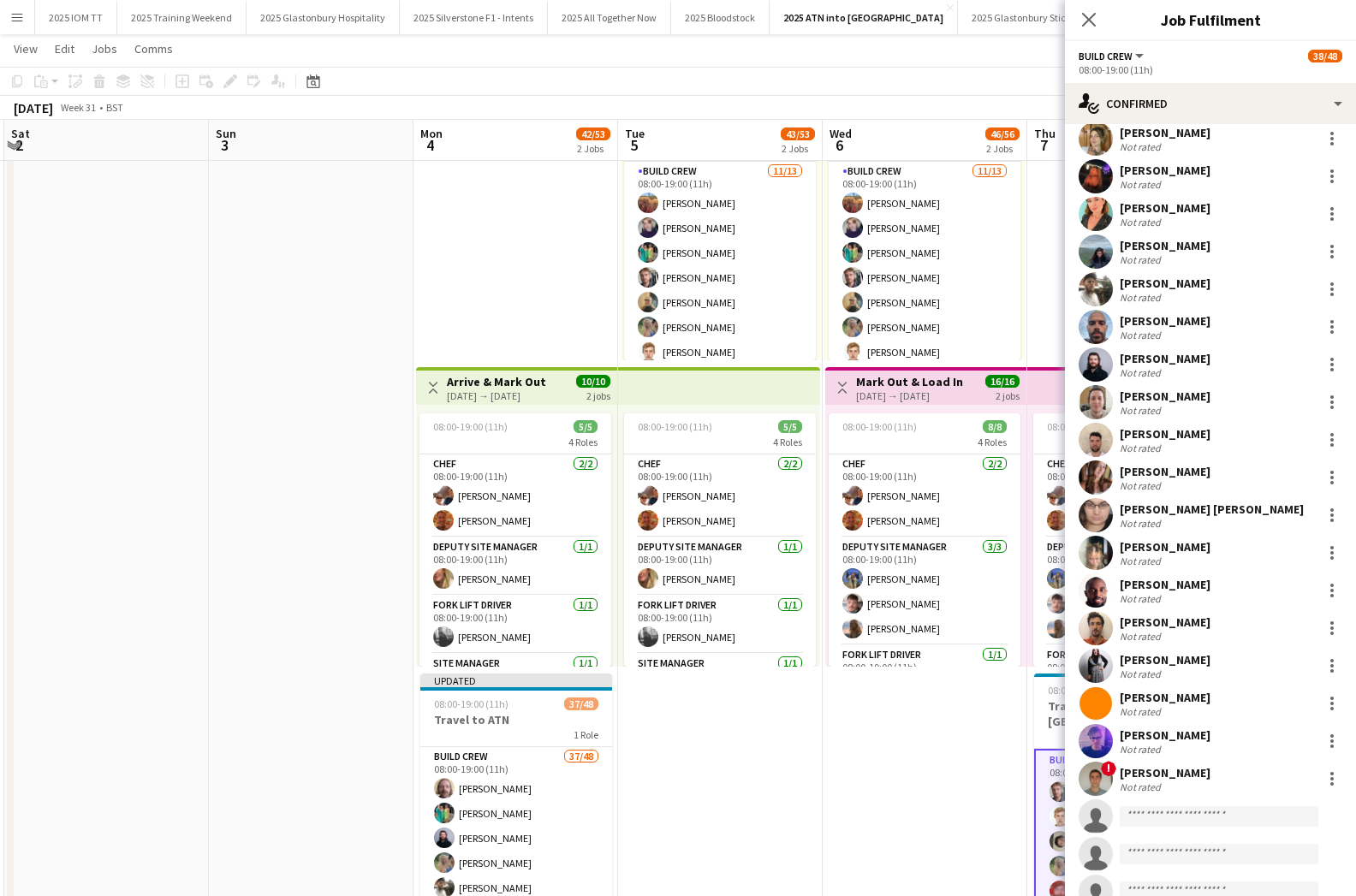 scroll, scrollTop: 1060, scrollLeft: 0, axis: vertical 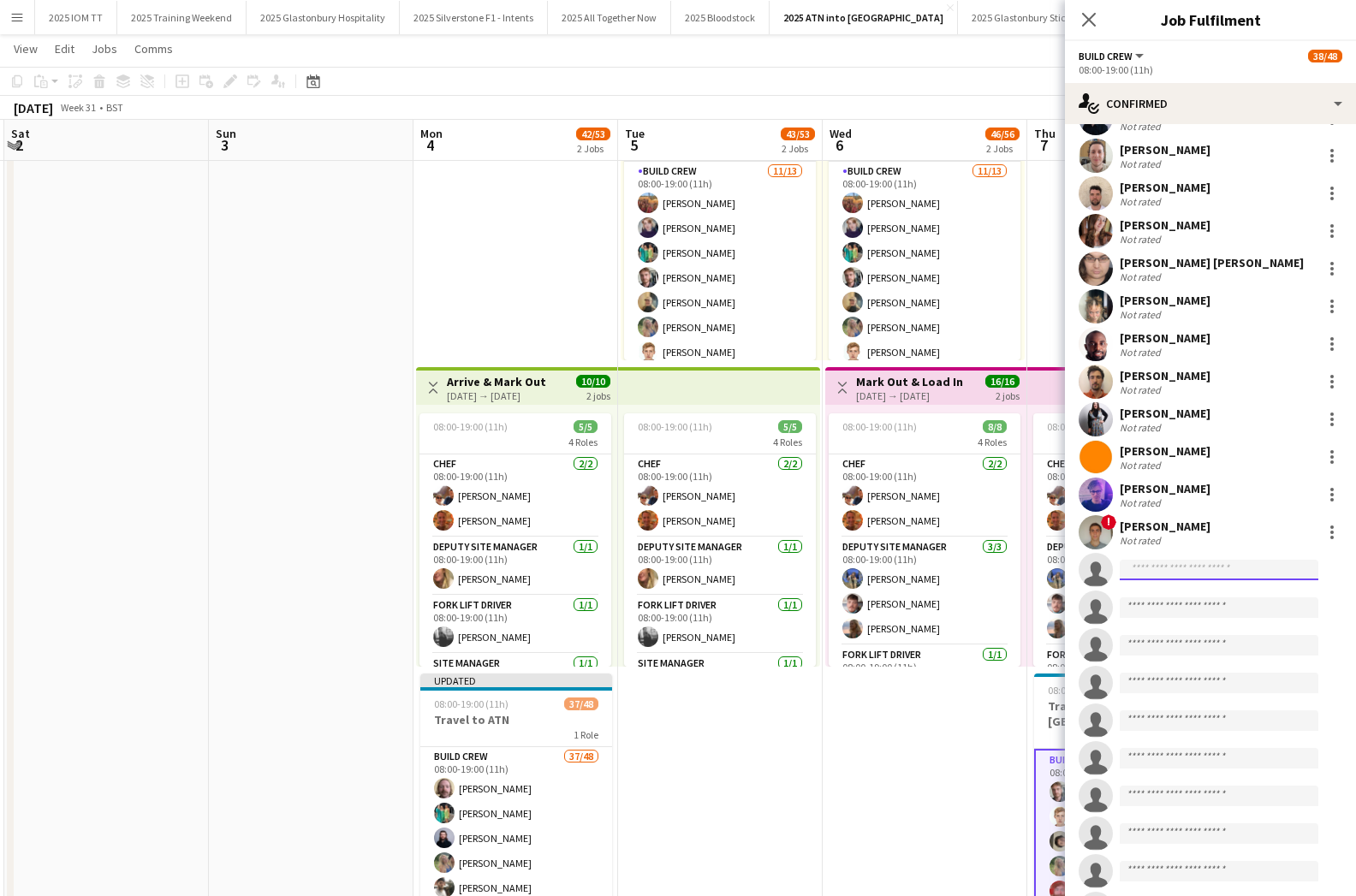 click 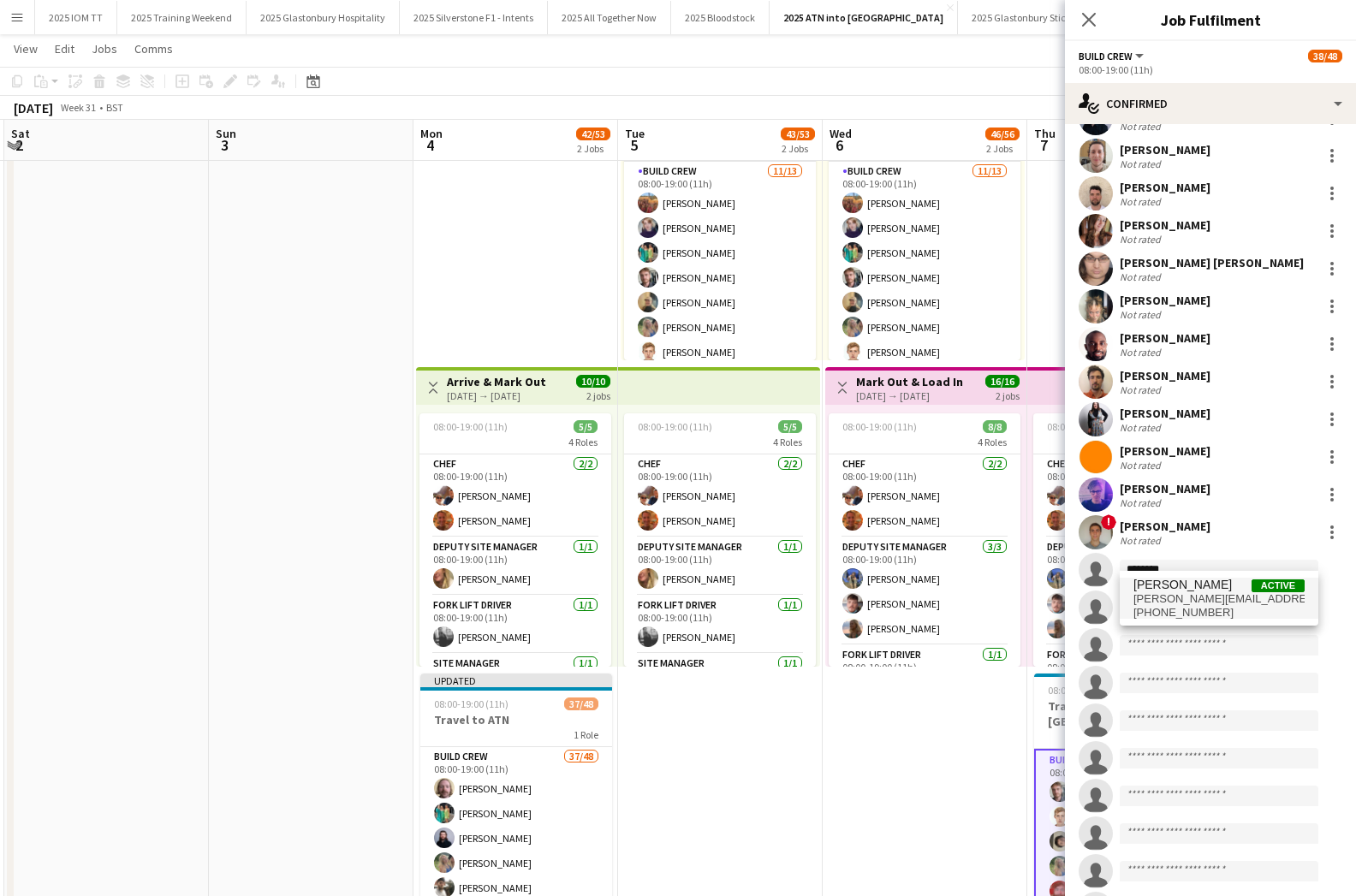 type on "********" 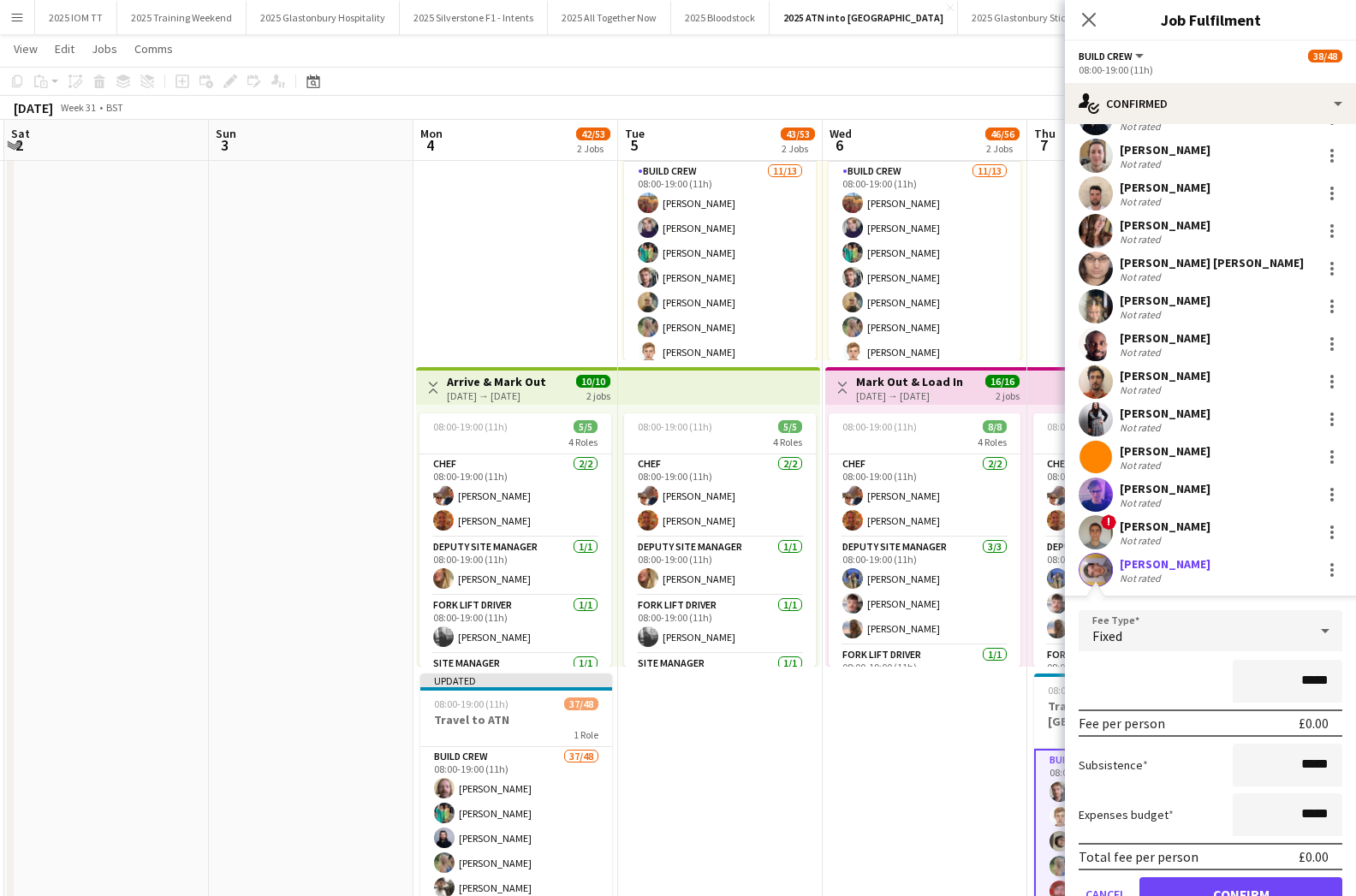 drag, startPoint x: 1277, startPoint y: 881, endPoint x: 1179, endPoint y: 838, distance: 107.01869 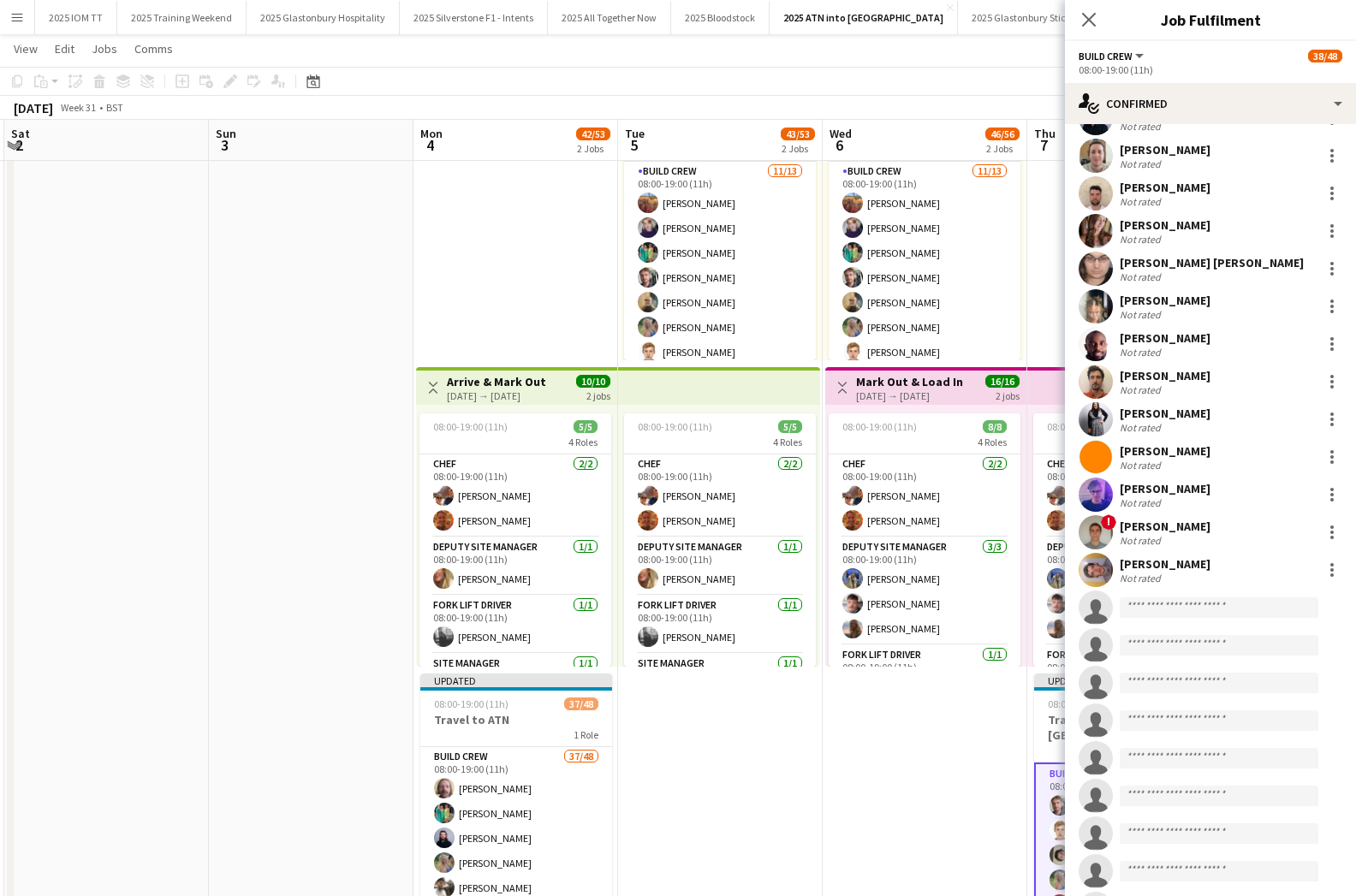 click on "Updated   08:00-19:00 (11h)    38/48   2 Roles   Build Crew   [DATE]   08:00-19:00 (11h)
[PERSON_NAME] [PERSON_NAME] [PERSON_NAME] [PERSON_NAME] [PERSON_NAME] [PERSON_NAME] [PERSON_NAME] [PERSON_NAME] [PERSON_NAME] [PERSON_NAME] [PERSON_NAME]
single-neutral-actions
single-neutral-actions
New Build Crew   27/35   08:00-19:00 (11h)
[PERSON_NAME] [PERSON_NAME] [PERSON_NAME] [PERSON_NAME] [PERSON_NAME] [PERSON_NAME] [PERSON_NAME] [PERSON_NAME] [PERSON_NAME] [PERSON_NAME] [PERSON_NAME] [PERSON_NAME] [PERSON_NAME] [PERSON_NAME] [PERSON_NAME] [PERSON_NAME] [PERSON_NAME] [PERSON_NAME] [PERSON_NAME] [PERSON_NAME] [PERSON_NAME] [PERSON_NAME] [PERSON_NAME] [PERSON_NAME] [PERSON_NAME] [PERSON_NAME] [PERSON_NAME] ! [PERSON_NAME]
single-neutral-actions
single-neutral-actions
single-neutral-actions
single-neutral-actions" at bounding box center (925, 507) 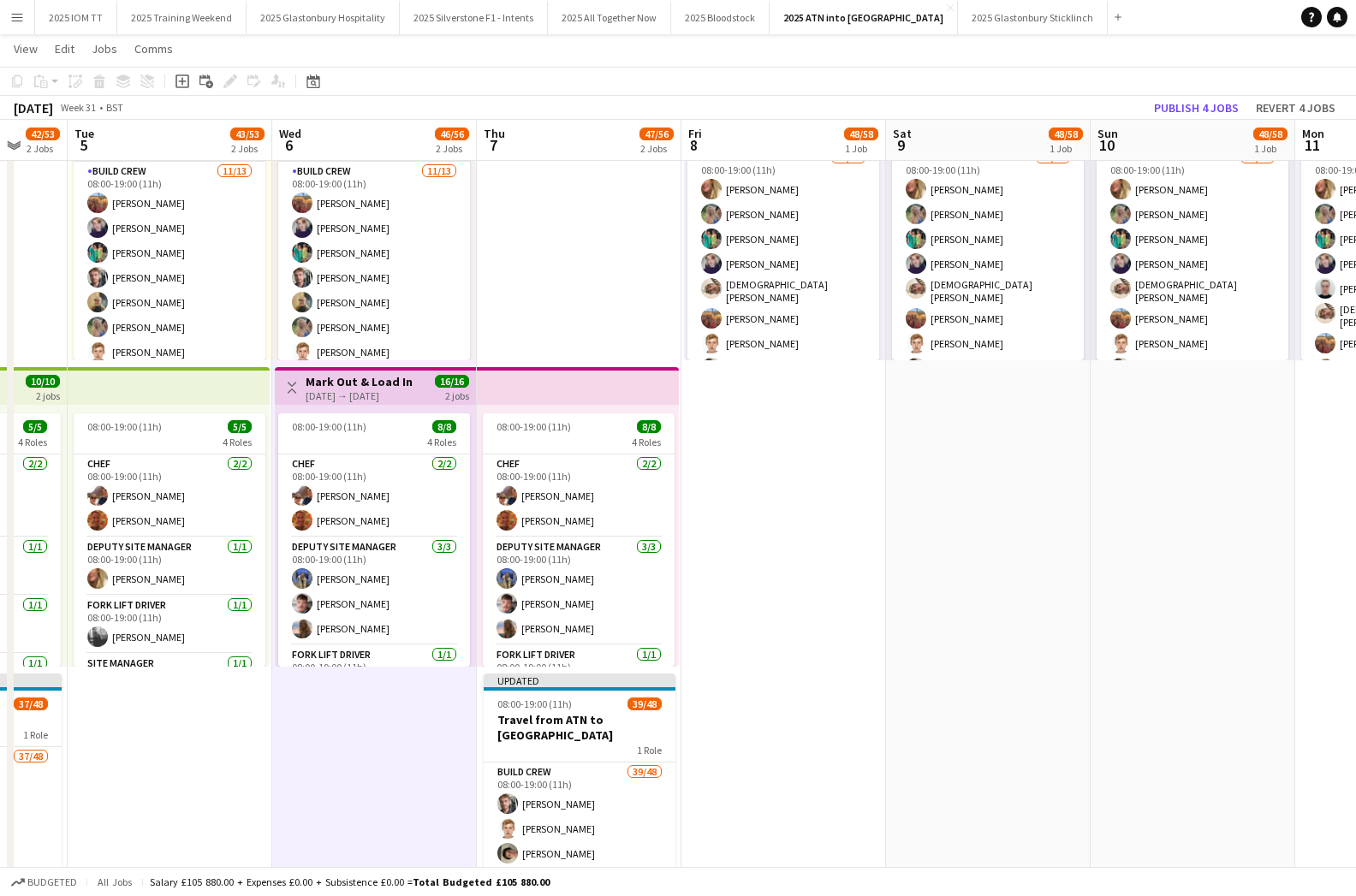 scroll, scrollTop: 0, scrollLeft: 562, axis: horizontal 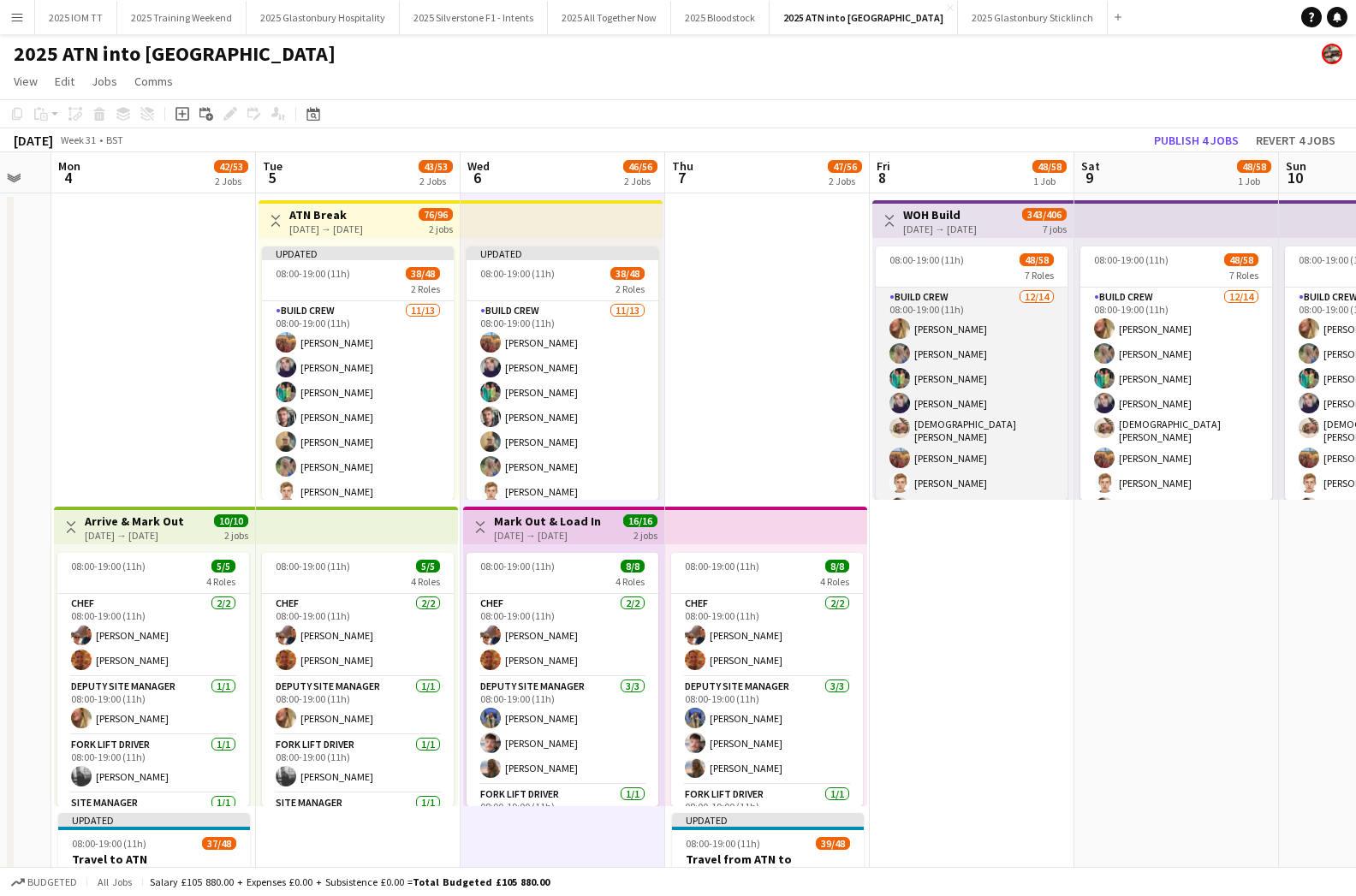 click on "Build Crew   [DATE]   08:00-19:00 (11h)
[PERSON_NAME] [PERSON_NAME] [PERSON_NAME] [PERSON_NAME] [PERSON_NAME] [PERSON_NAME] [PERSON_NAME] [PERSON_NAME] [PERSON_NAME] [PERSON_NAME] [PERSON_NAME] [PERSON_NAME]
single-neutral-actions
single-neutral-actions" at bounding box center [972, 480] 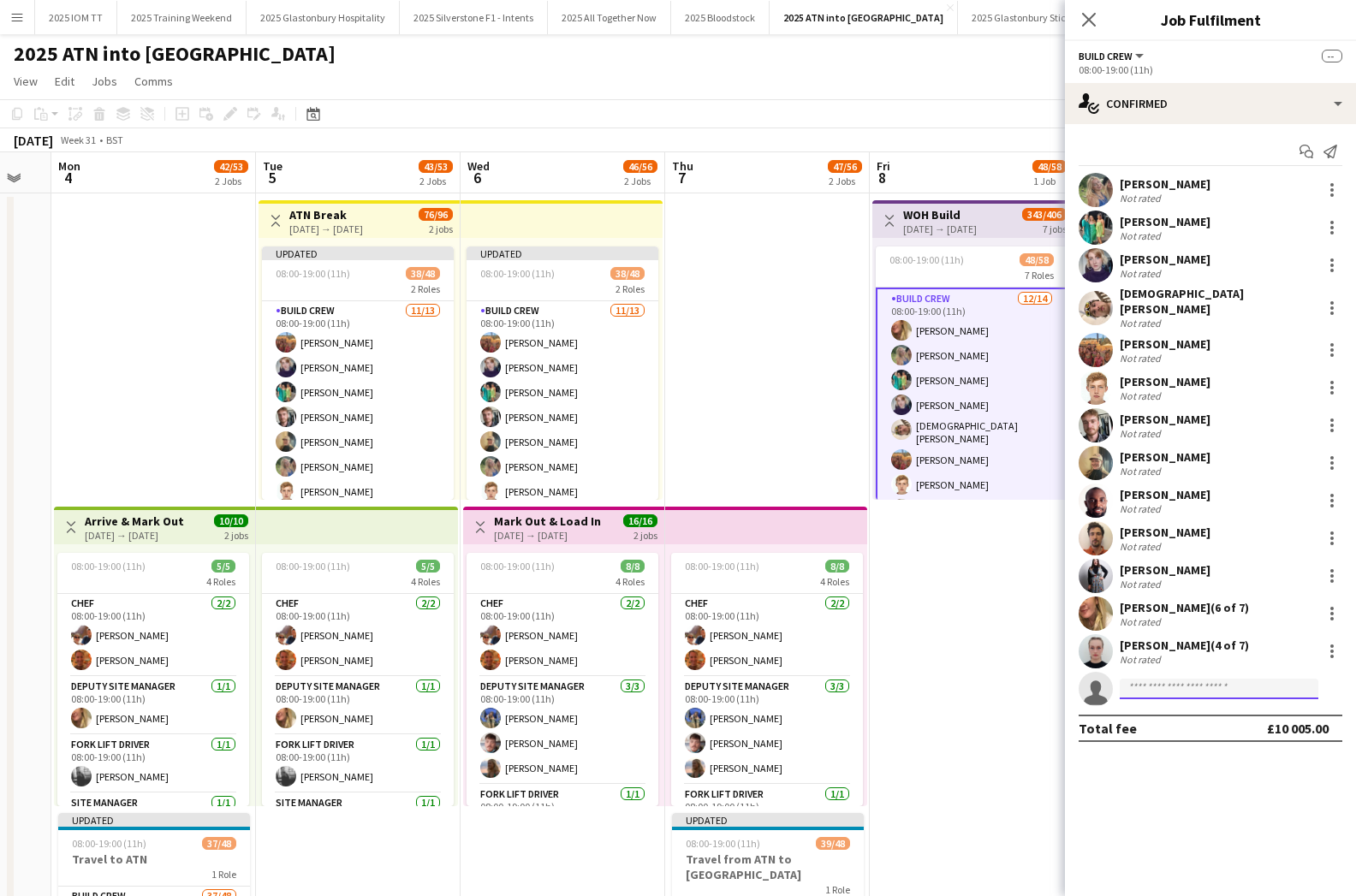 click 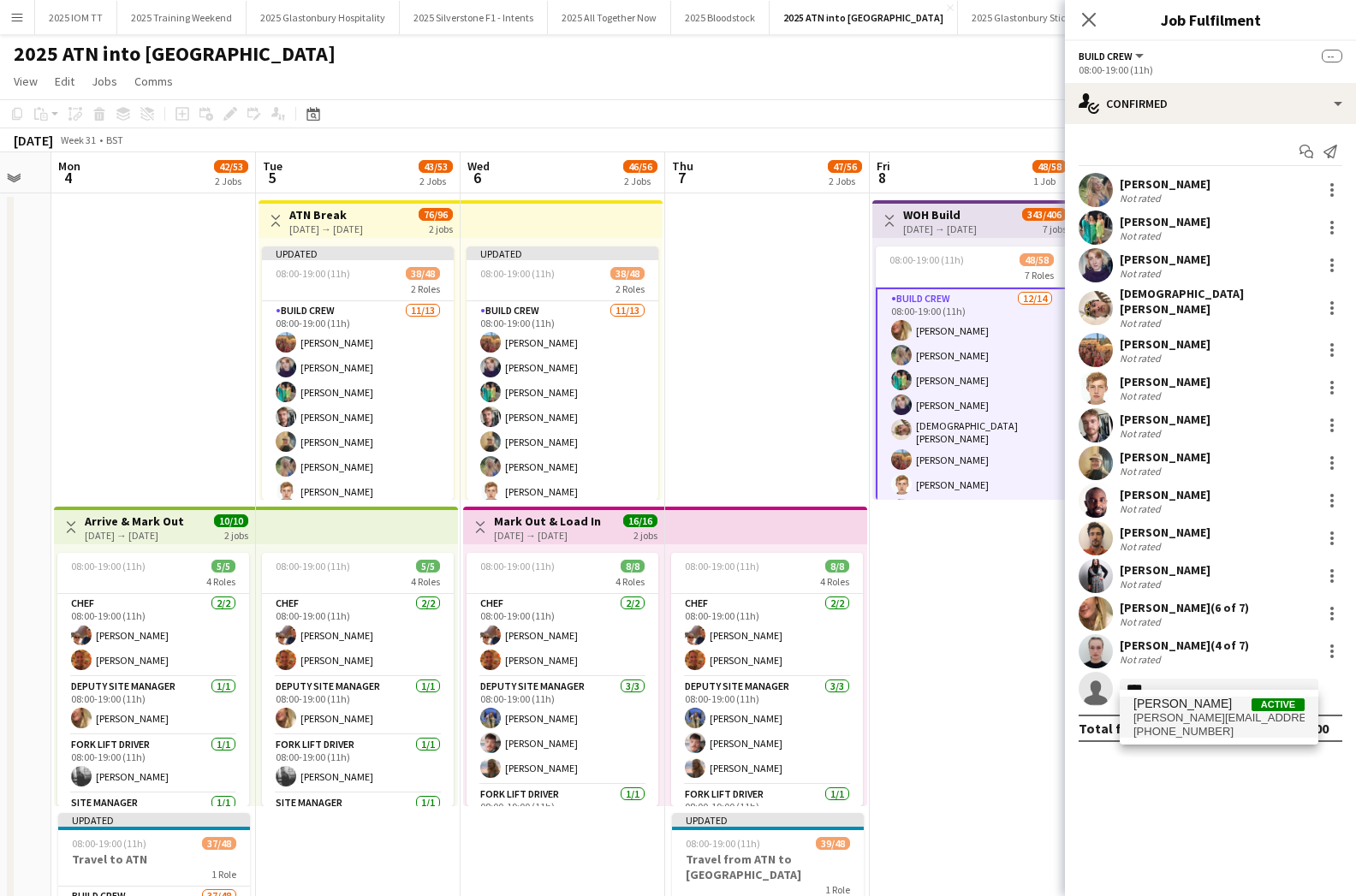 type on "****" 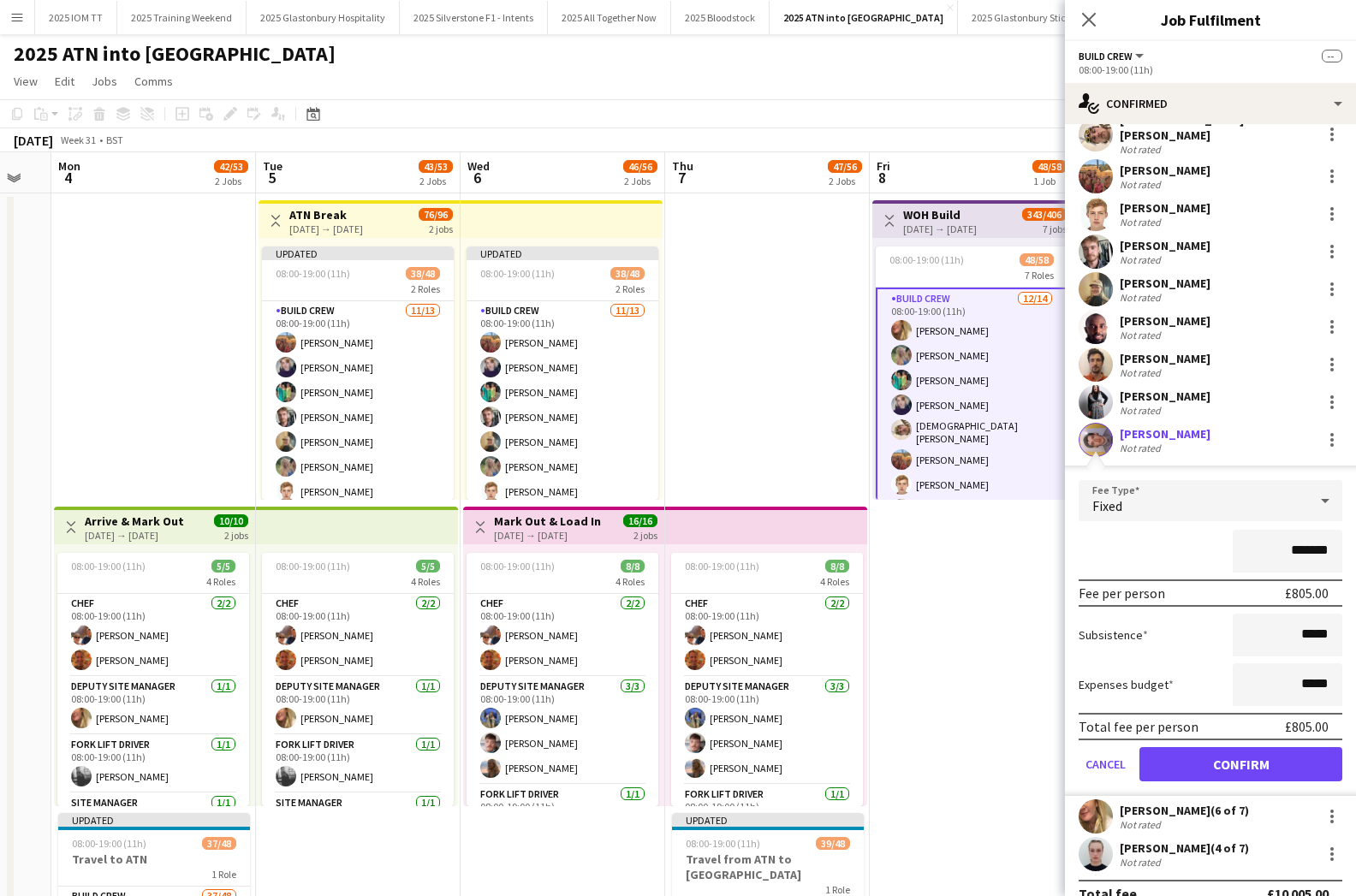 scroll, scrollTop: 175, scrollLeft: 0, axis: vertical 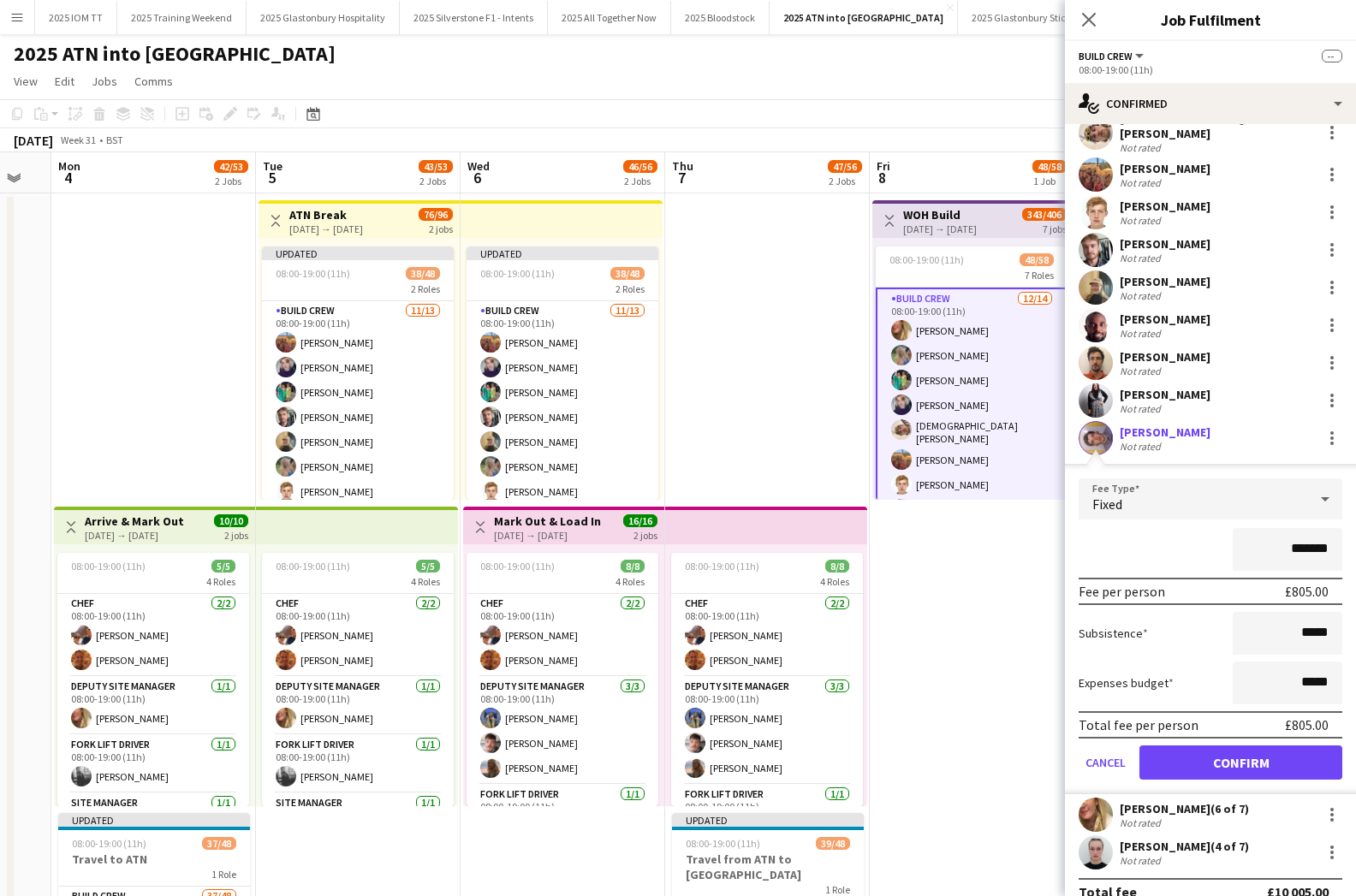 drag, startPoint x: 1236, startPoint y: 761, endPoint x: 1204, endPoint y: 750, distance: 33.837849 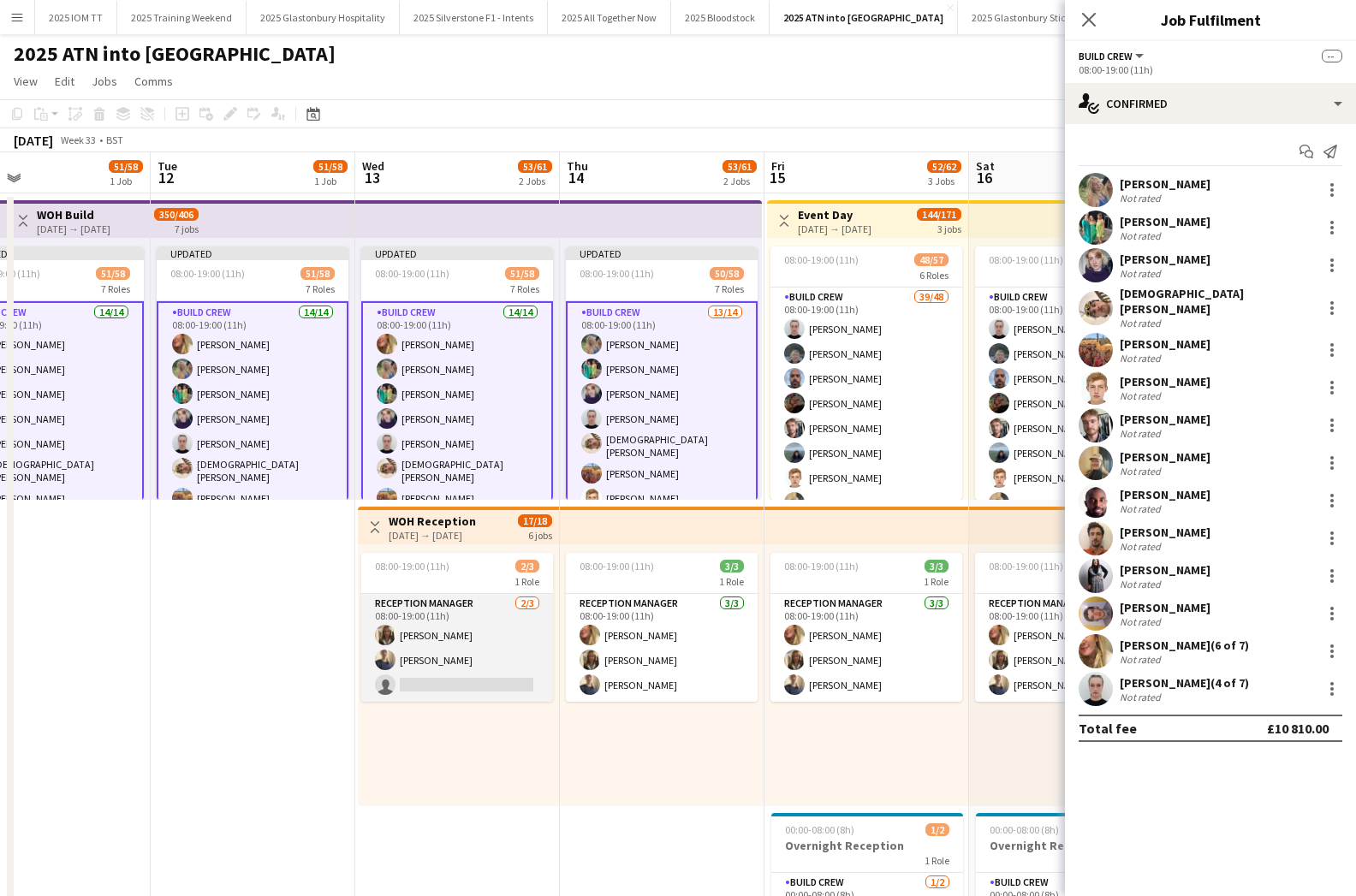 scroll, scrollTop: 0, scrollLeft: 478, axis: horizontal 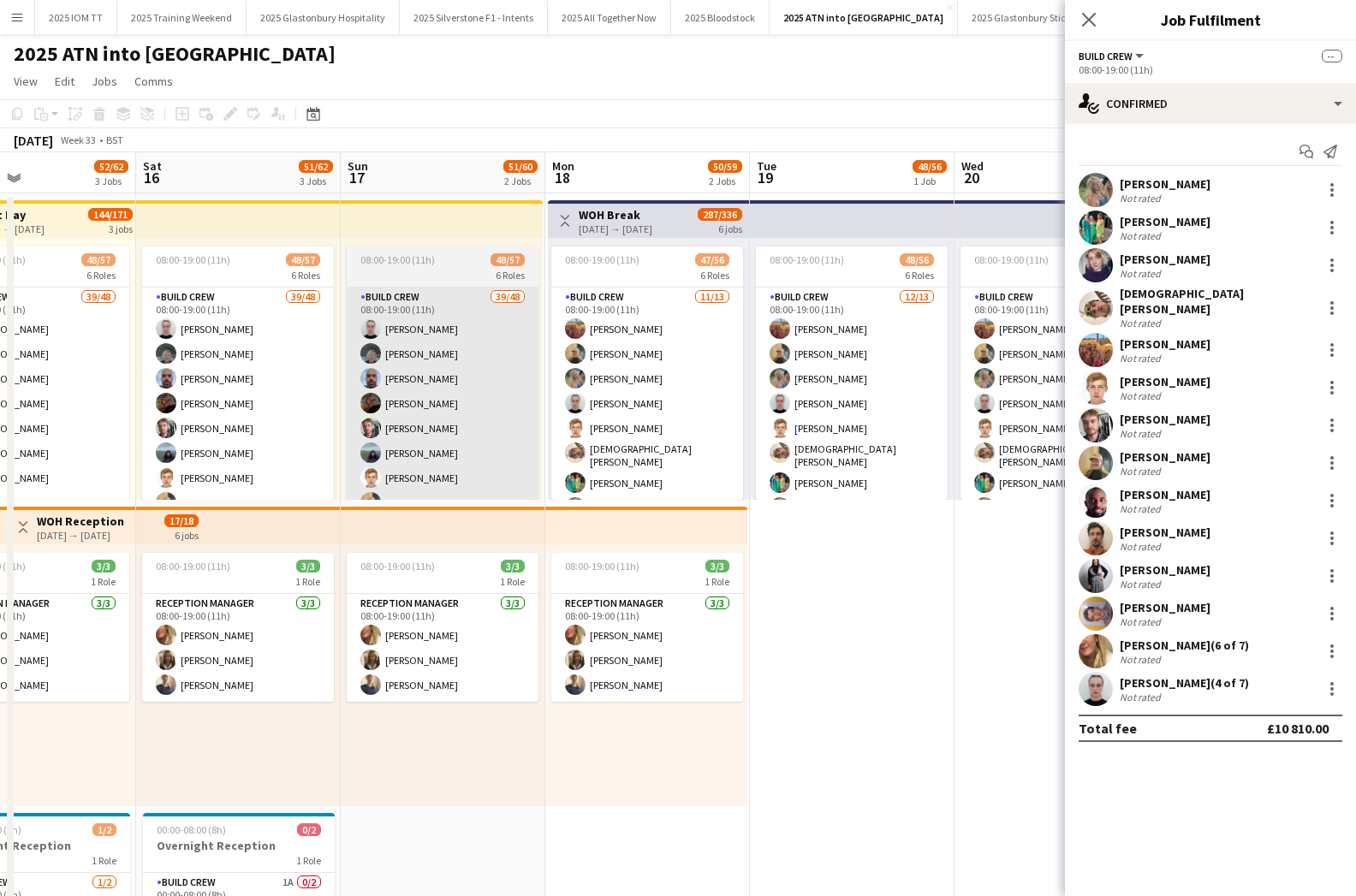 drag, startPoint x: 277, startPoint y: 409, endPoint x: 388, endPoint y: 413, distance: 111.07205 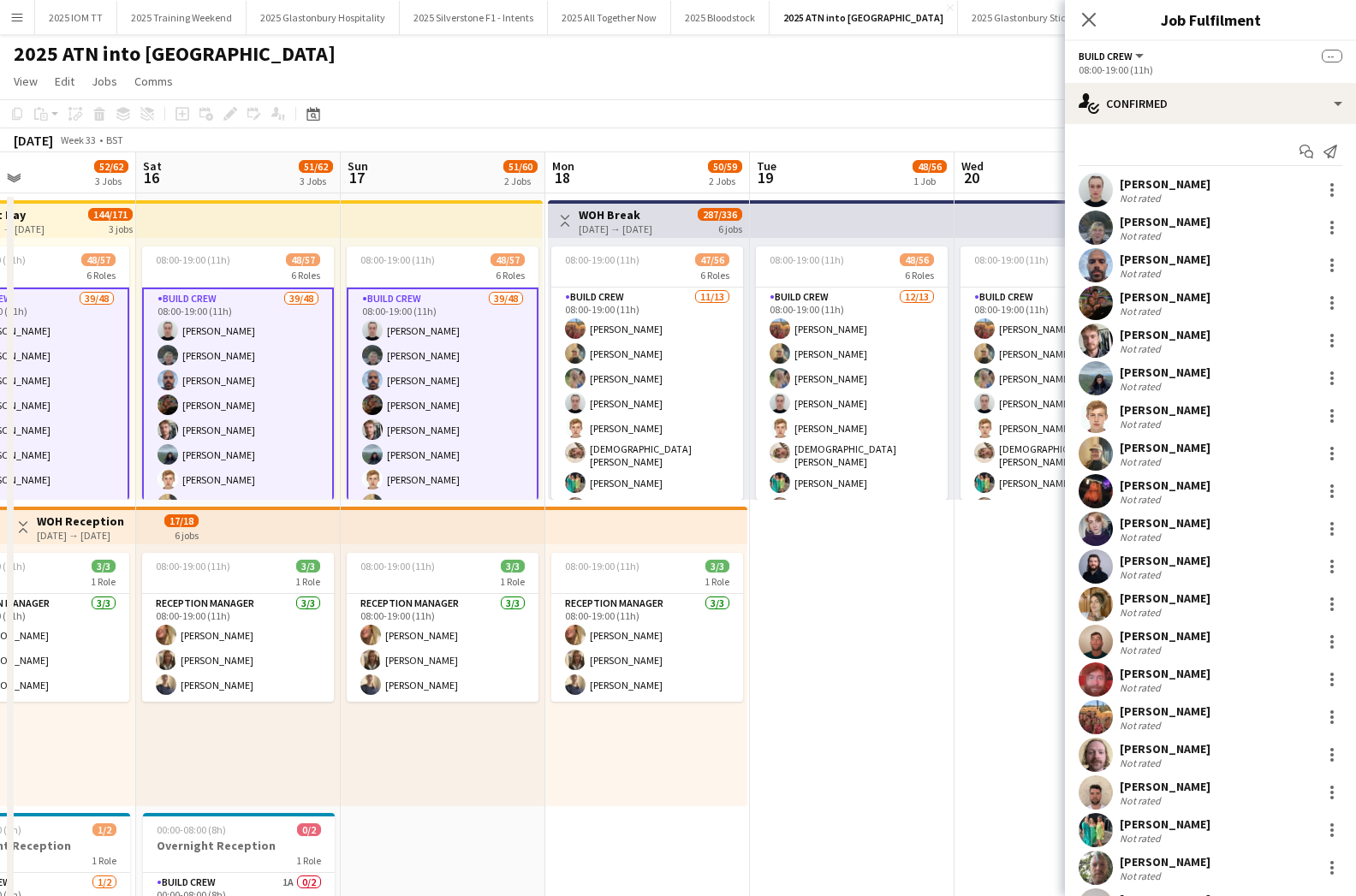 scroll, scrollTop: 0, scrollLeft: 479, axis: horizontal 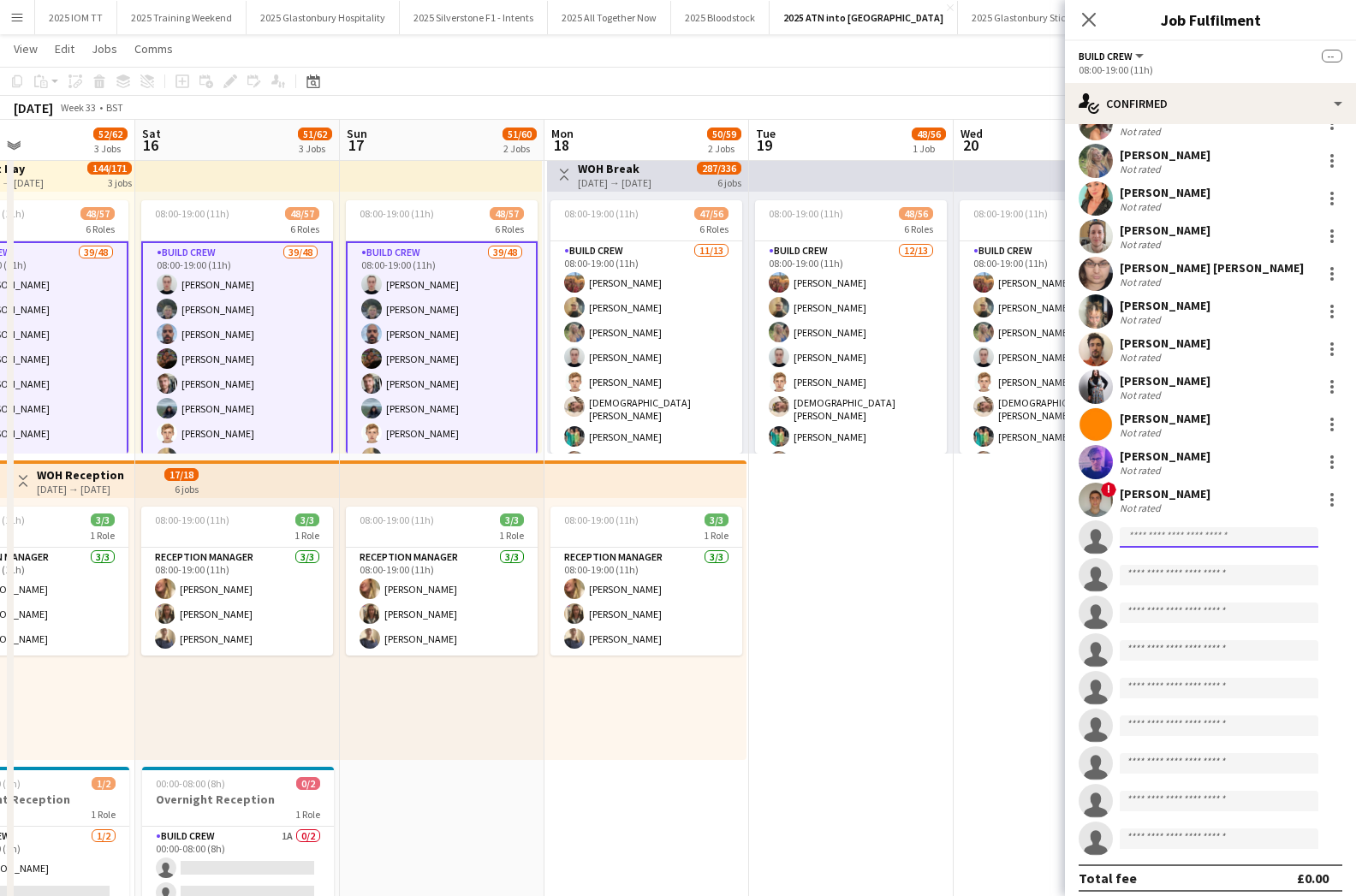 click 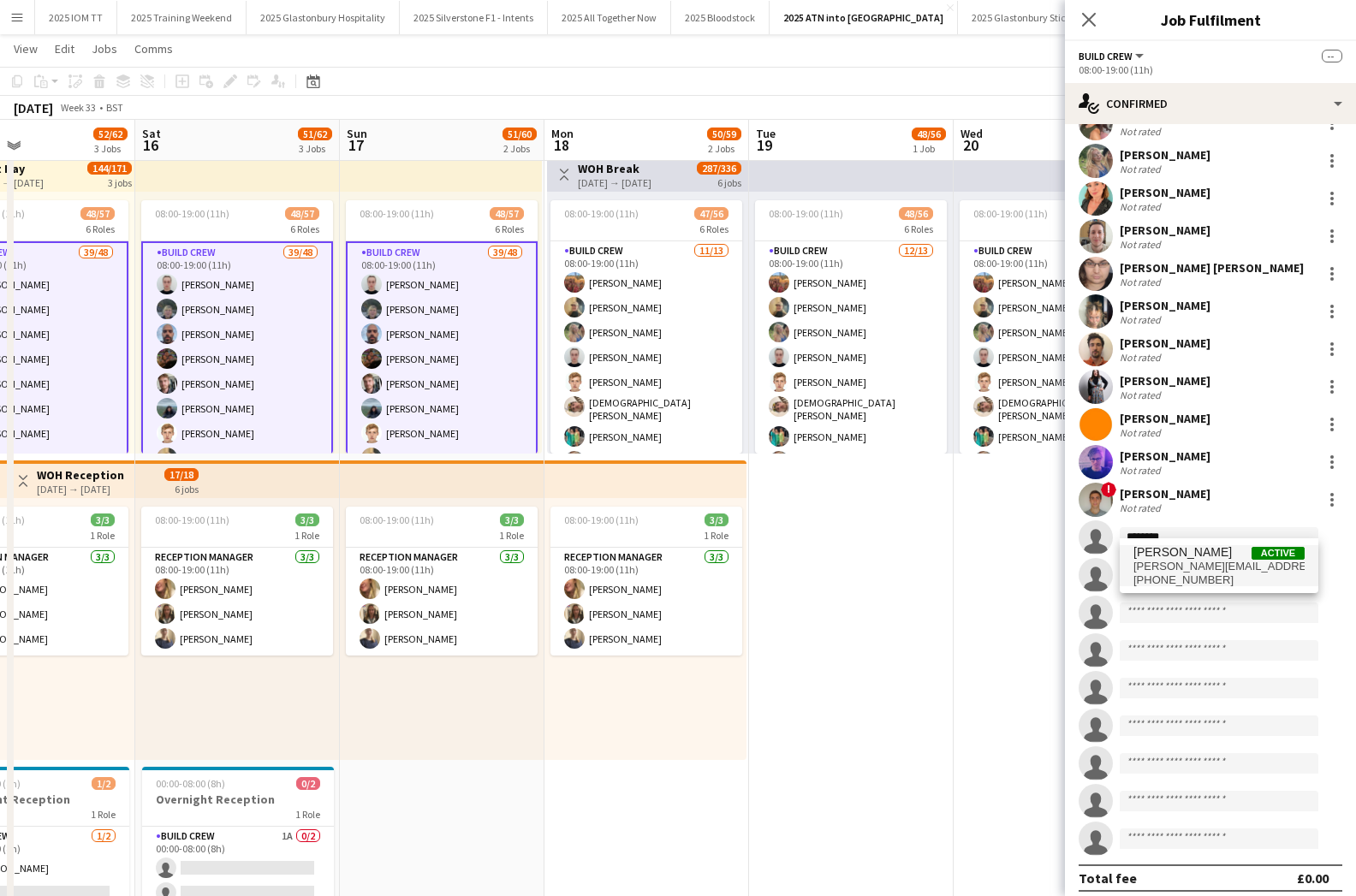 type on "********" 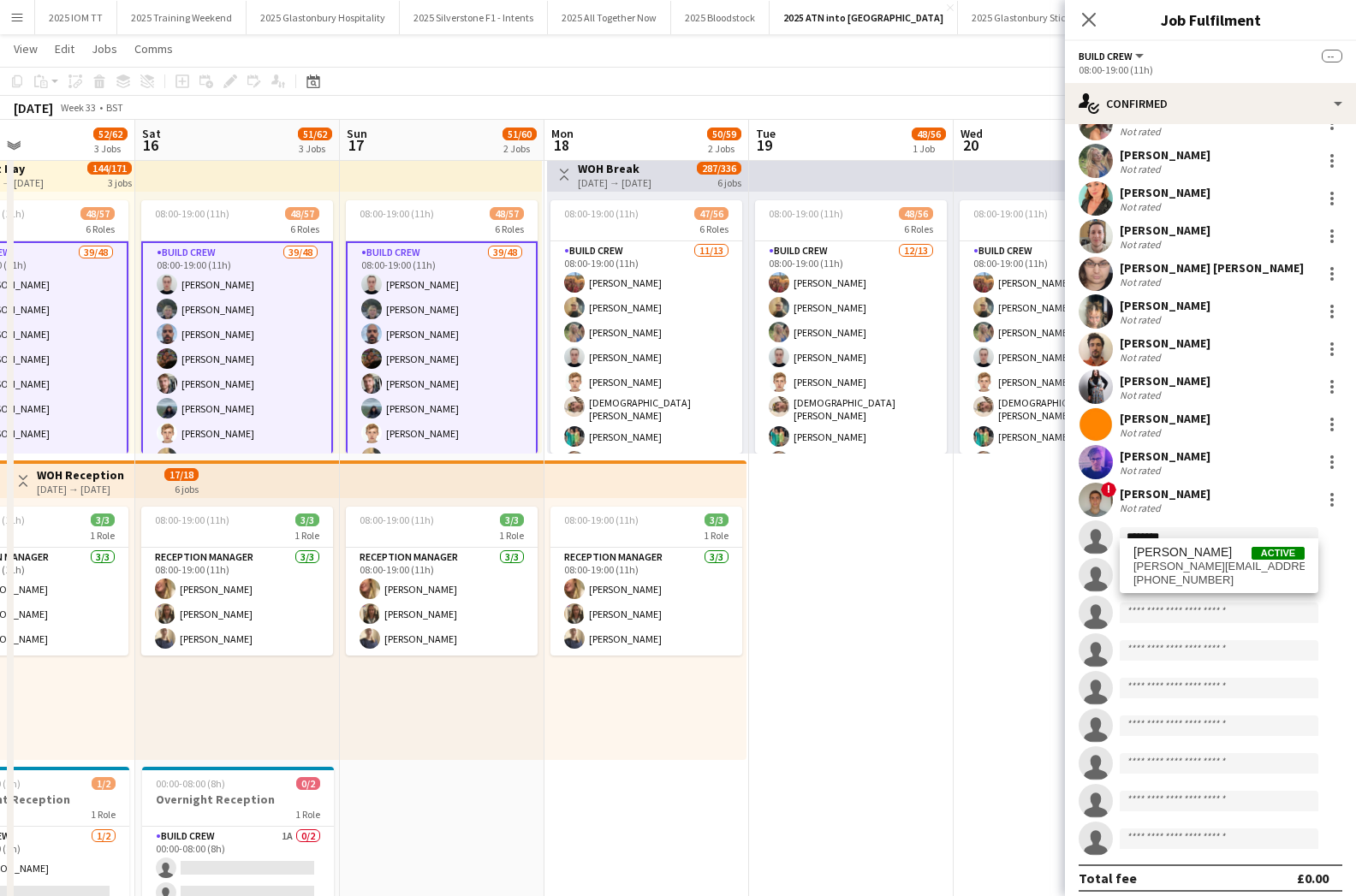 click on "[PERSON_NAME]  Active" at bounding box center [1219, 552] 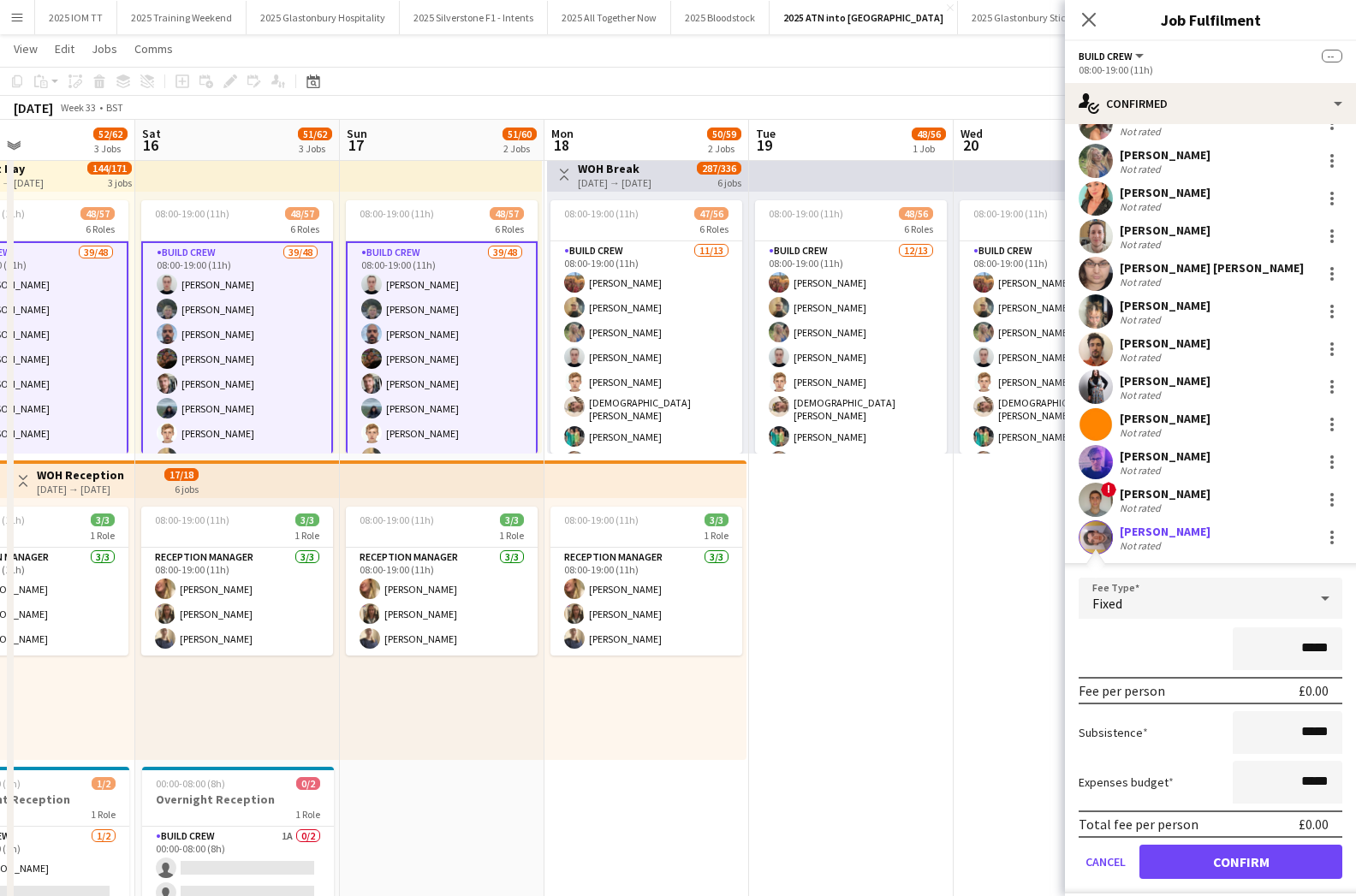 drag, startPoint x: 1281, startPoint y: 849, endPoint x: 1273, endPoint y: 836, distance: 15.264338 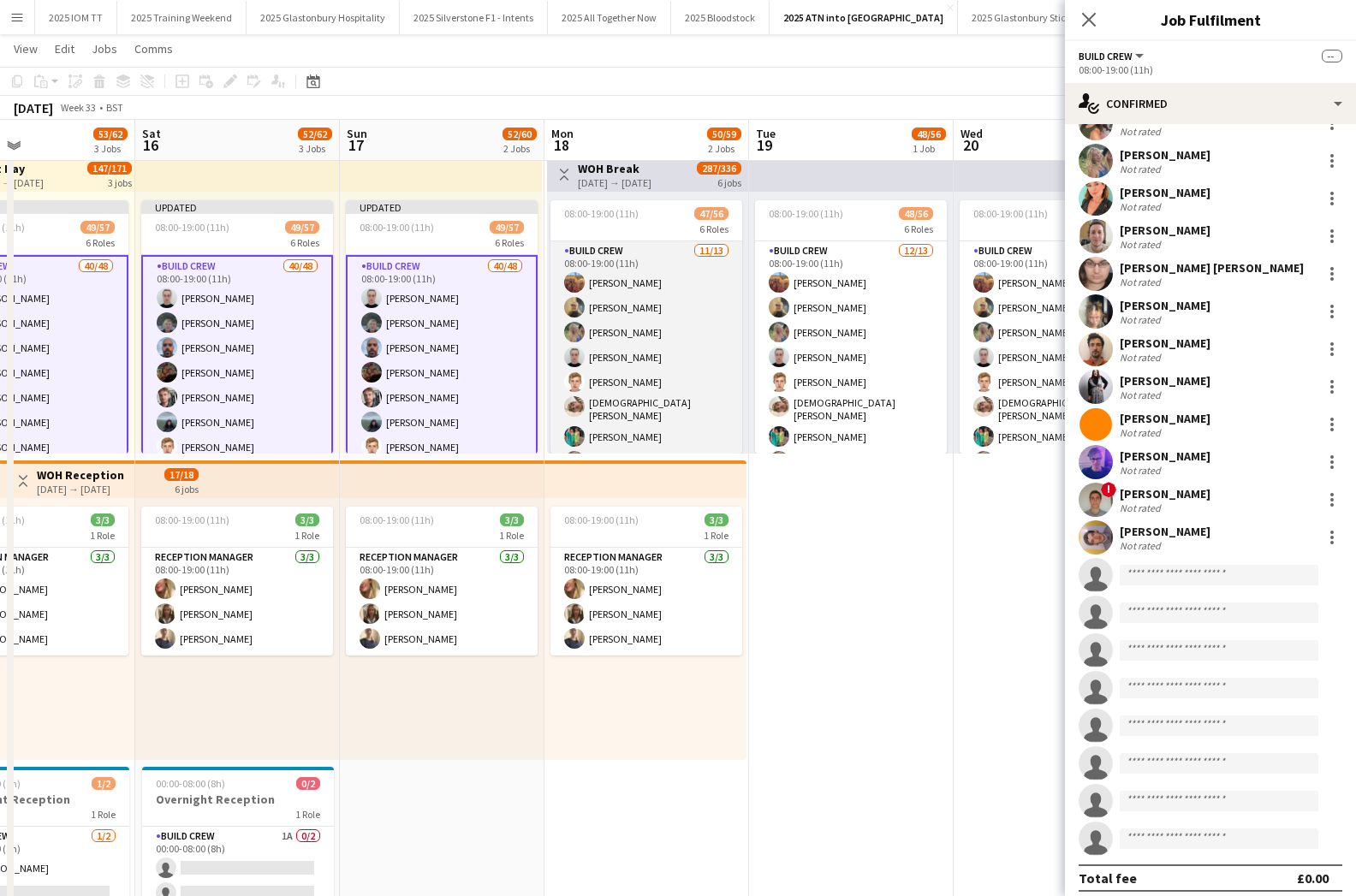 click on "Build Crew   [DATE]   08:00-19:00 (11h)
[PERSON_NAME] [PERSON_NAME] [PERSON_NAME] [PERSON_NAME] [PERSON_NAME] [PERSON_NAME] [PERSON_NAME] [PERSON_NAME] [PERSON_NAME] [PERSON_NAME]
single-neutral-actions
single-neutral-actions" at bounding box center [646, 422] 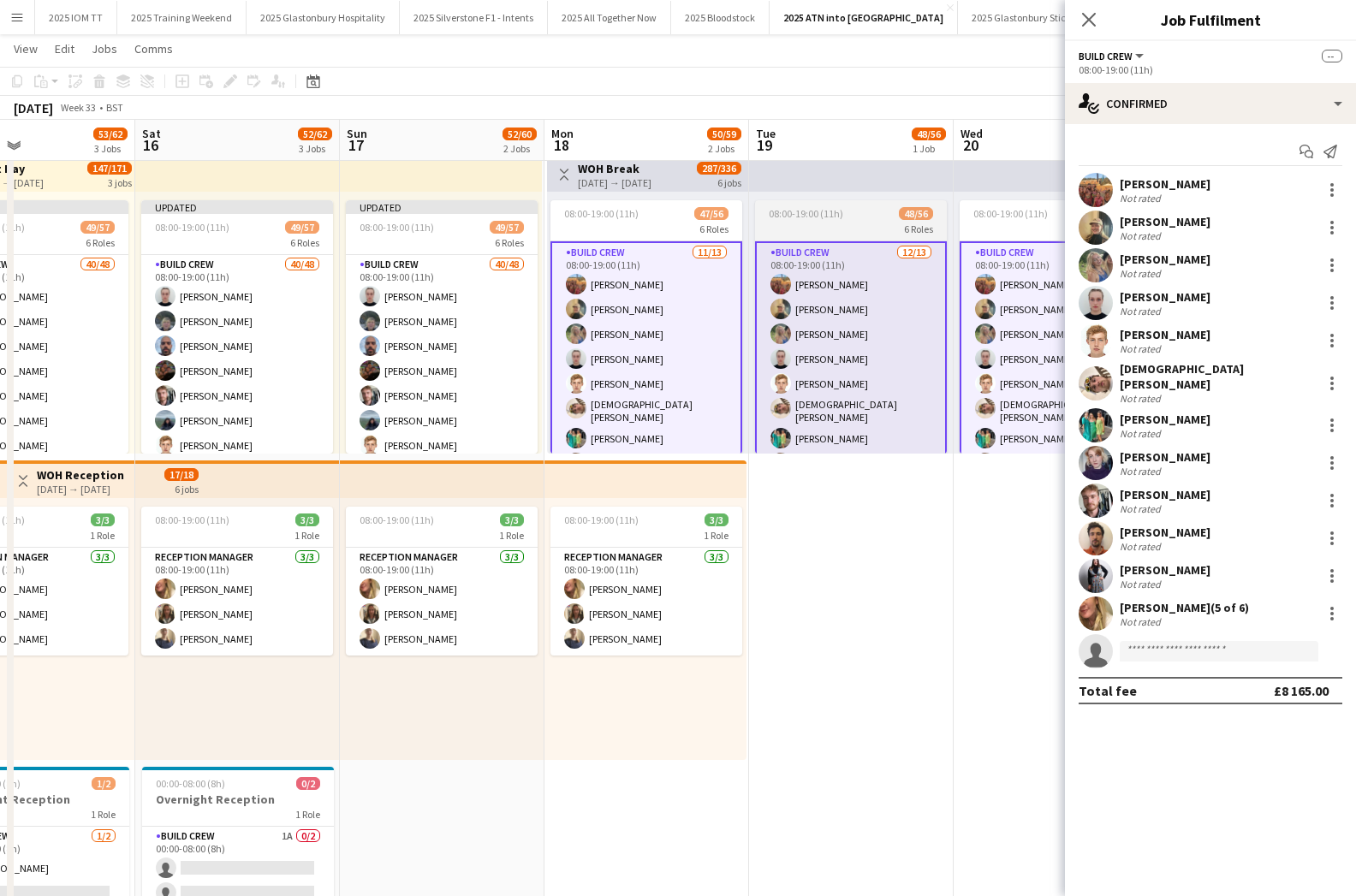 drag, startPoint x: 823, startPoint y: 489, endPoint x: 754, endPoint y: 433, distance: 88.865066 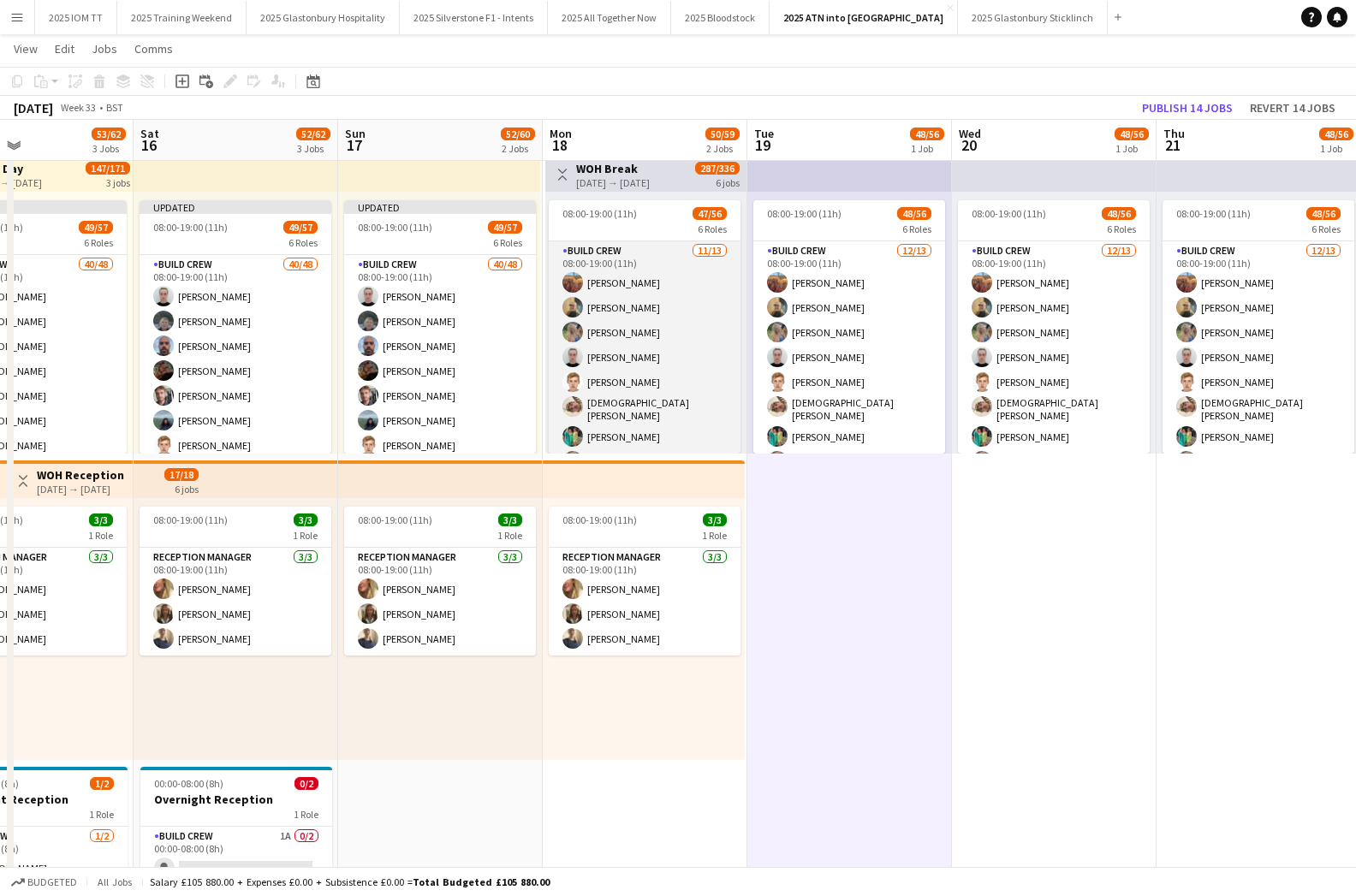 drag, startPoint x: 669, startPoint y: 383, endPoint x: 682, endPoint y: 385, distance: 13.15295 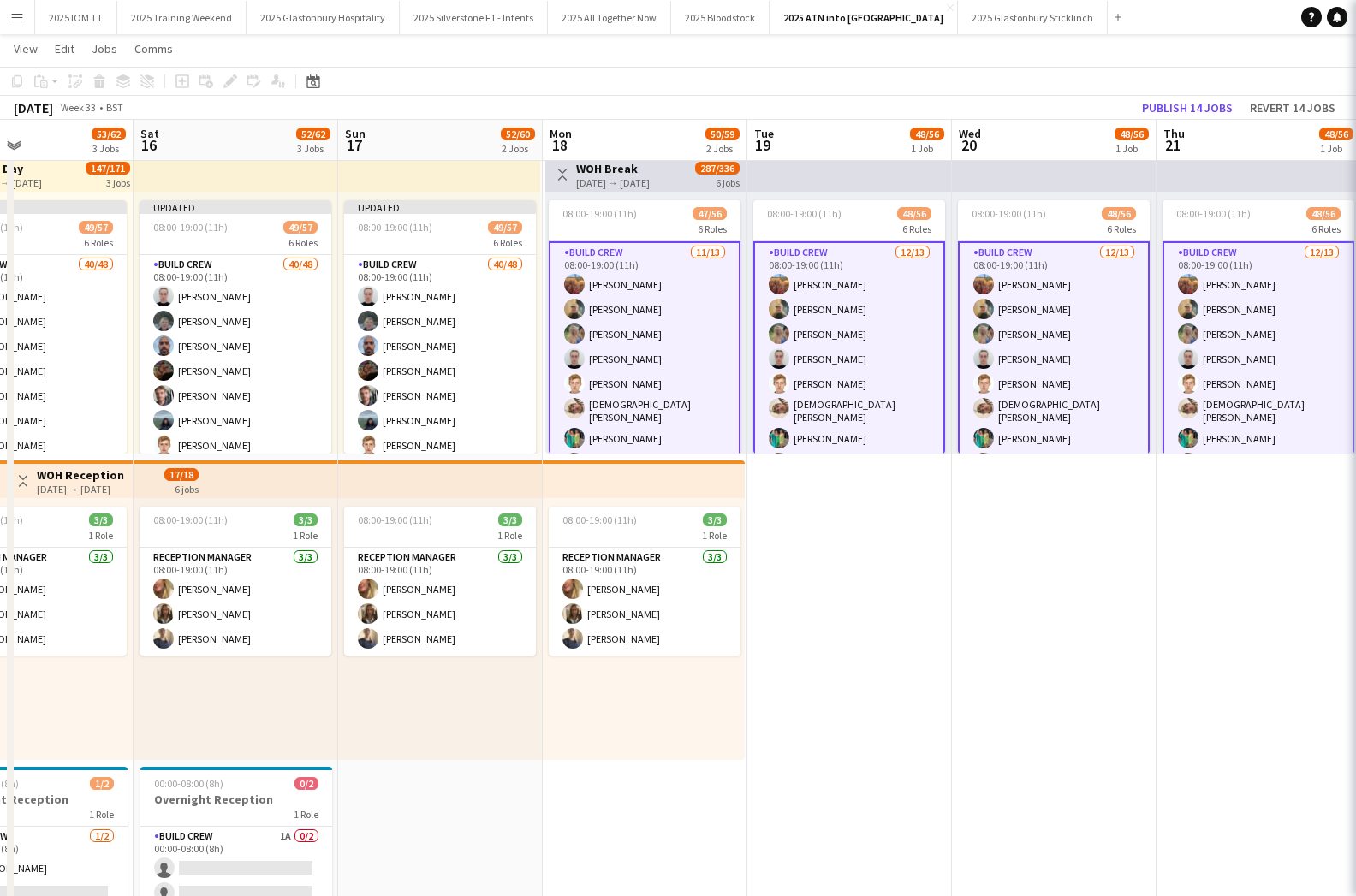 scroll, scrollTop: 0, scrollLeft: 479, axis: horizontal 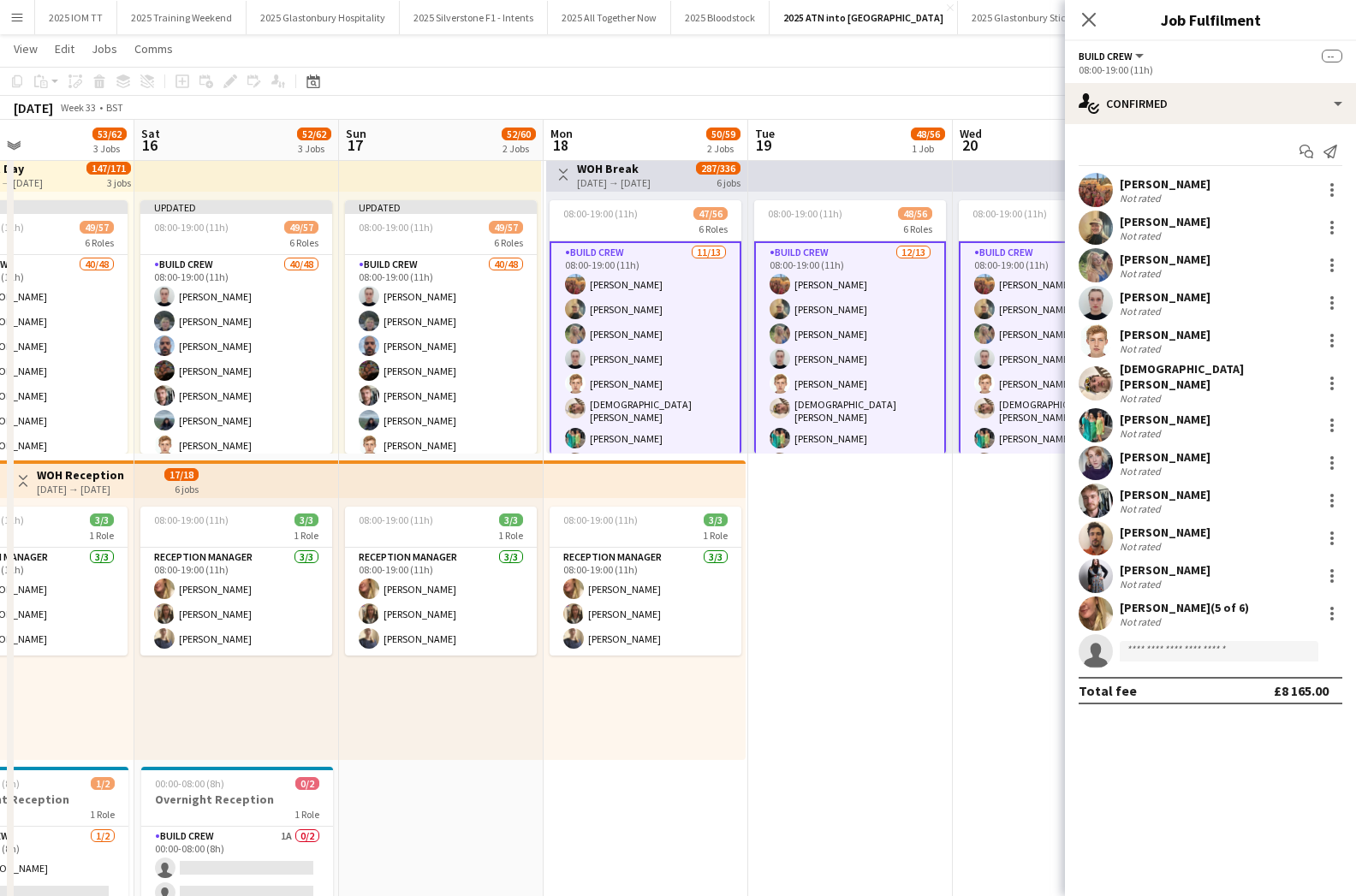 click on "single-neutral-actions" 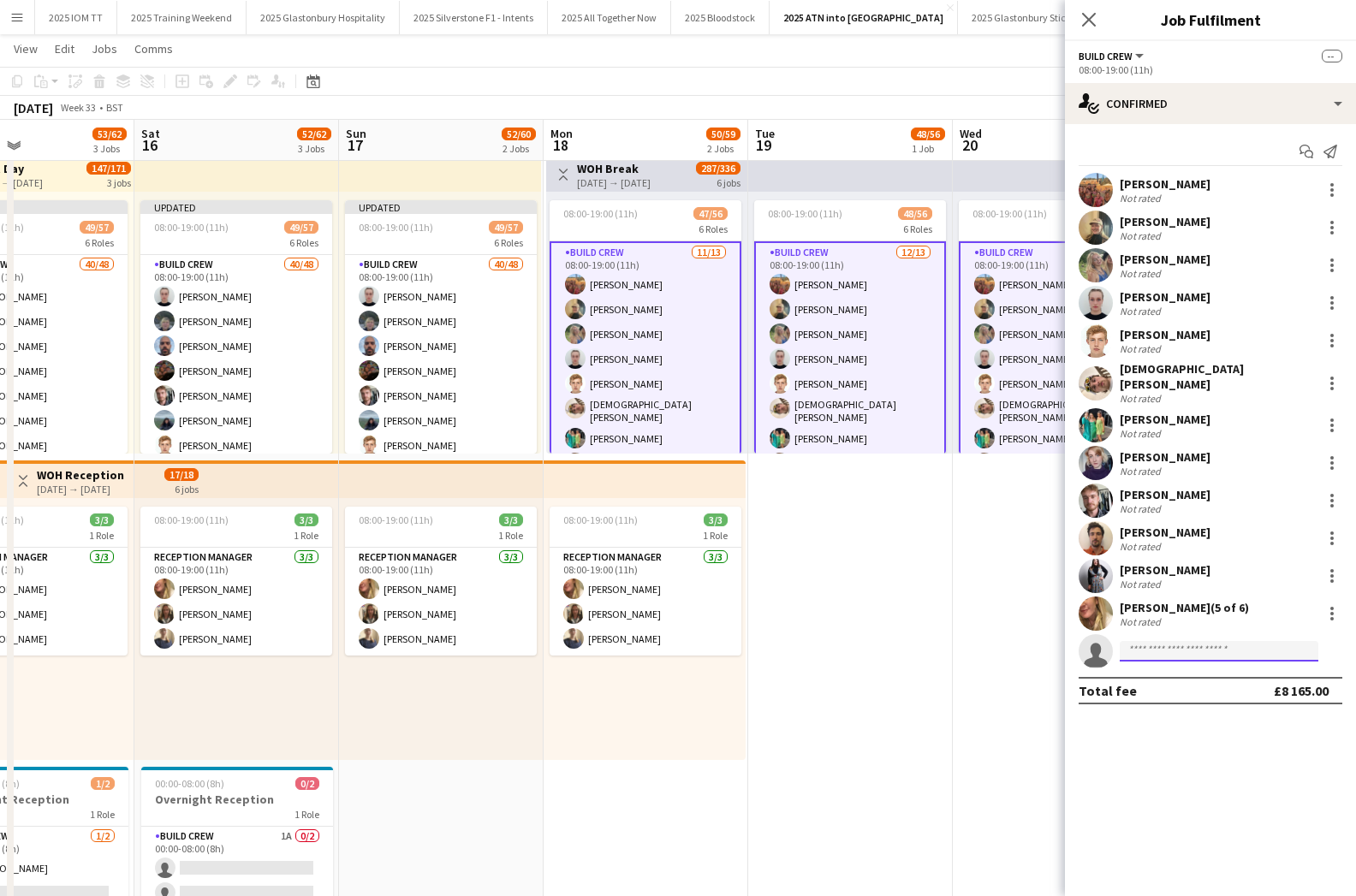 click 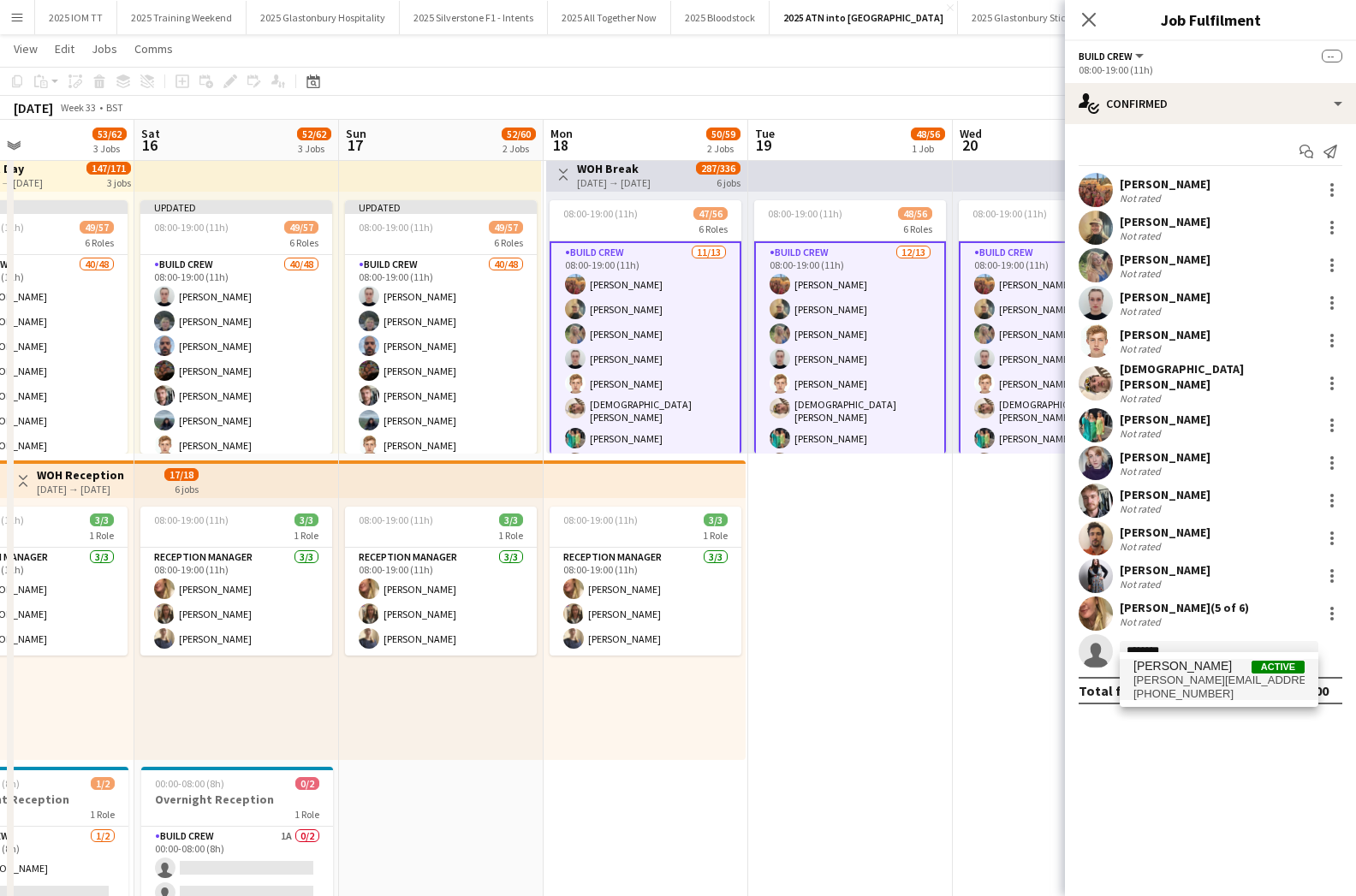 type on "********" 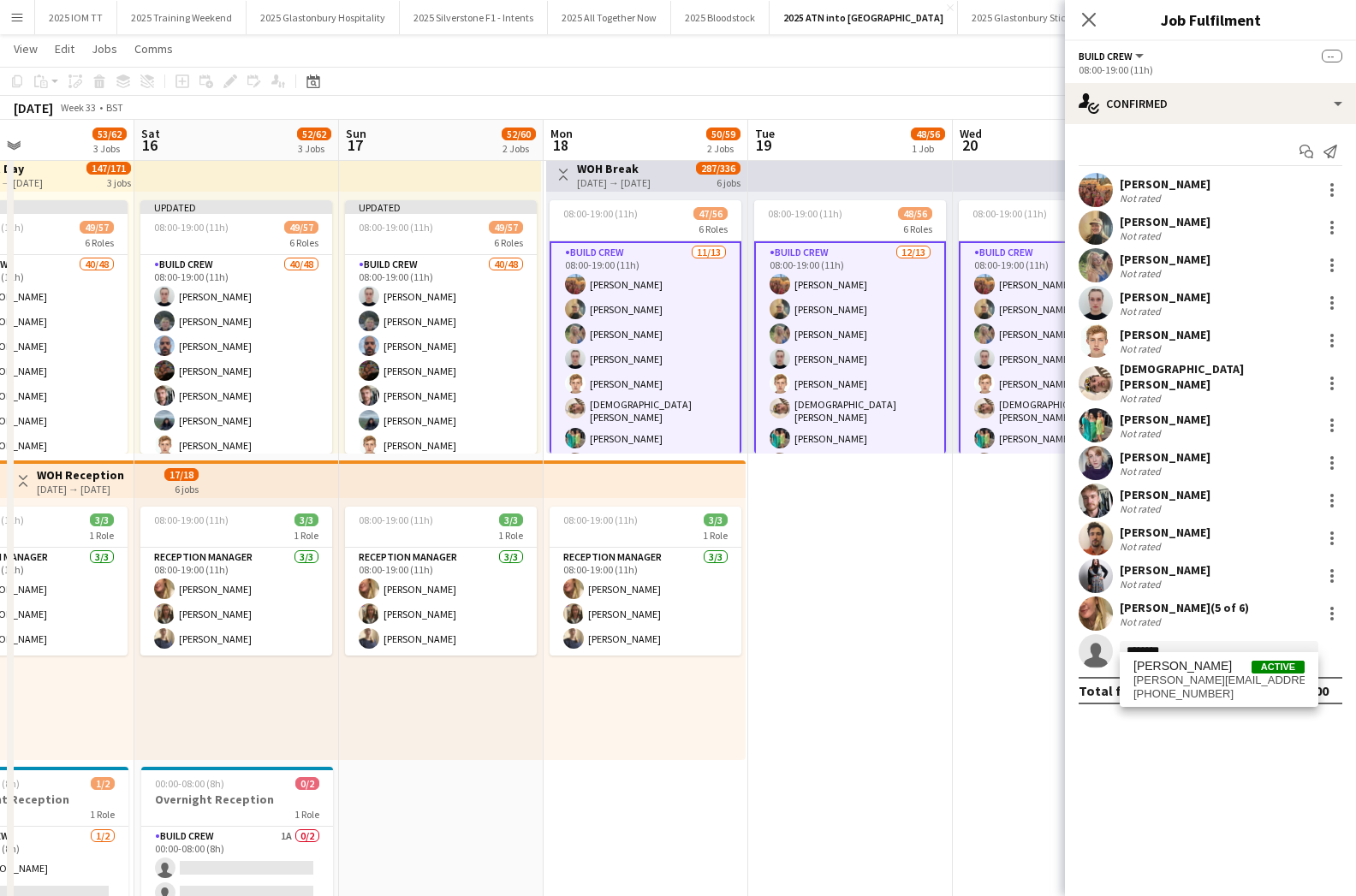 click on "[PERSON_NAME][EMAIL_ADDRESS][DOMAIN_NAME]" at bounding box center [1219, 680] 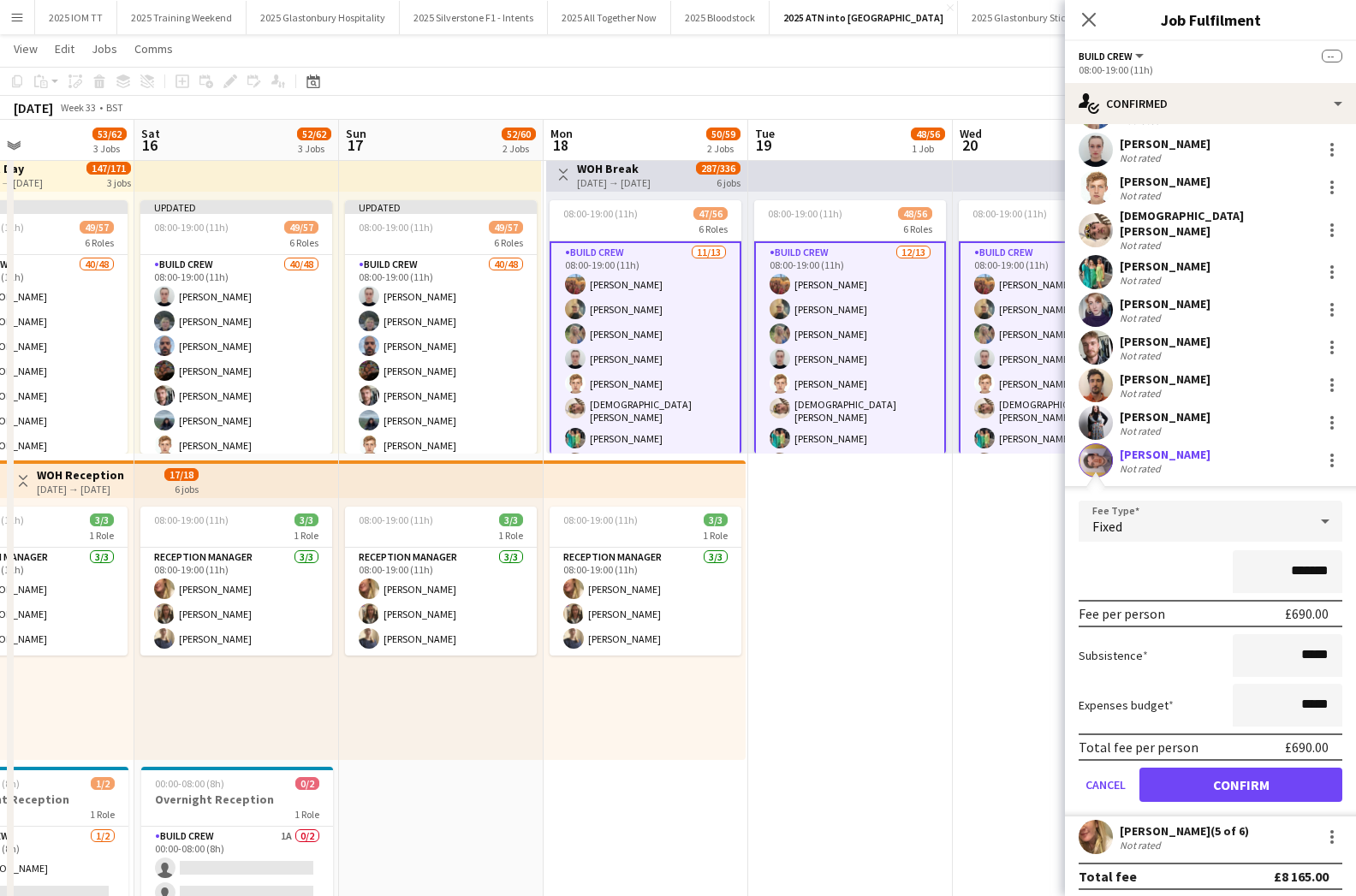 scroll, scrollTop: 151, scrollLeft: 0, axis: vertical 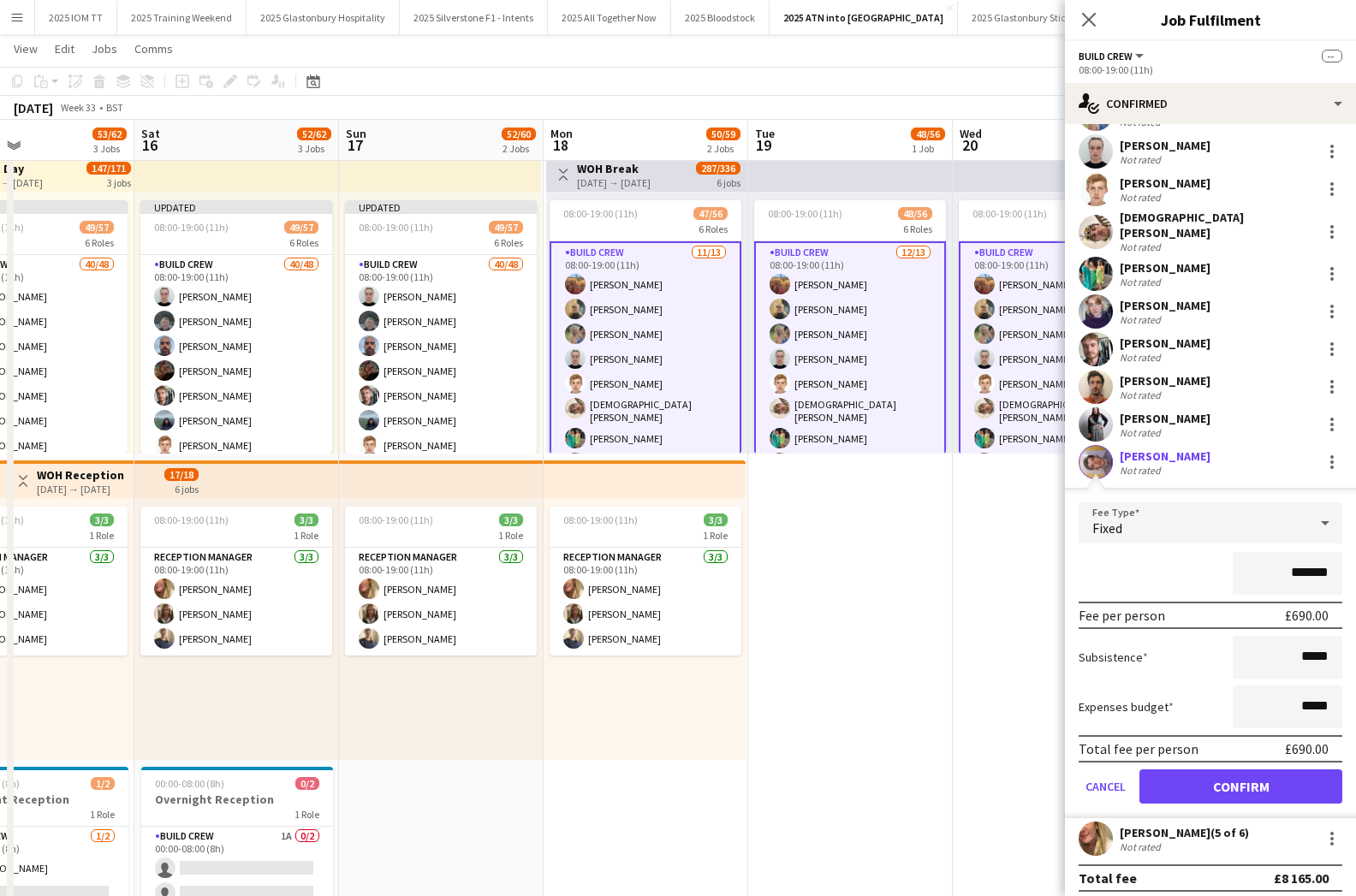 click on "Confirm" at bounding box center [1240, 786] 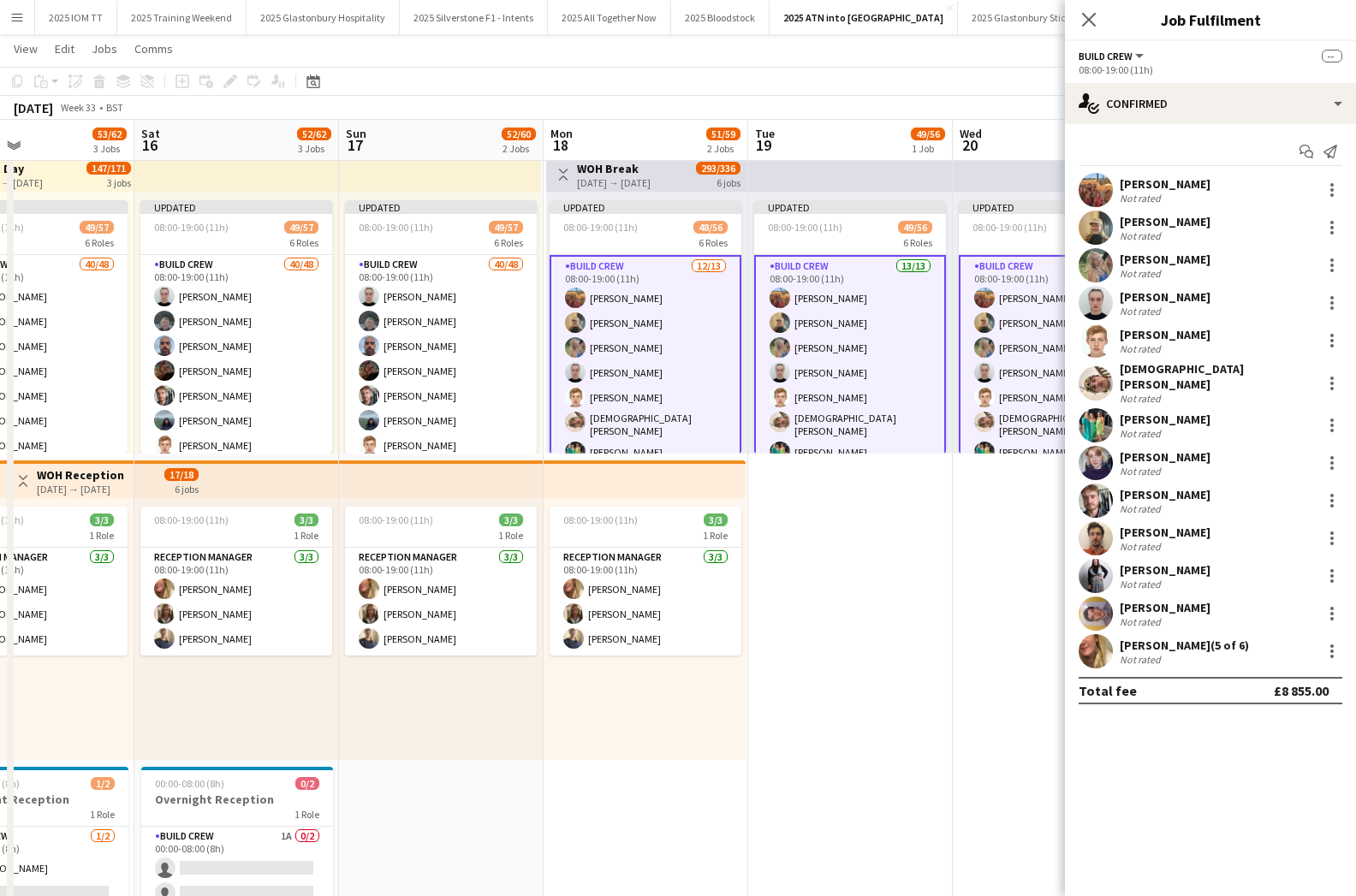 click on "Close pop-in" 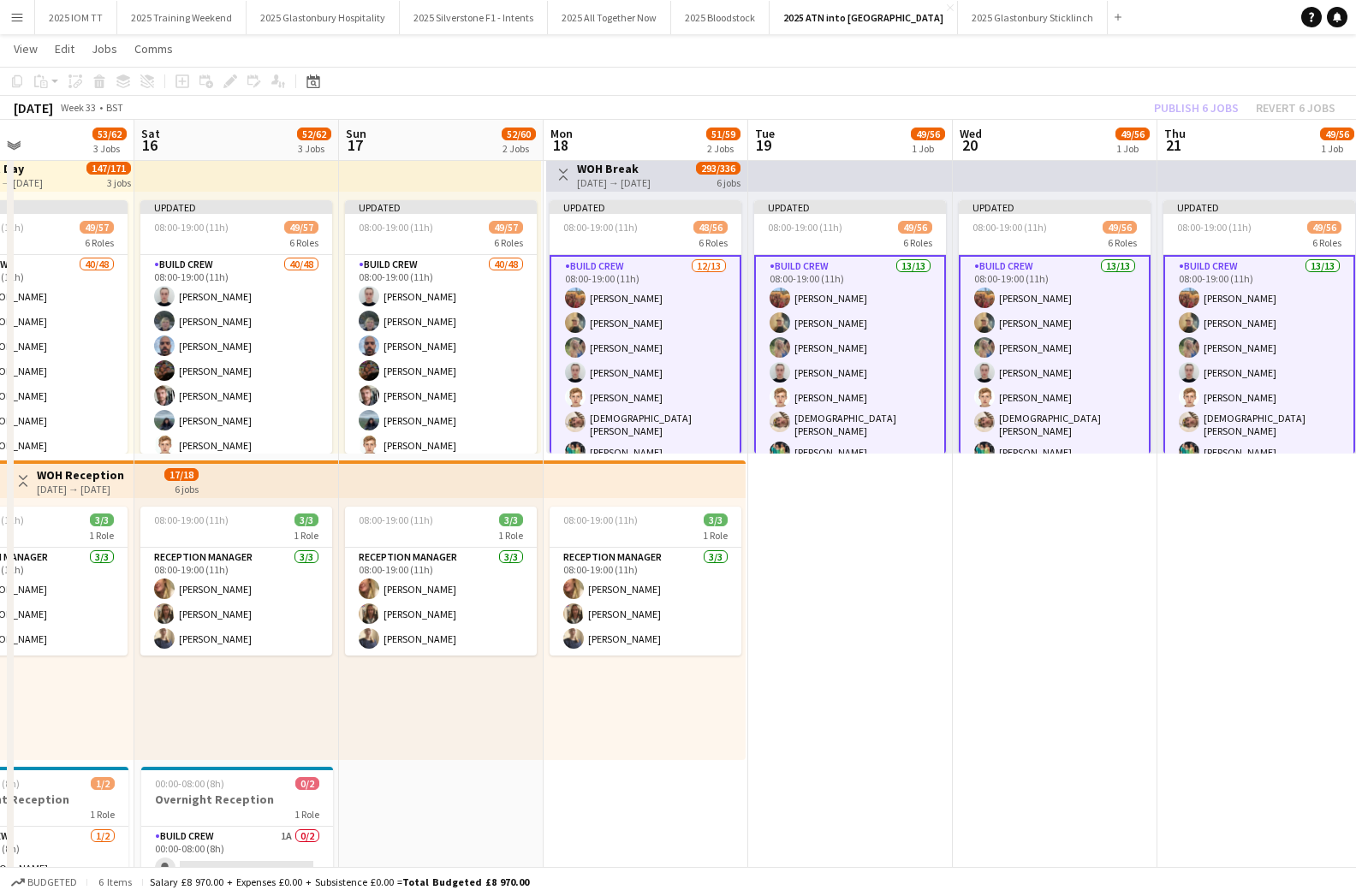 drag, startPoint x: 1075, startPoint y: 94, endPoint x: 1120, endPoint y: 99, distance: 45.27693 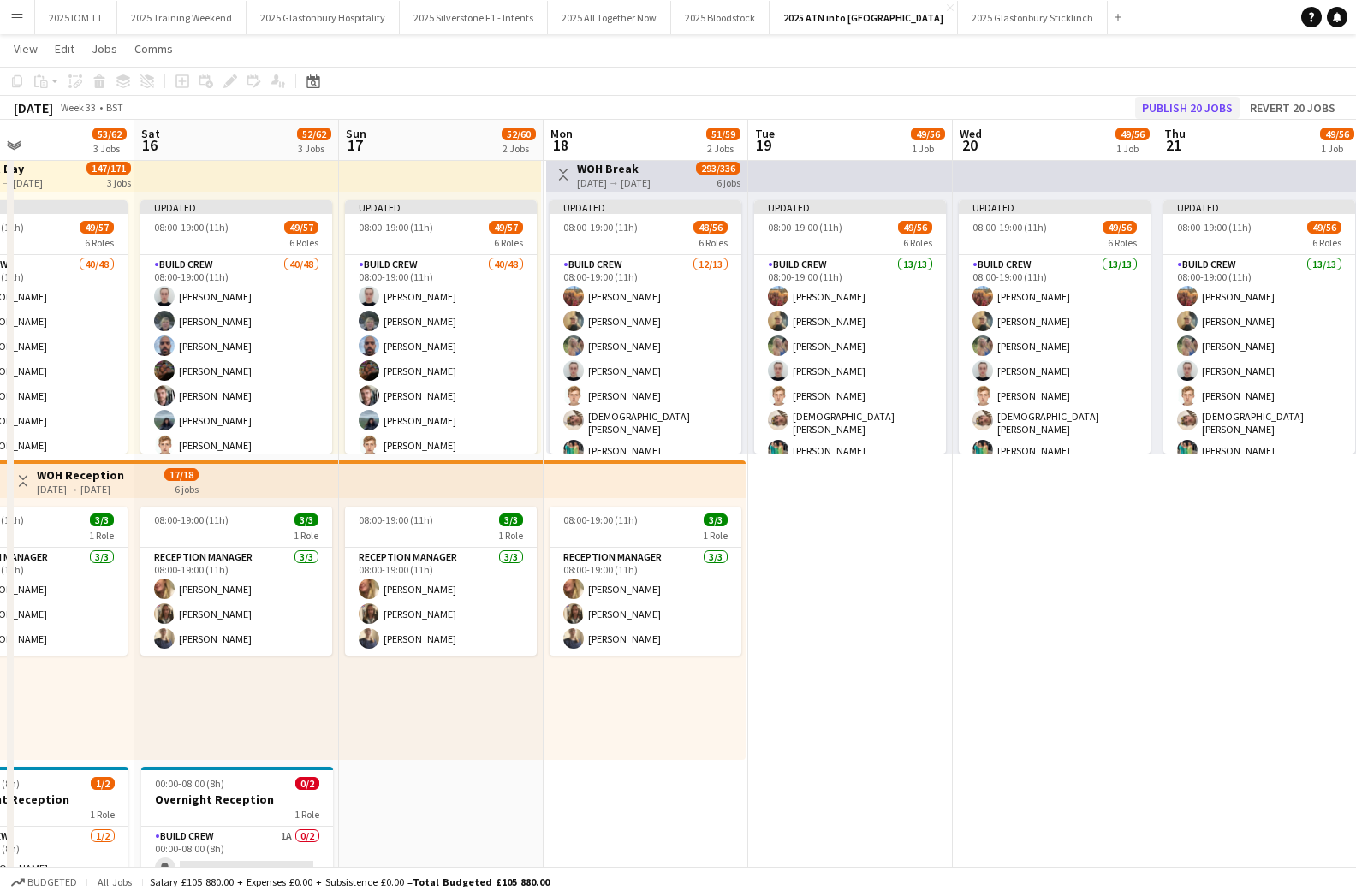 click on "Publish 20 jobs" 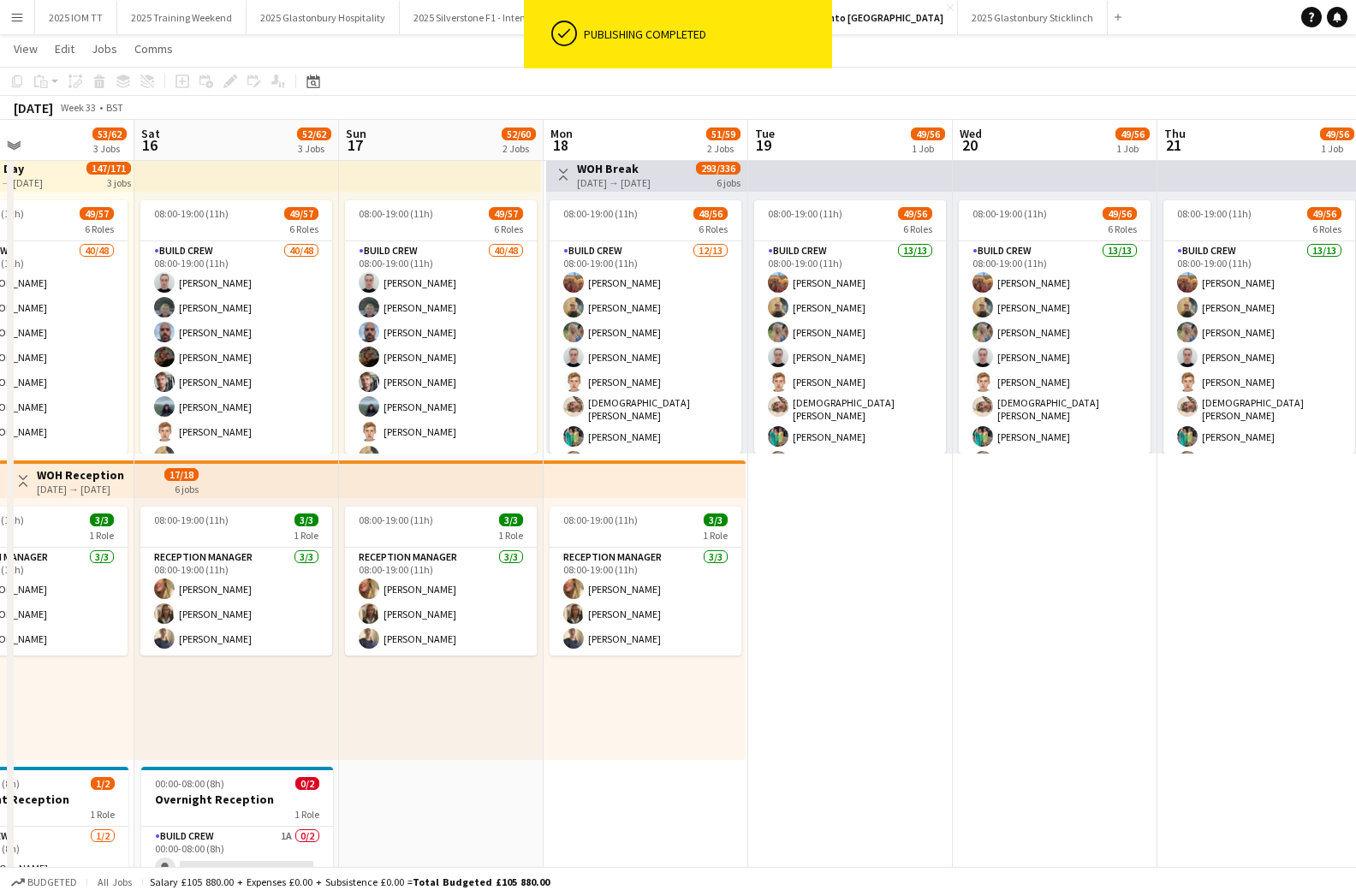 click on "08:00-19:00 (11h)    49/56   6 Roles   Build Crew   13/13   08:00-19:00 (11h)
[PERSON_NAME] [PERSON_NAME] [PERSON_NAME] [PERSON_NAME] [PERSON_NAME] [PERSON_NAME] [PERSON_NAME] [PERSON_NAME] [PERSON_NAME] [PERSON_NAME] [PERSON_NAME] [PERSON_NAME]  Chef   [DATE]   08:00-19:00 (11h)
[PERSON_NAME] [PERSON_NAME]  Deputy site manager   [DATE]   08:00-19:00 (11h)
[PERSON_NAME] [PERSON_NAME] [PERSON_NAME]  New Build Crew   28/35   08:00-19:00 (11h)
[PERSON_NAME] [PERSON_NAME] [PERSON_NAME] [PERSON_NAME] [PERSON_NAME] [PERSON_NAME] Aiden Matterface [PERSON_NAME] [PERSON_NAME] [PERSON_NAME] [PERSON_NAME] [PERSON_NAME] [PERSON_NAME] [PERSON_NAME] [PERSON_NAME] [PERSON_NAME] [PERSON_NAME] [PERSON_NAME] [PERSON_NAME] Ghosh [PERSON_NAME] [PERSON_NAME] [PERSON_NAME] [PERSON_NAME] [PERSON_NAME] [PERSON_NAME] [PERSON_NAME] [PERSON_NAME] ! [PERSON_NAME]
single-neutral-actions
single-neutral-actions
single-neutral-actions" at bounding box center (1055, 601) 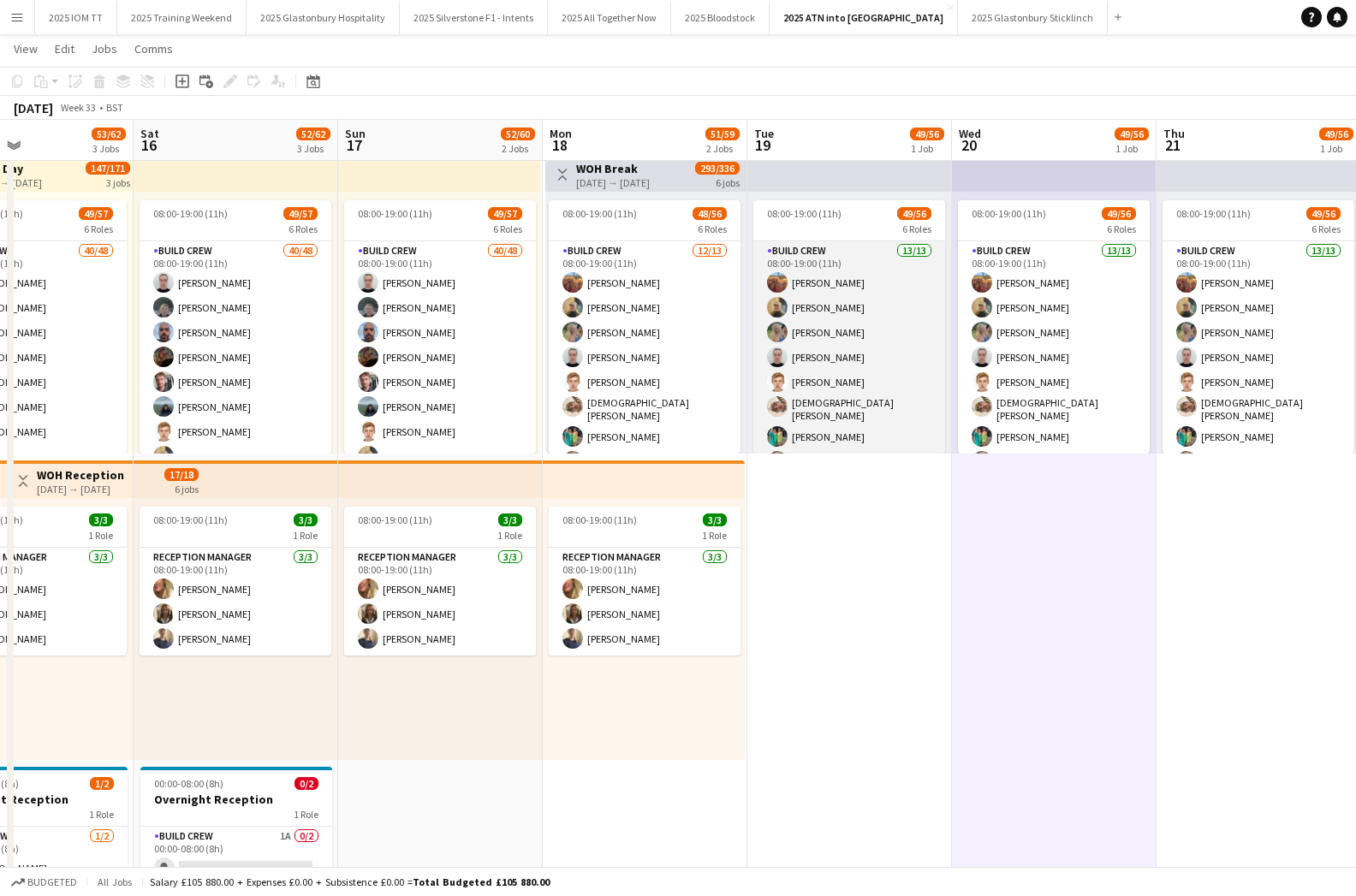 click on "Build Crew   13/13   08:00-19:00 (11h)
[PERSON_NAME] [PERSON_NAME] [PERSON_NAME] [PERSON_NAME] [PERSON_NAME] [PERSON_NAME] [PERSON_NAME] [PERSON_NAME] [PERSON_NAME] [PERSON_NAME] [PERSON_NAME] [PERSON_NAME]" at bounding box center [849, 422] 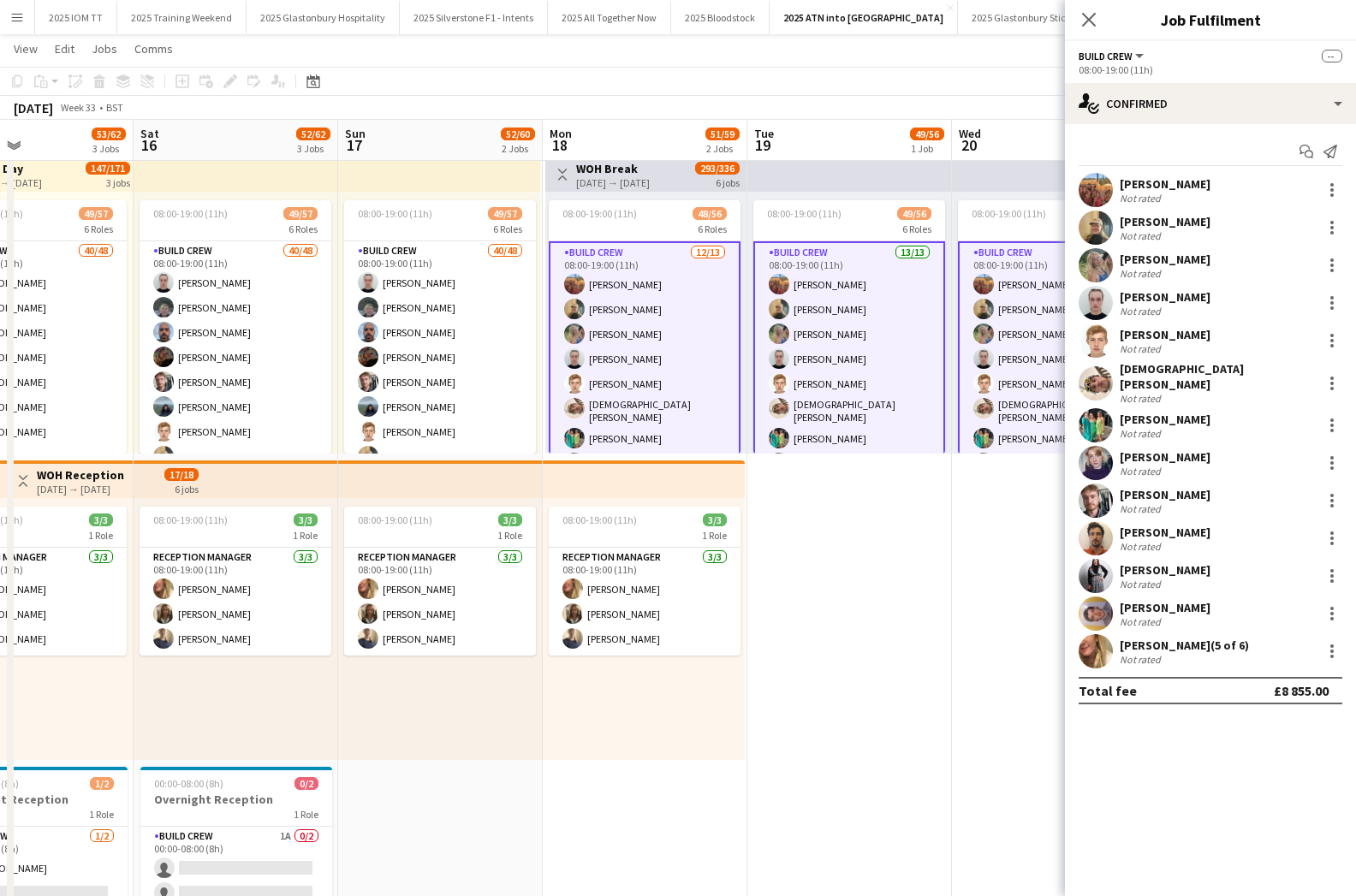 click on "[PERSON_NAME]   Not rated" at bounding box center [1210, 614] 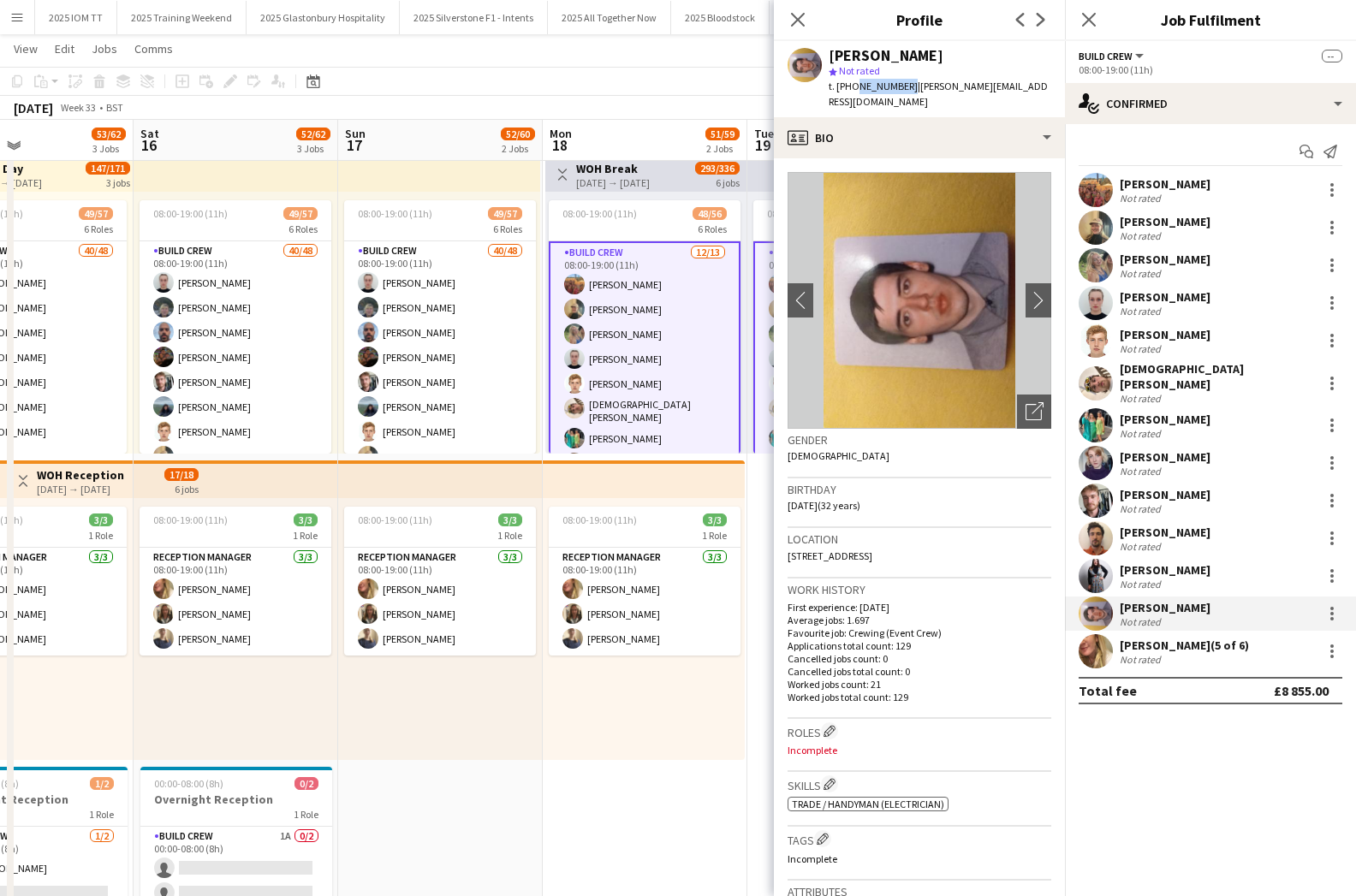 drag, startPoint x: 851, startPoint y: 88, endPoint x: 903, endPoint y: 87, distance: 52.009614 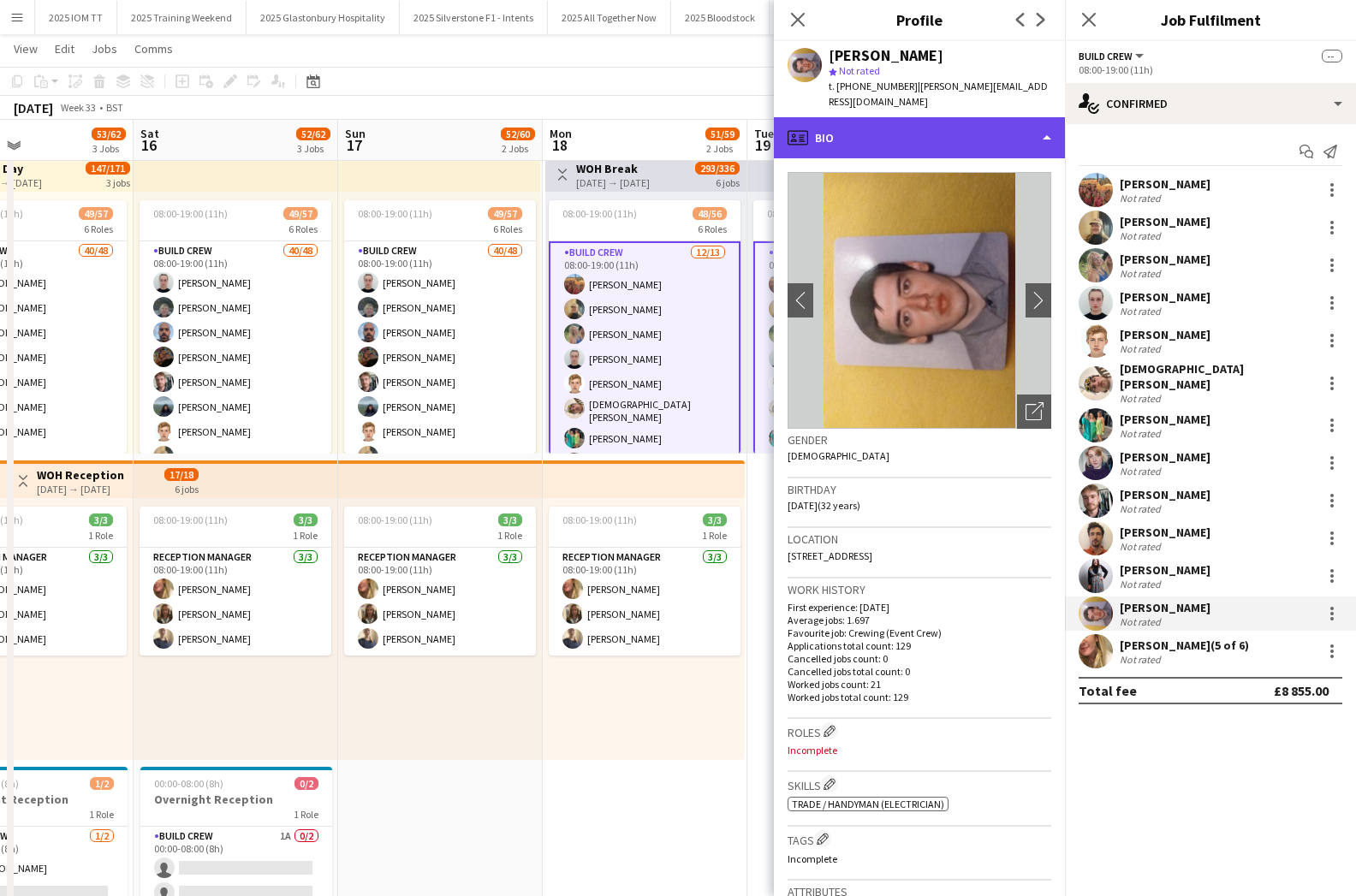 click on "profile
Bio" 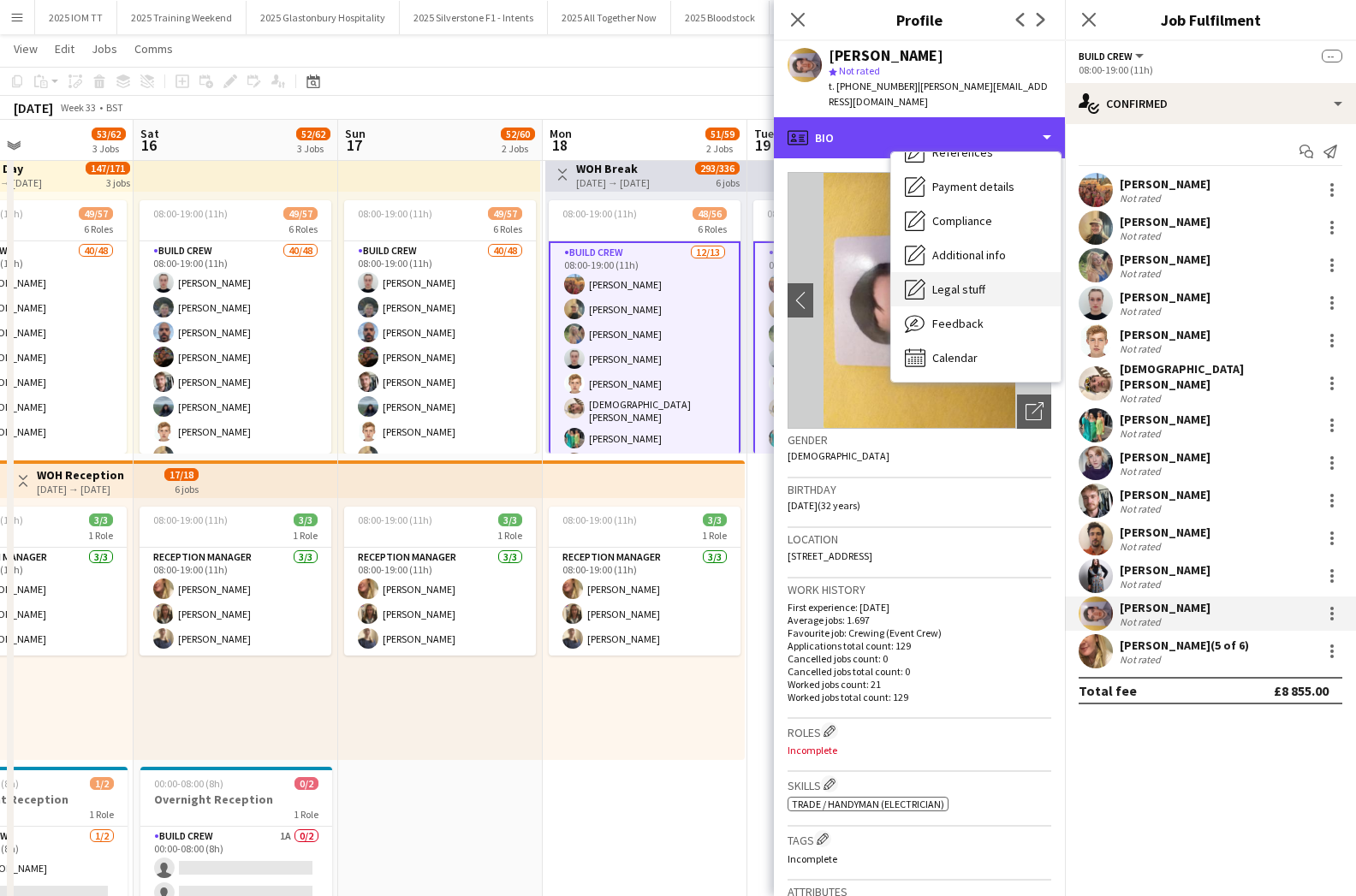 scroll, scrollTop: 195, scrollLeft: 0, axis: vertical 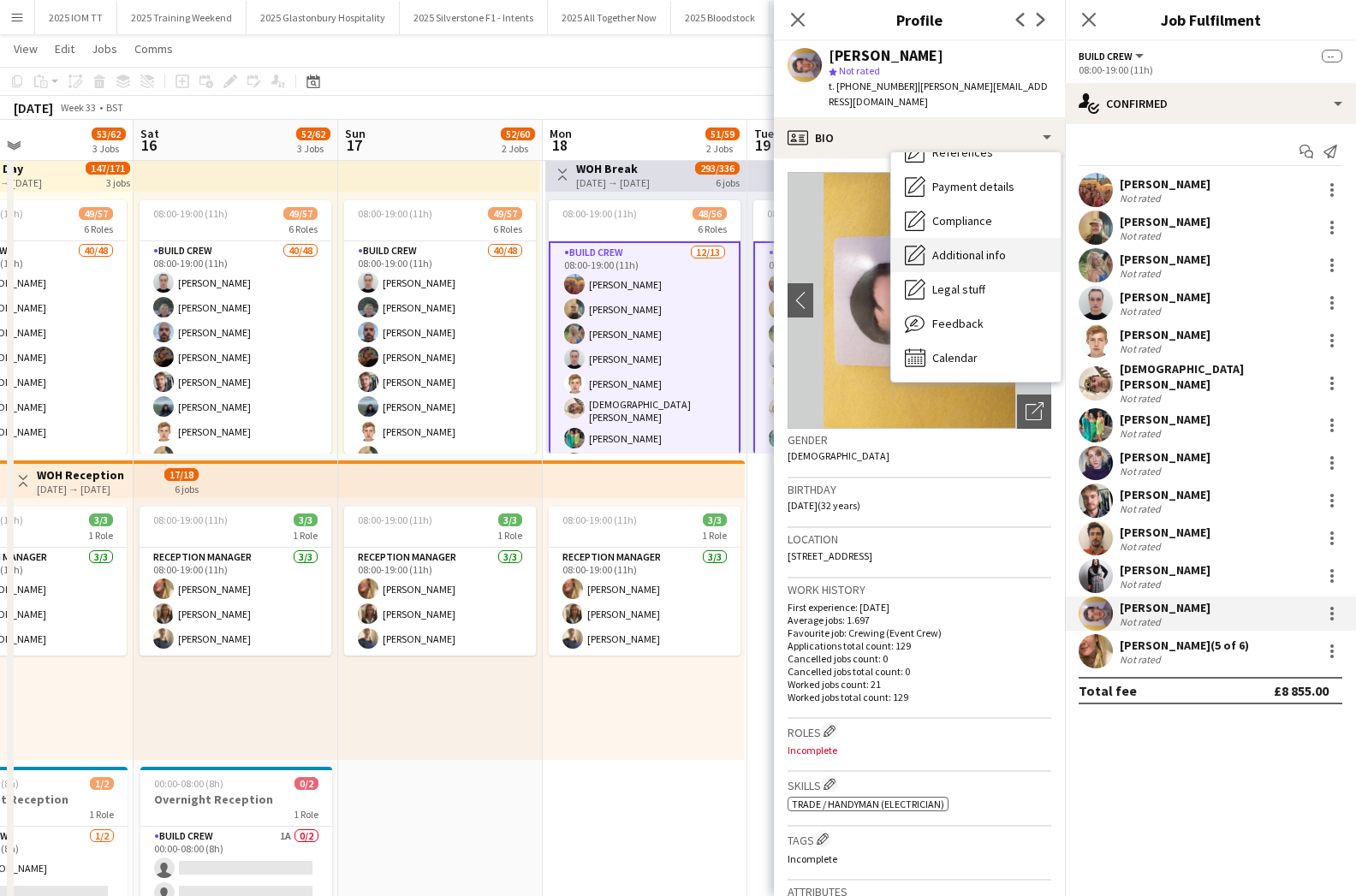 click on "Additional info" at bounding box center [969, 255] 